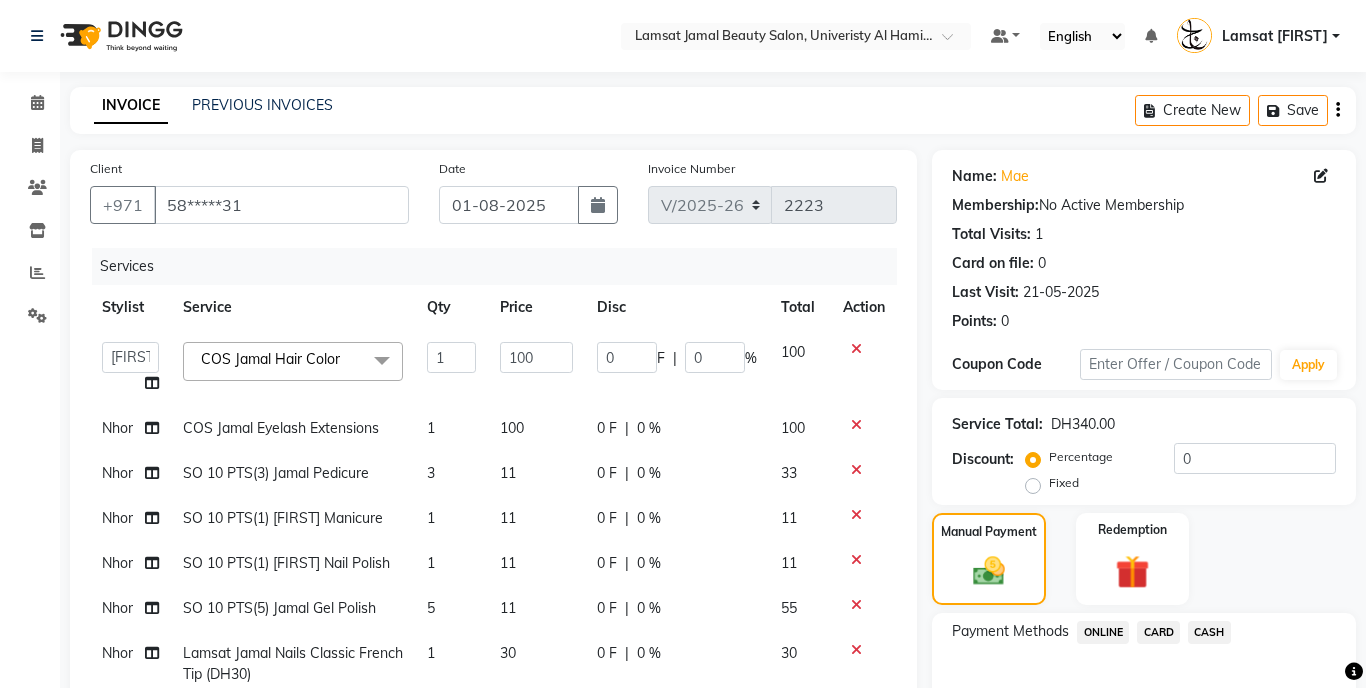 select on "8294" 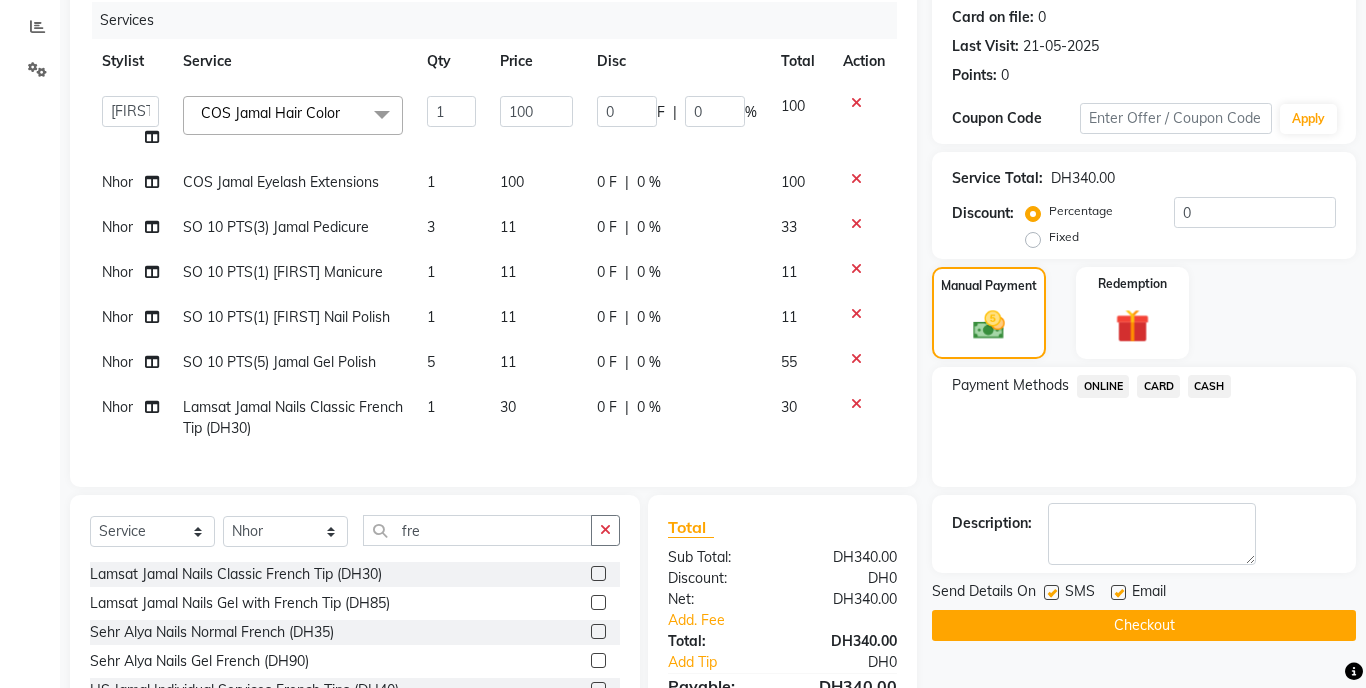 scroll, scrollTop: 427, scrollLeft: 0, axis: vertical 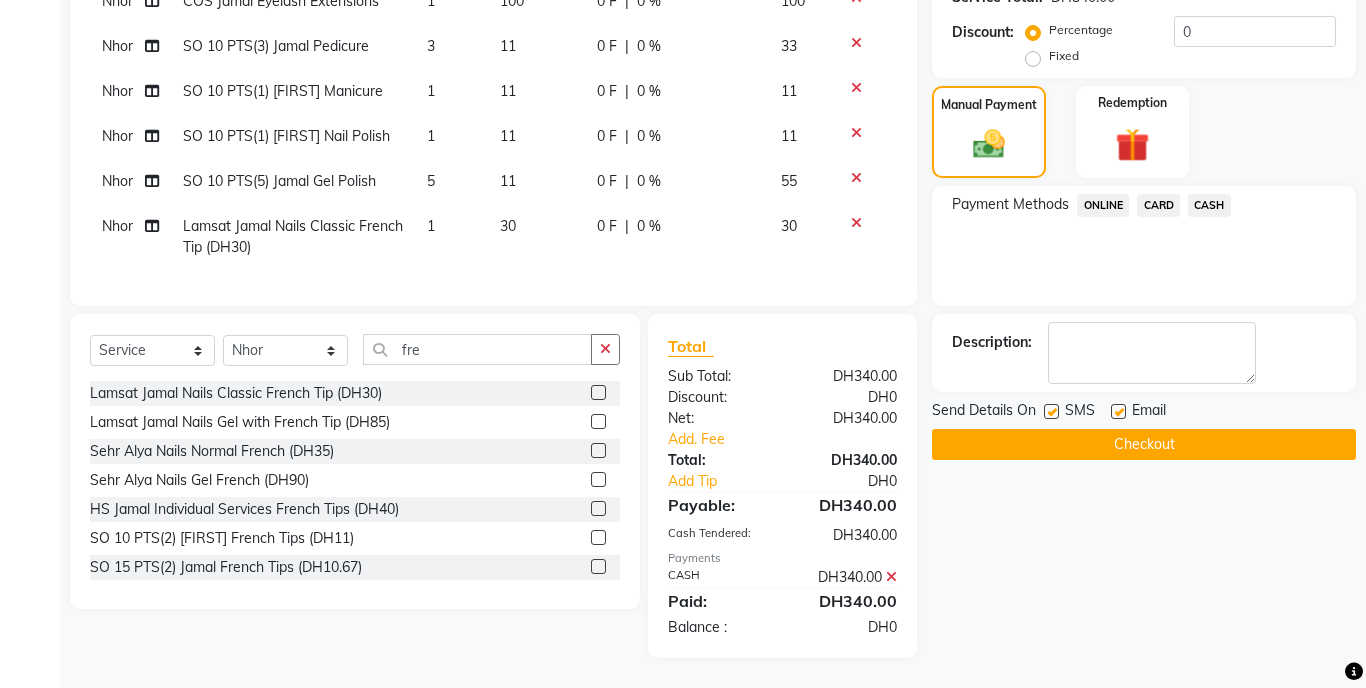 click on "Checkout" 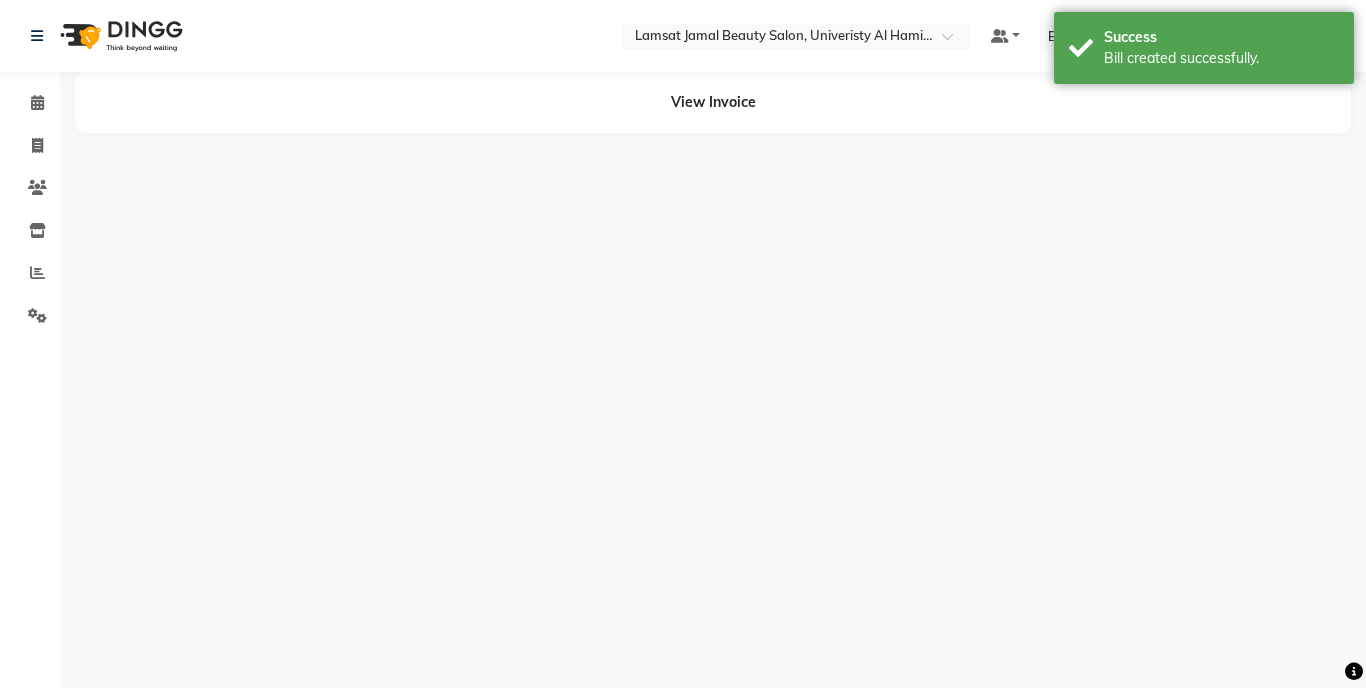 scroll, scrollTop: 0, scrollLeft: 0, axis: both 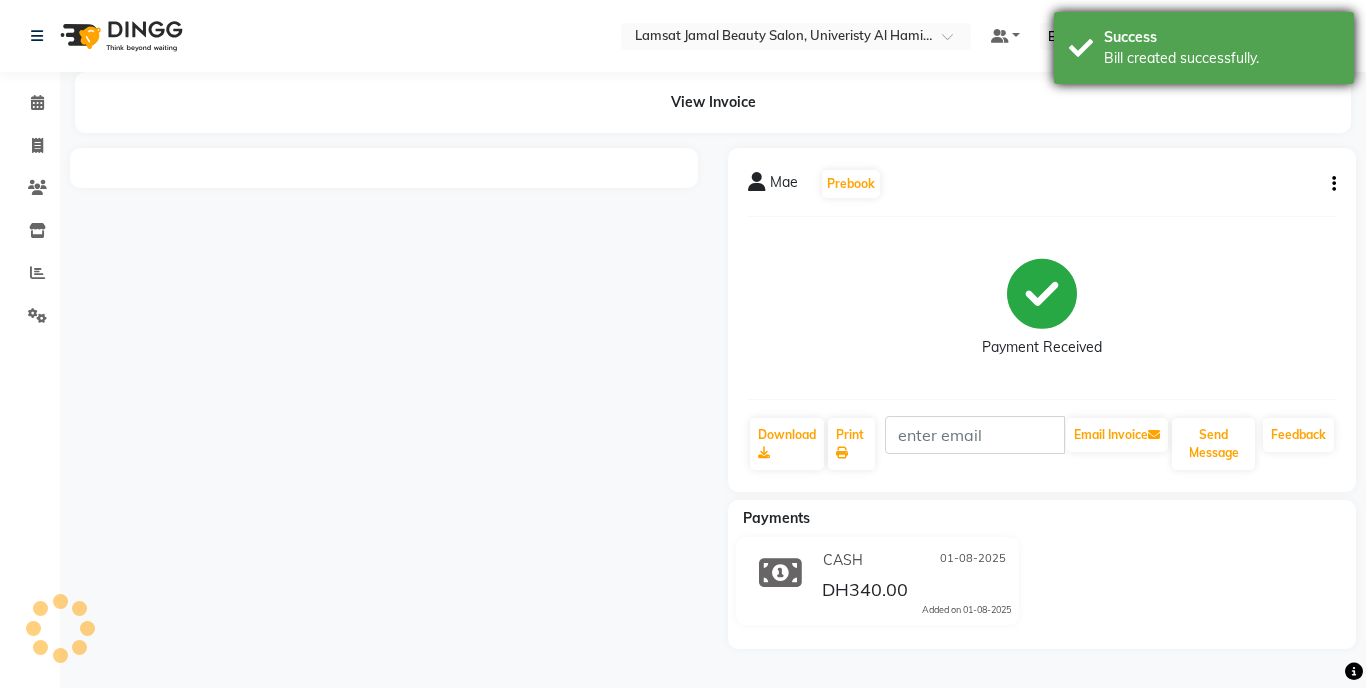 click on "Success" at bounding box center (1221, 37) 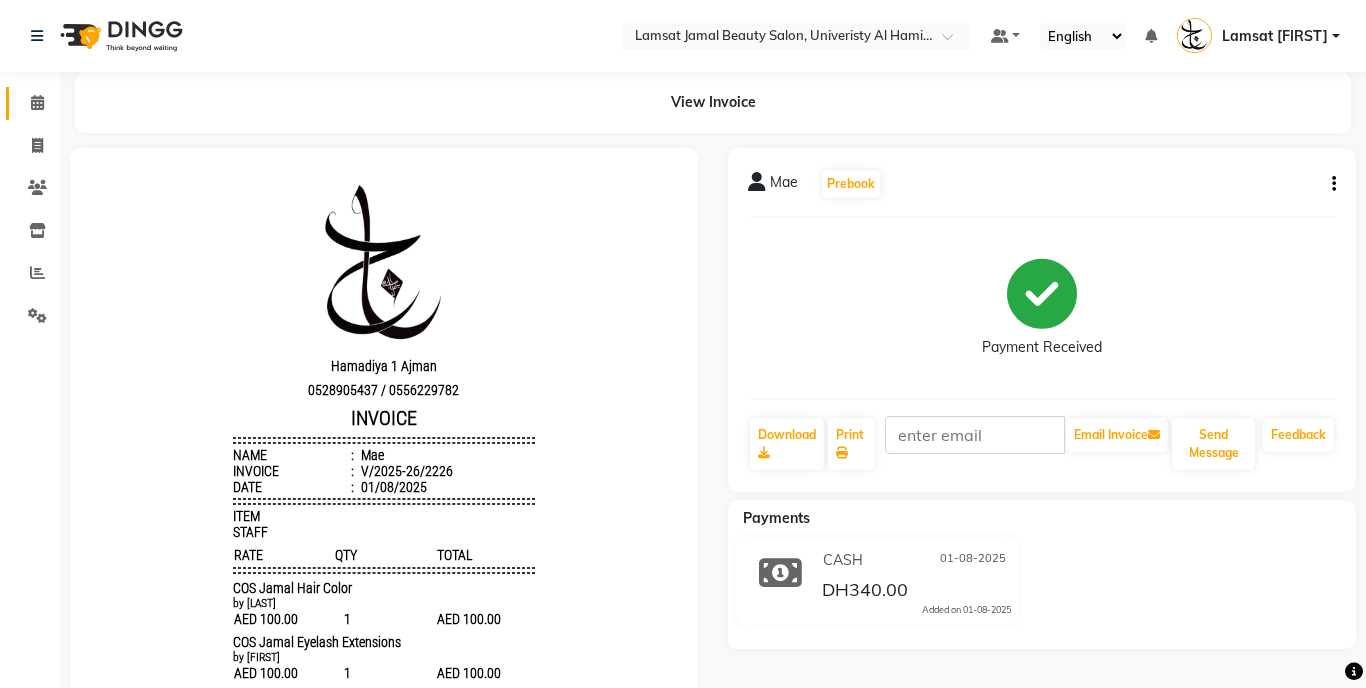 scroll, scrollTop: 0, scrollLeft: 0, axis: both 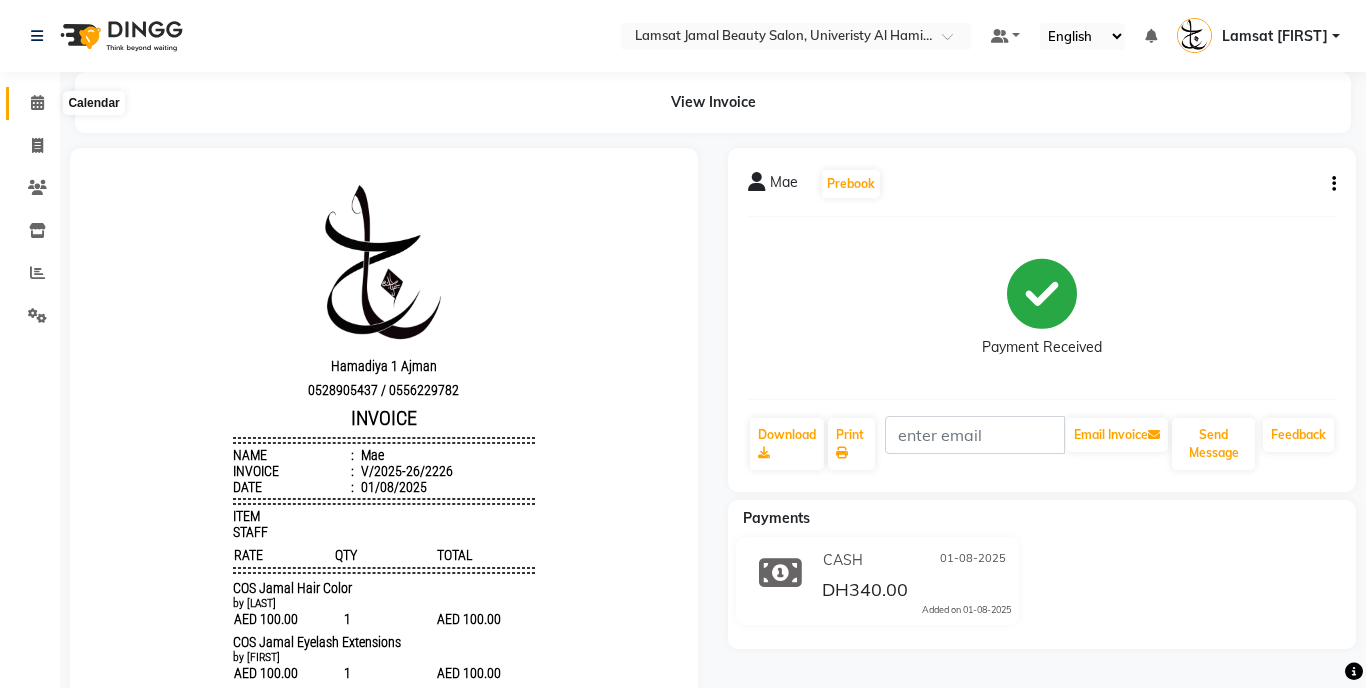 click 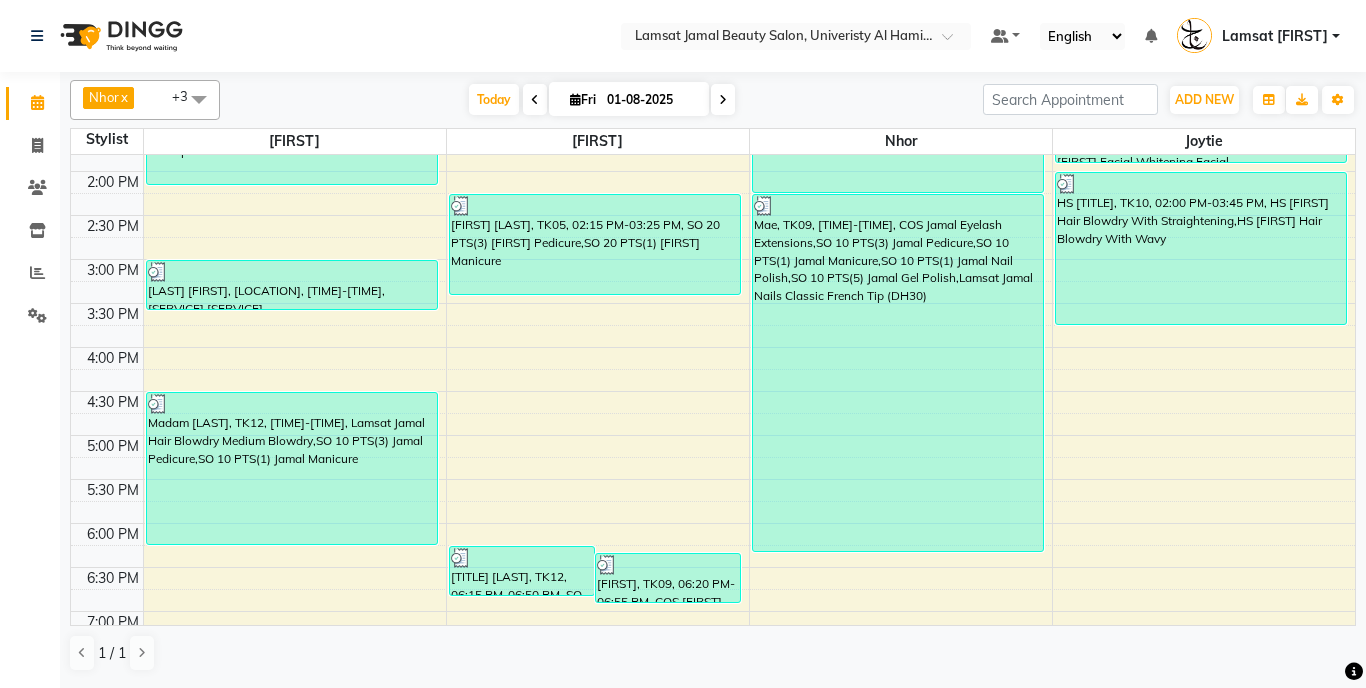 scroll, scrollTop: 536, scrollLeft: 0, axis: vertical 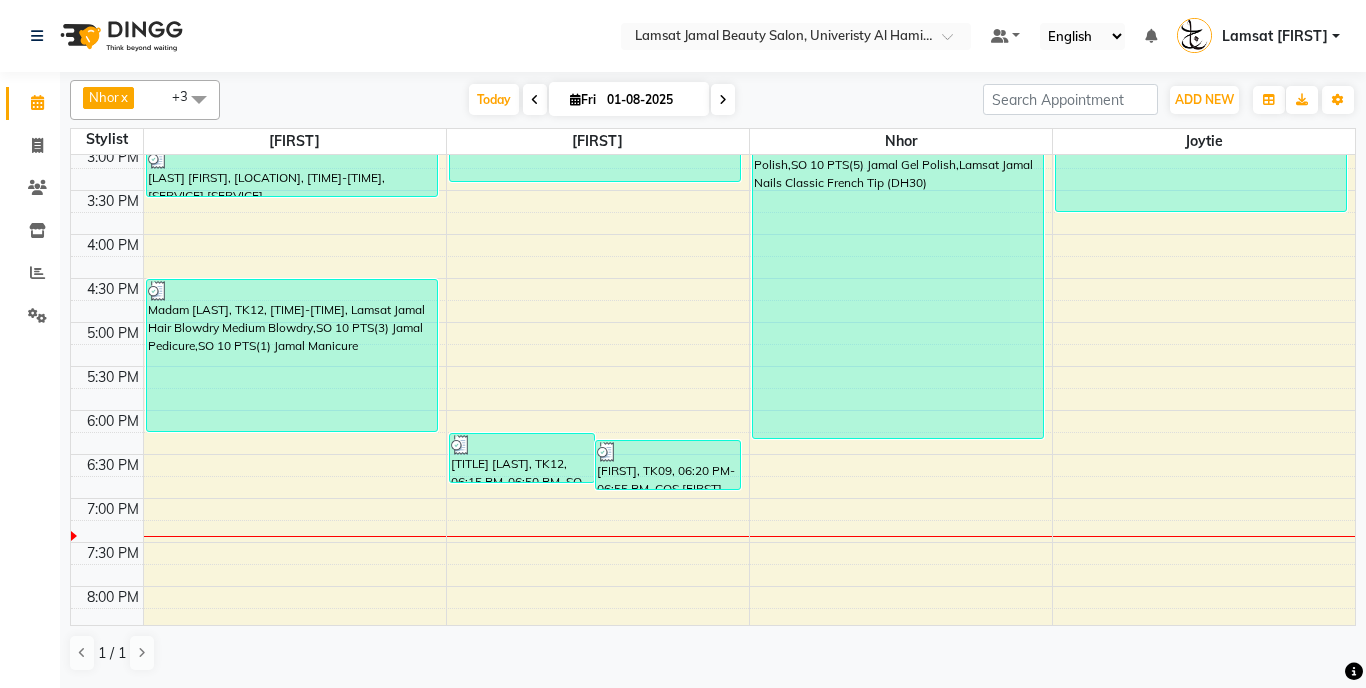 click on "[TIME]-[TIME] [TIME] [TIME] [TIME] [TIME] [TIME] [TIME] [TIME] [TIME] [TIME] [TIME] [TIME] [TIME] [TIME] [TIME] [TIME] [TIME] [TIME] [TIME] [TIME] [TIME] [TIME] [TIME] [TIME] [TIME] [TIME] [TIME] [TIME] [TIME]     [LAST] [FIRST], [LOCATION], [TIME]-[TIME], [SERVICE] [SERVICE] [SERVICE], [SERVICE] [SERVICE], [SERVICE] [SERVICE]     [LAST] [FIRST], [LOCATION], [TIME]-[TIME], [SERVICE] [SERVICE], [SERVICE] [SERVICE]     [LAST] [FIRST], [LOCATION], [TIME]-[TIME], [SERVICE] [SERVICE]     [LAST] [FIRST], [LOCATION], [TIME]-[TIME], [SERVICE] [SERVICE], [SERVICE] [SERVICE], [SERVICE] [SERVICE]     [LAST] [FIRST], [LOCATION], [TIME]-[TIME], [SERVICE] [SERVICE]     [FIRST], [LOCATION], [TIME]-[TIME], [SERVICE] [SERVICE]                 [LAST] [FIRST], [LOCATION], [TIME]-[TIME], [SERVICE] [SERVICE]" at bounding box center [713, 278] 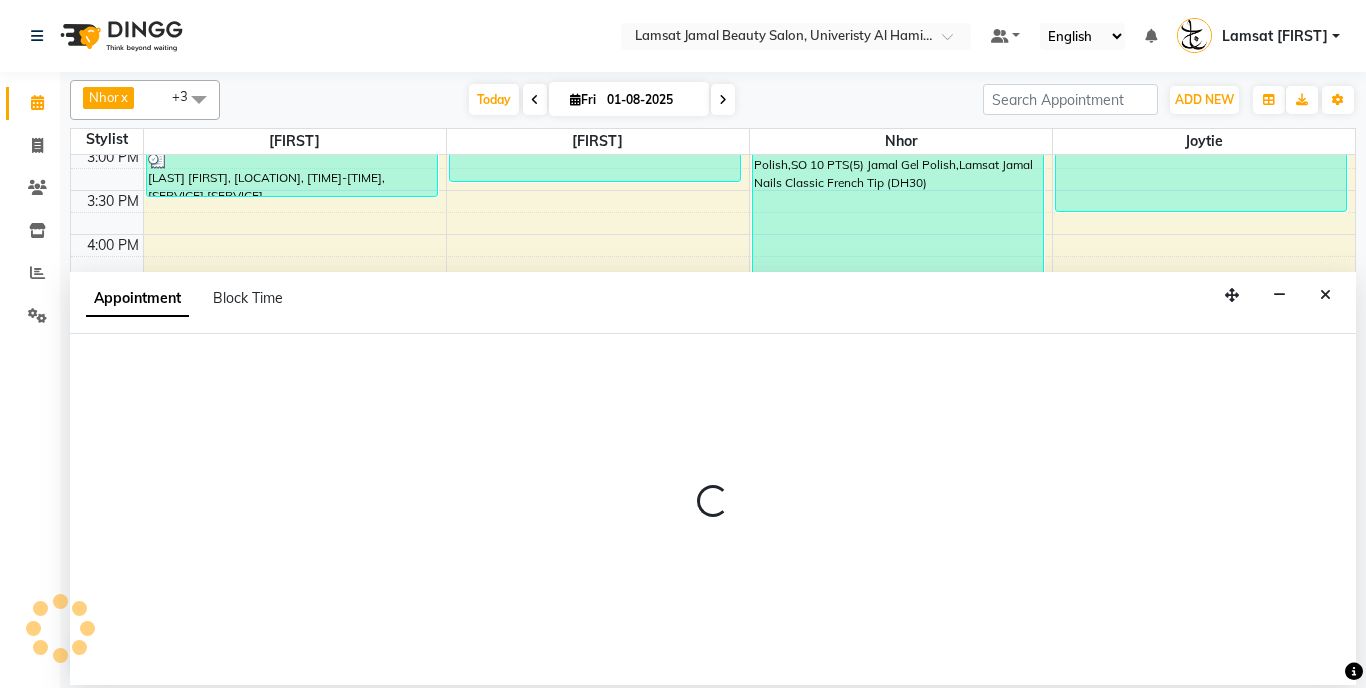 select on "79901" 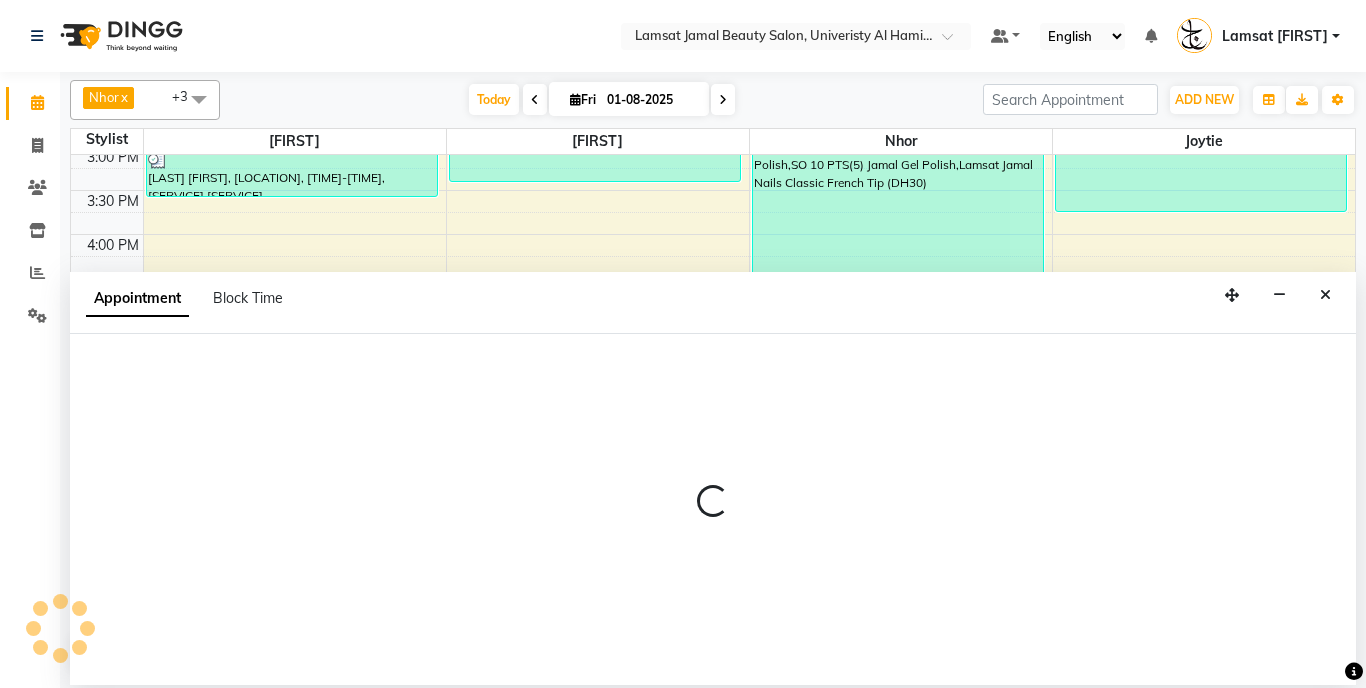 select on "tentative" 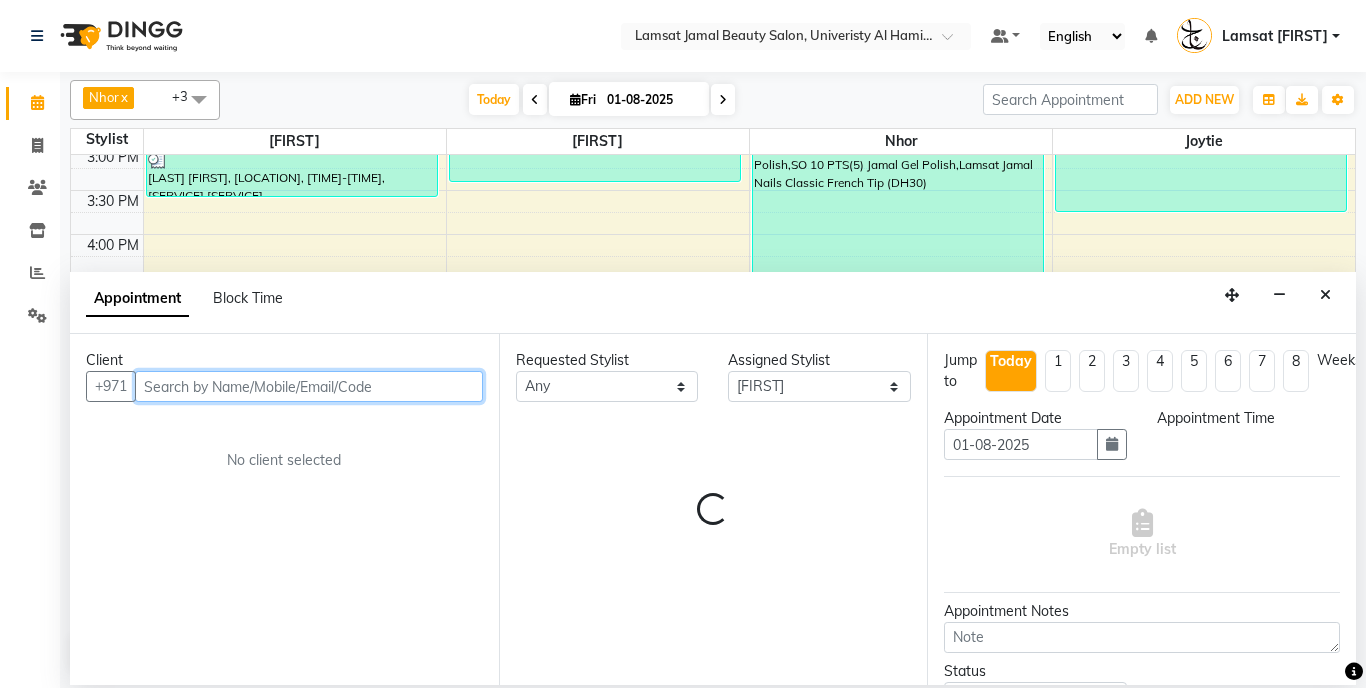 select on "1095" 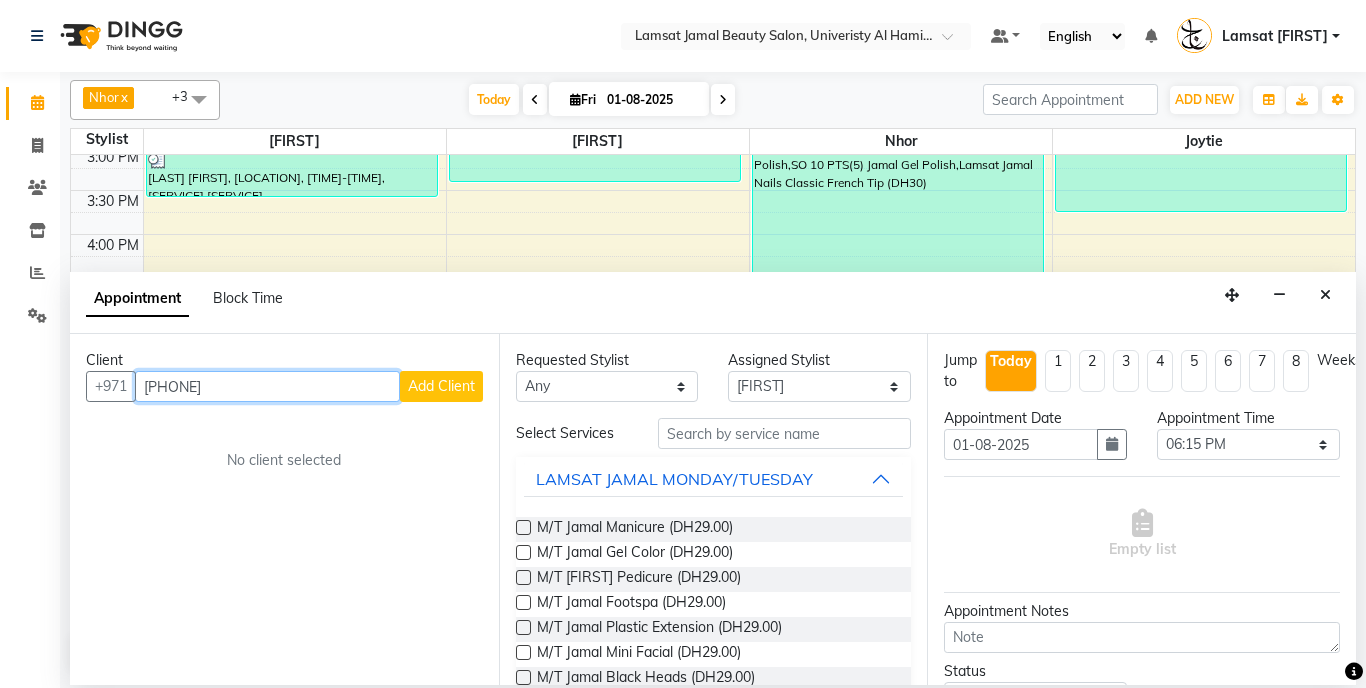 type on "[PHONE]" 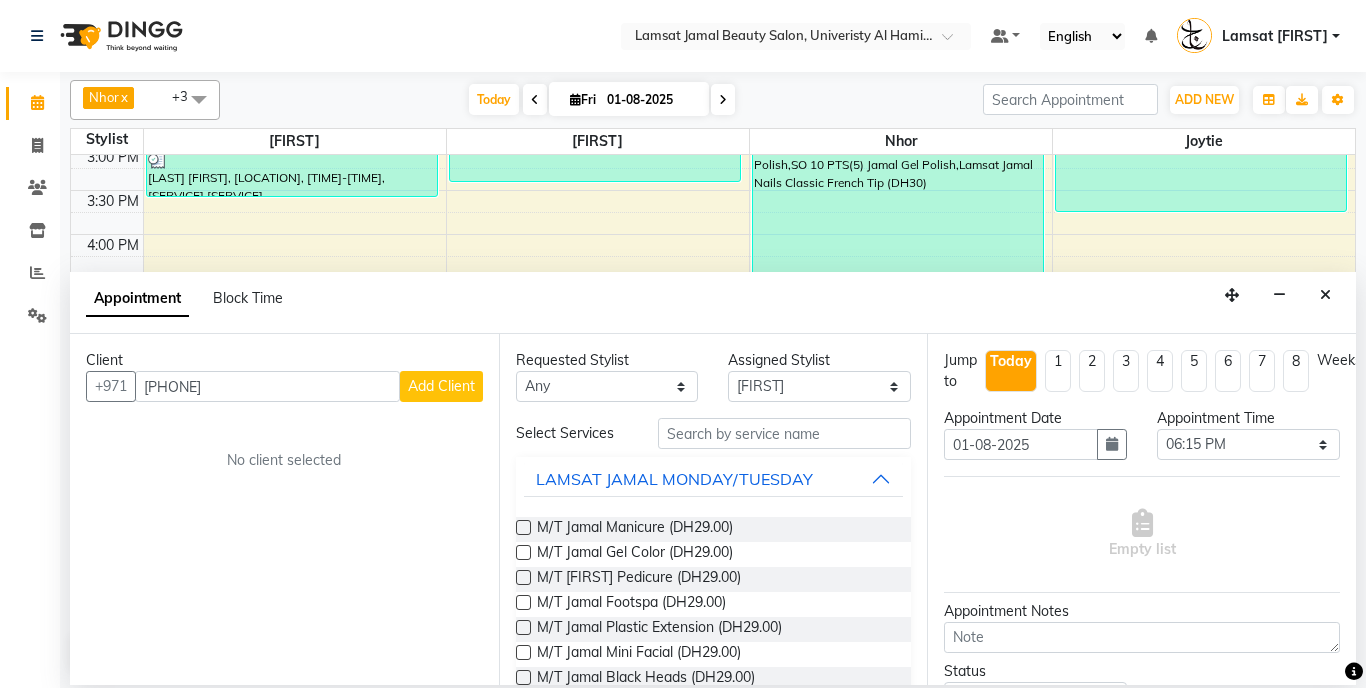 click on "Add Client" at bounding box center (441, 386) 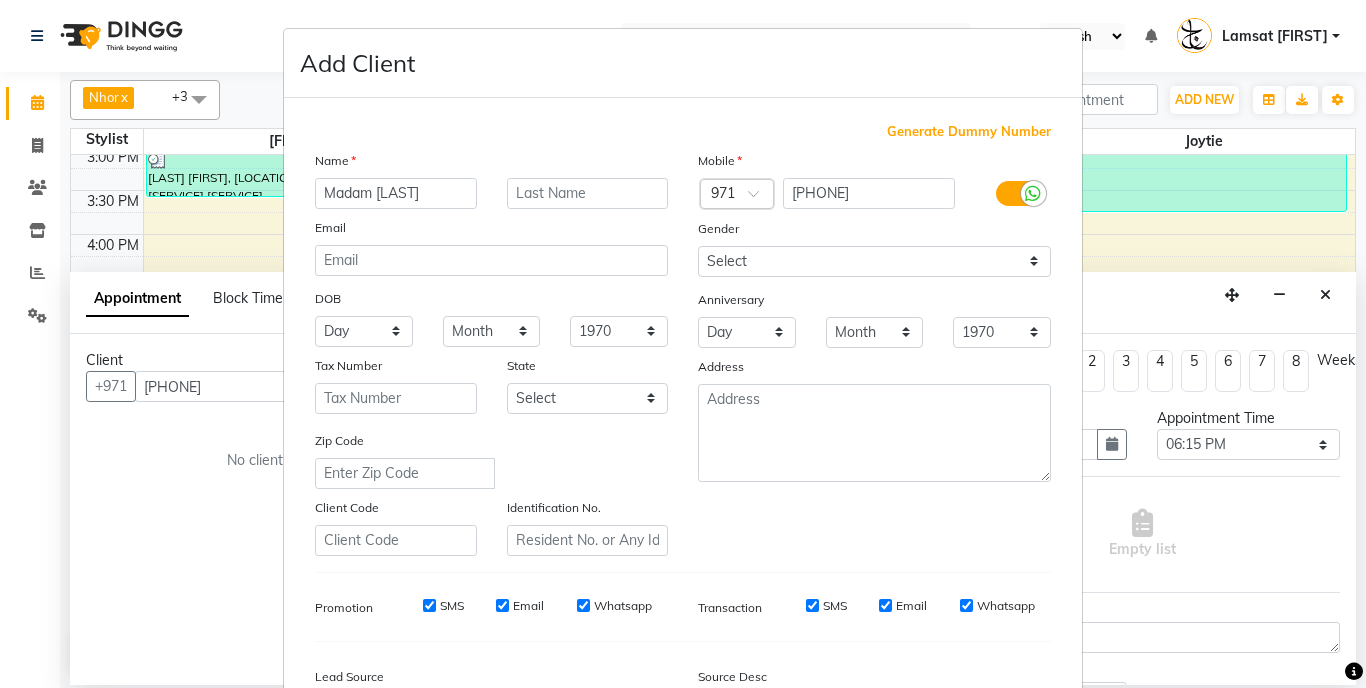 scroll, scrollTop: 235, scrollLeft: 0, axis: vertical 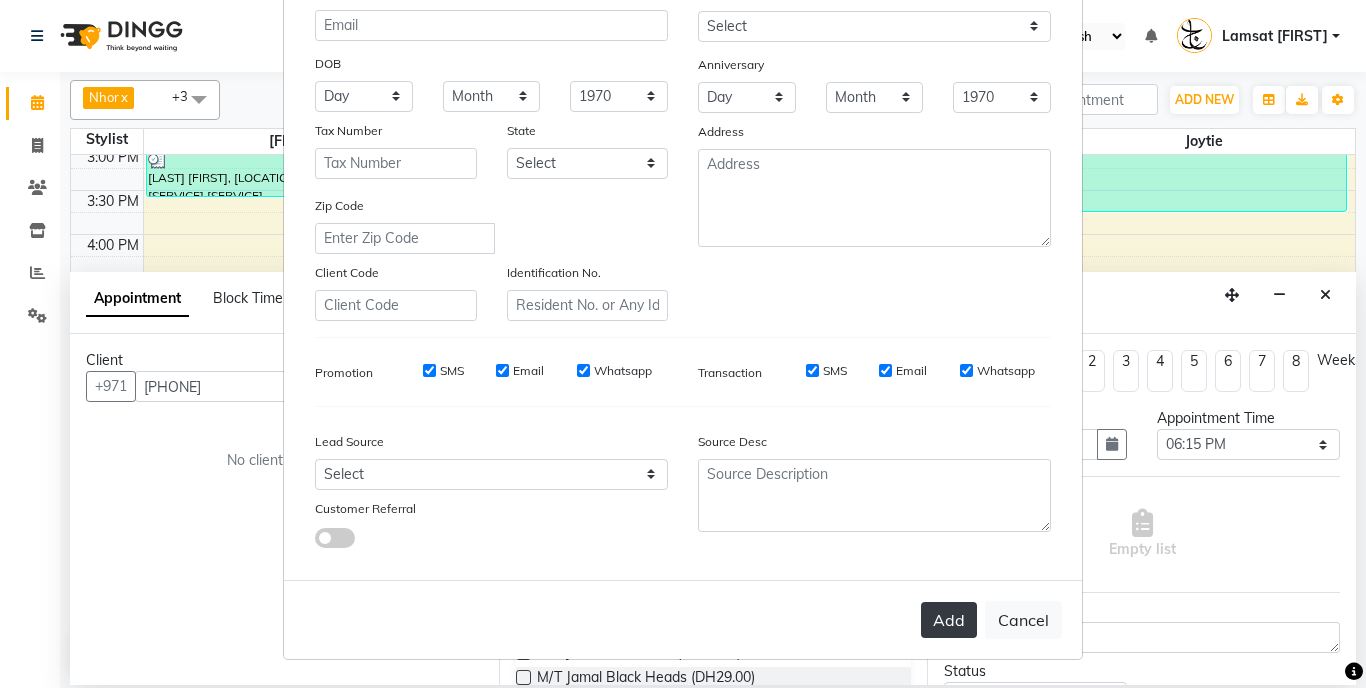 type on "Madam [LAST]" 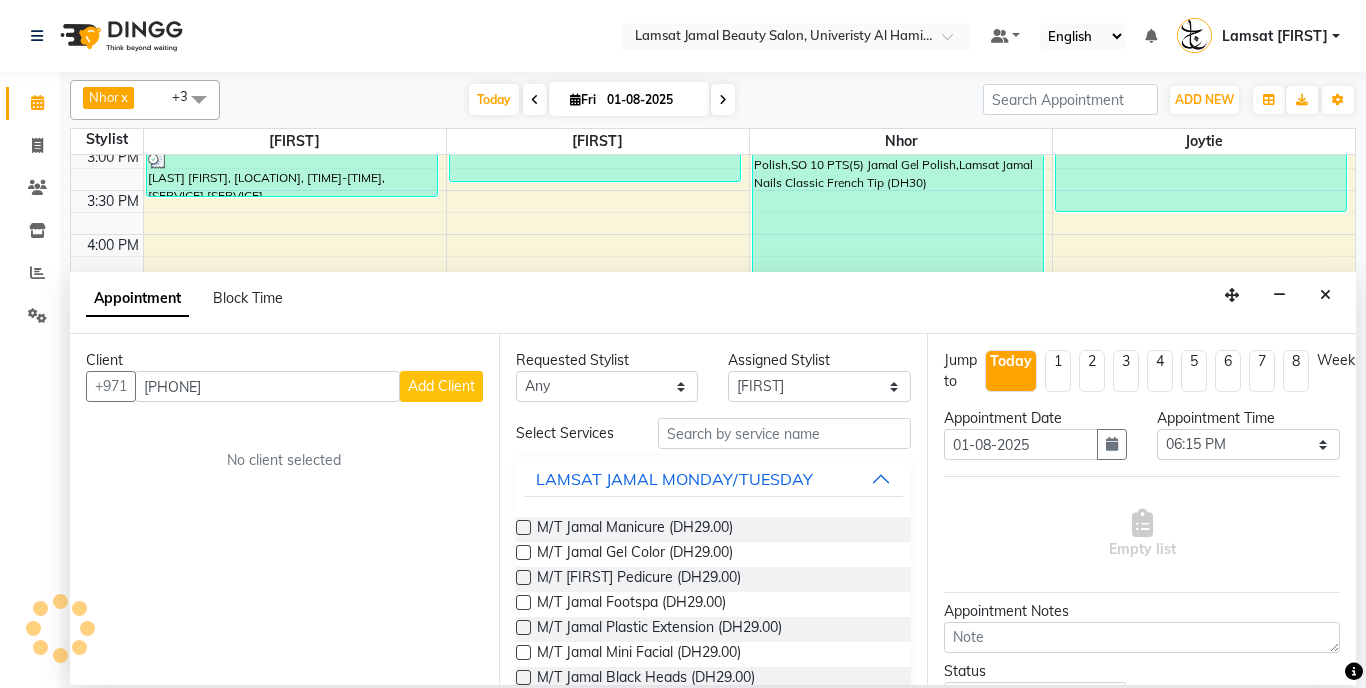 type on "50*****93" 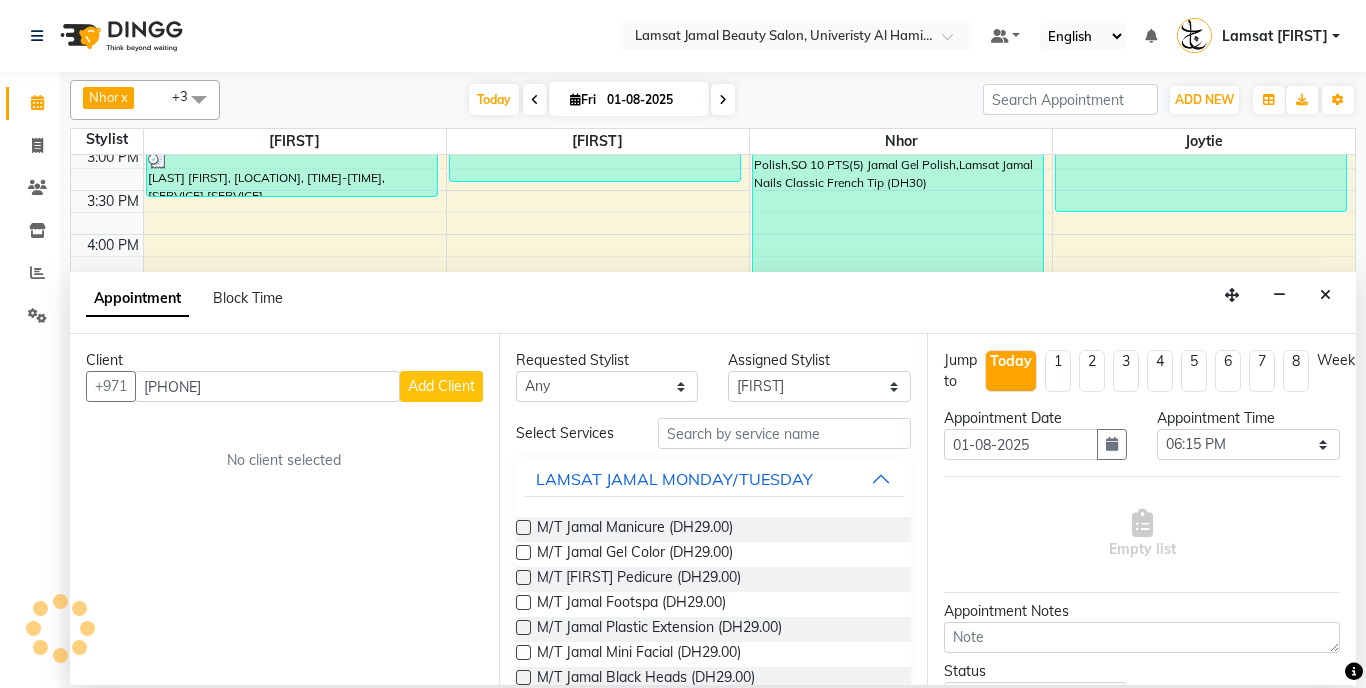 select 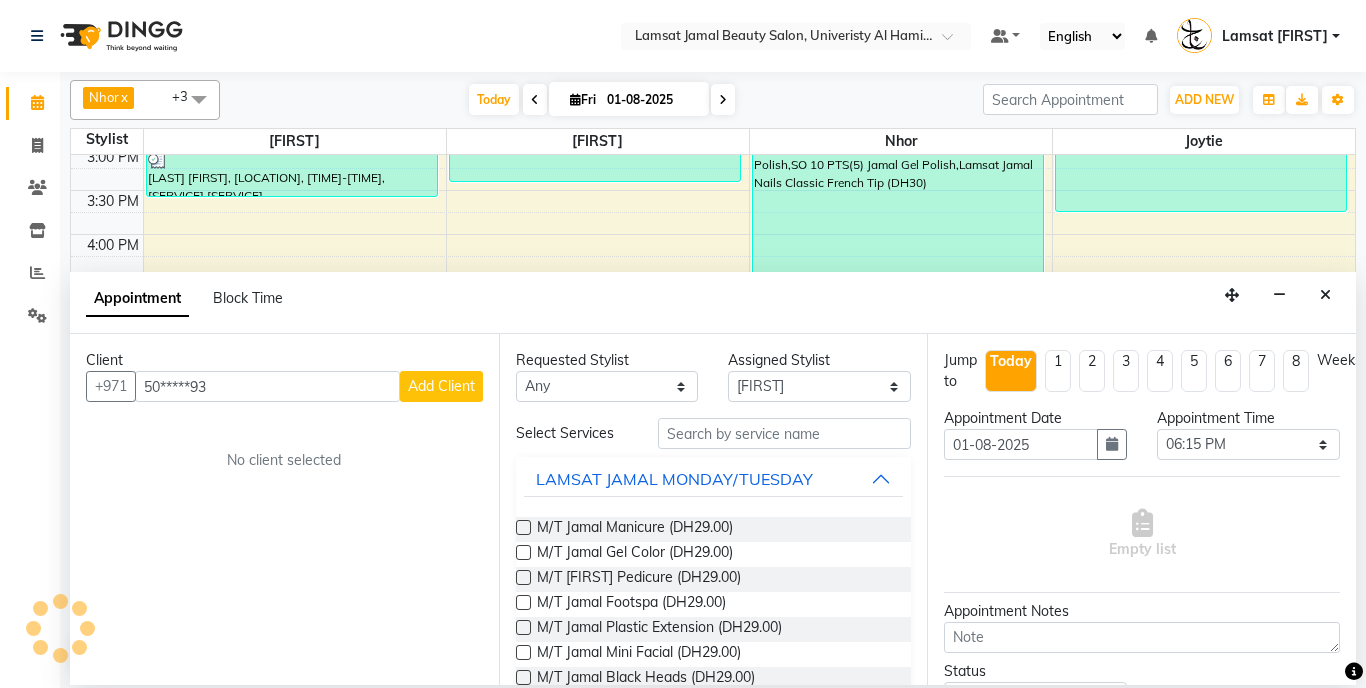 select 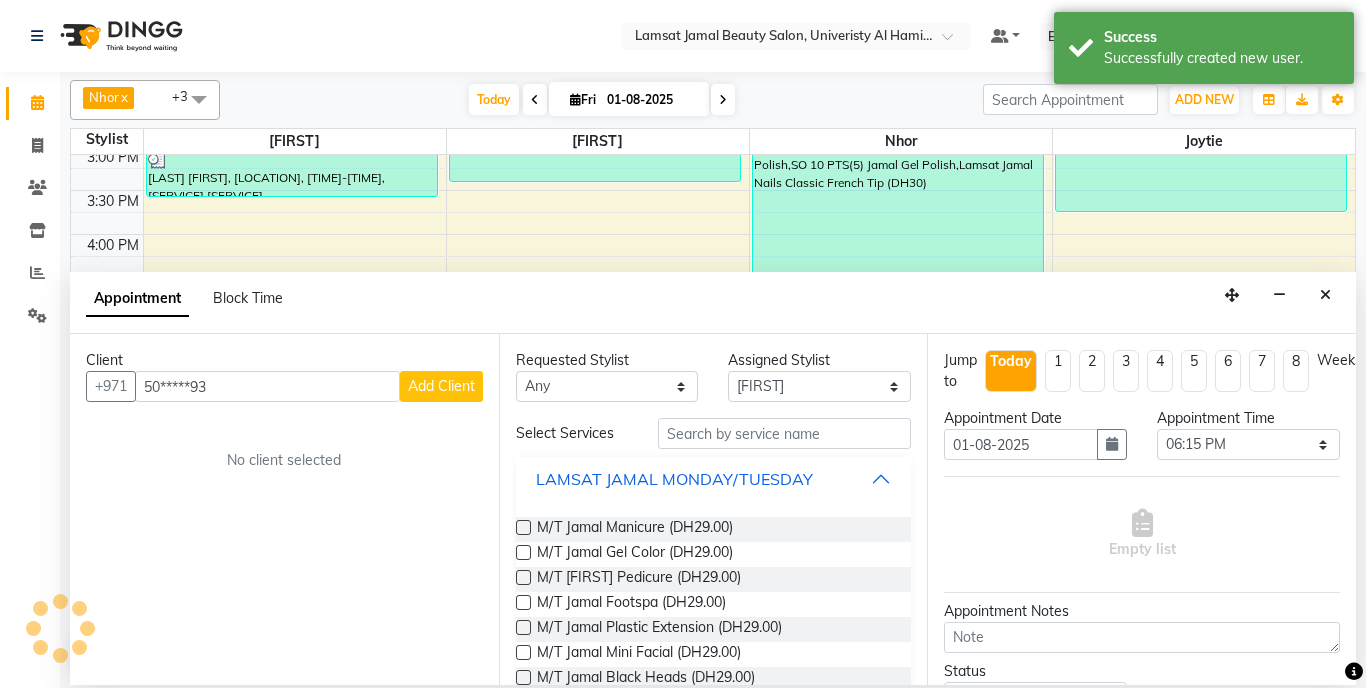 click on "LAMSAT JAMAL MONDAY/TUESDAY" at bounding box center [714, 479] 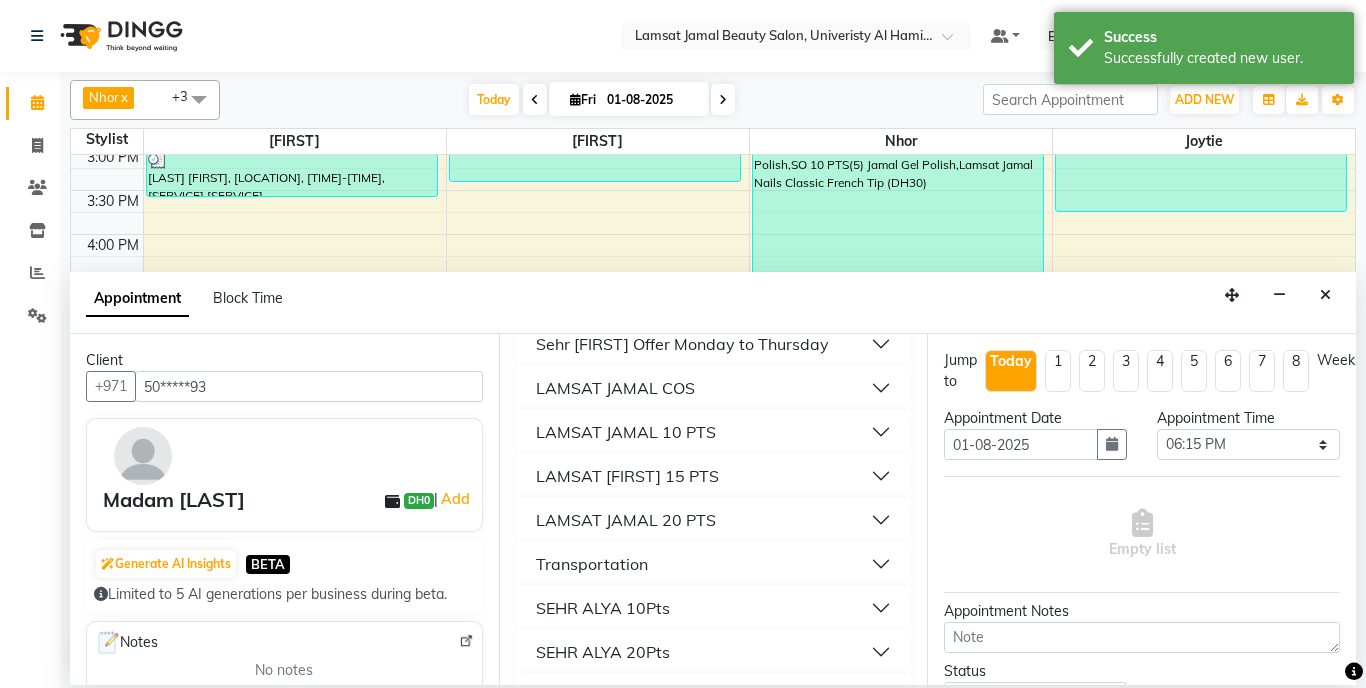 scroll, scrollTop: 404, scrollLeft: 0, axis: vertical 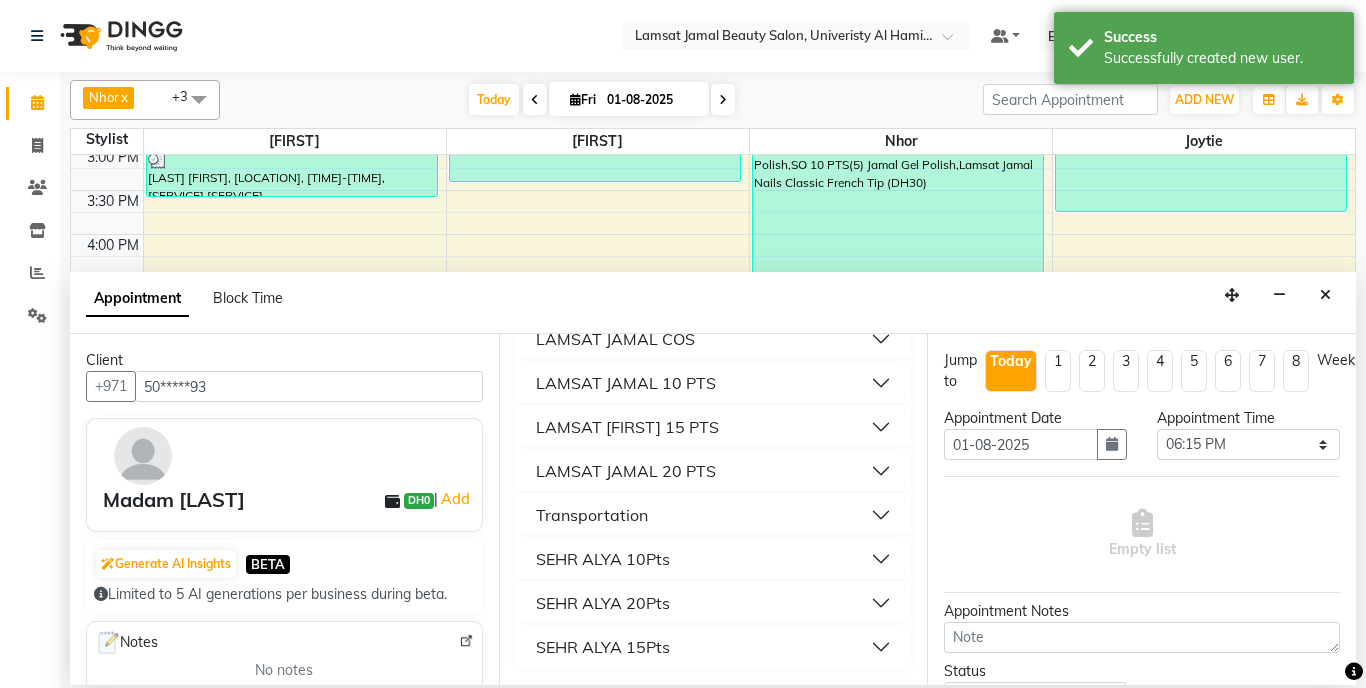 click on "LAMSAT JAMAL 10 PTS" at bounding box center [714, 383] 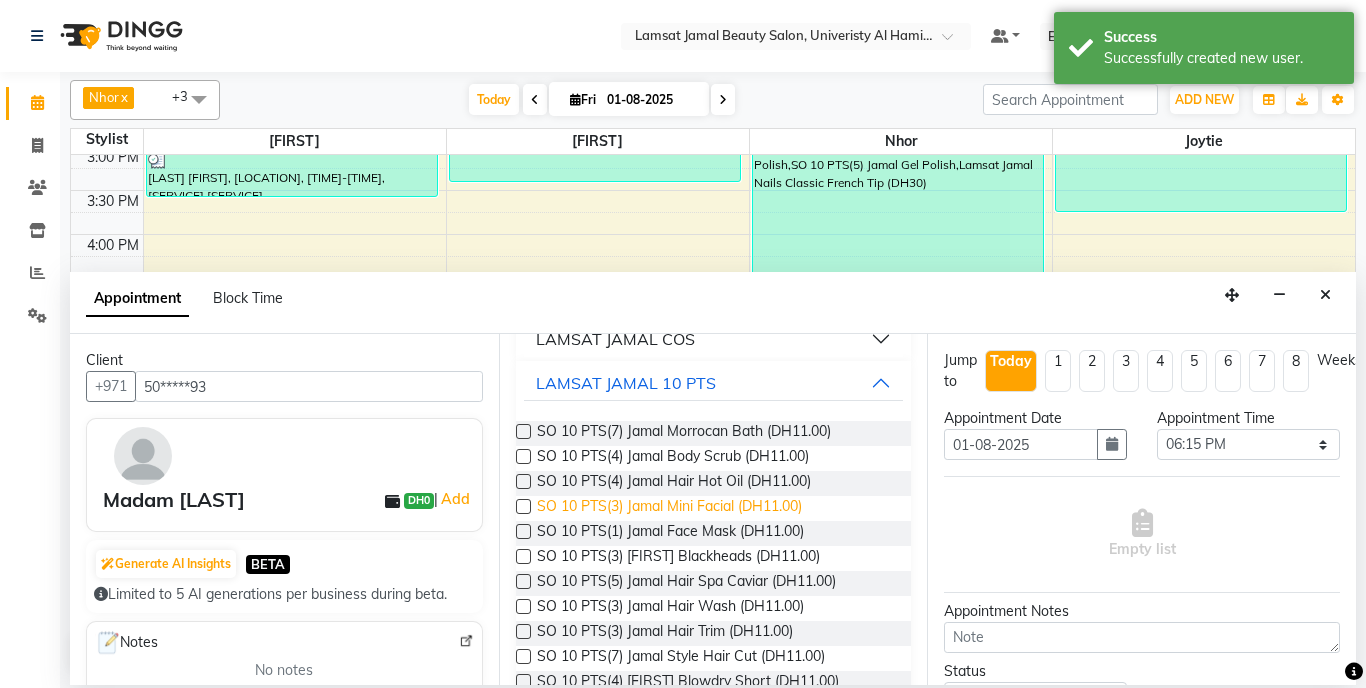 click on "SO 10 PTS(3) Jamal Mini Facial (DH11.00)" at bounding box center (669, 508) 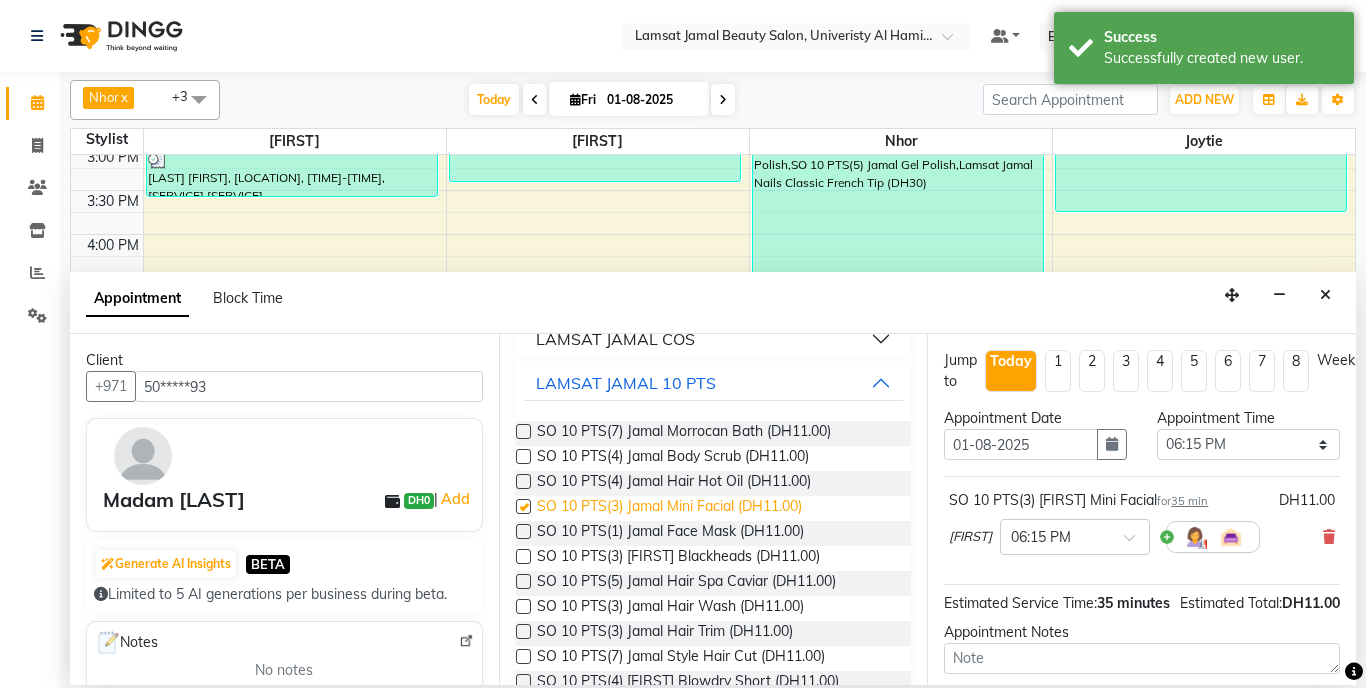 checkbox on "false" 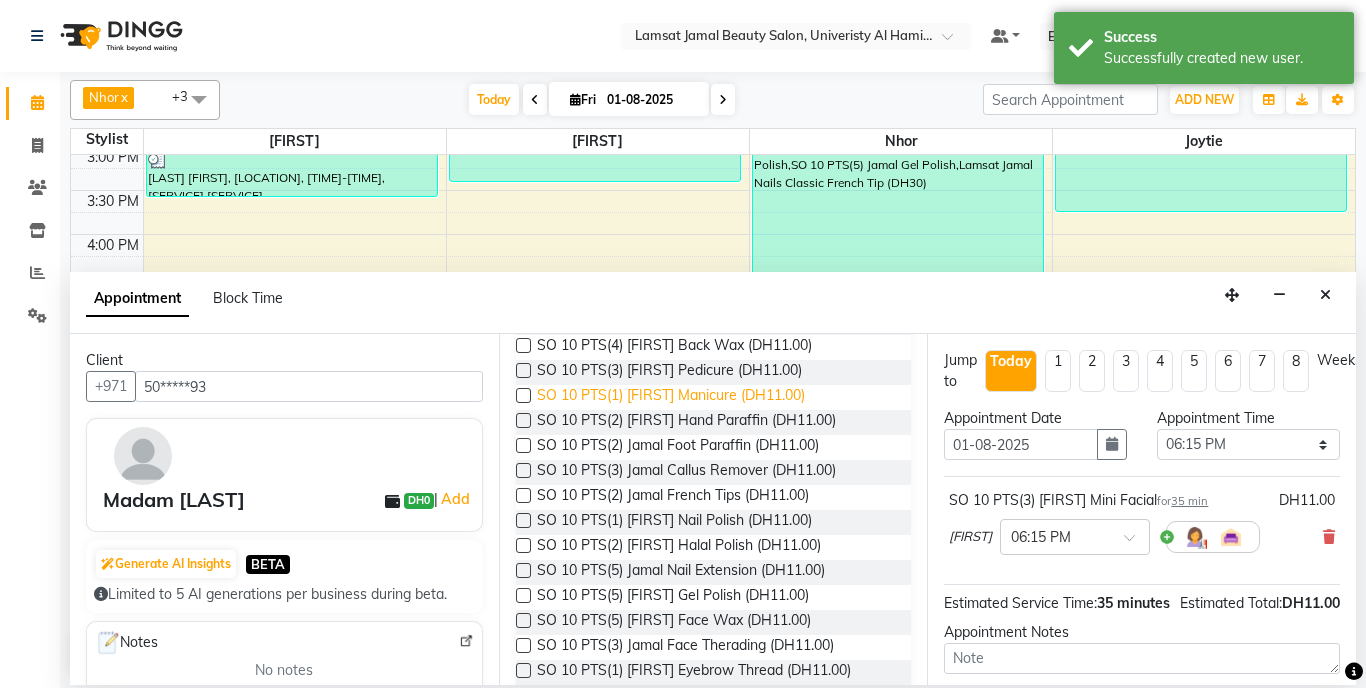 scroll, scrollTop: 1240, scrollLeft: 0, axis: vertical 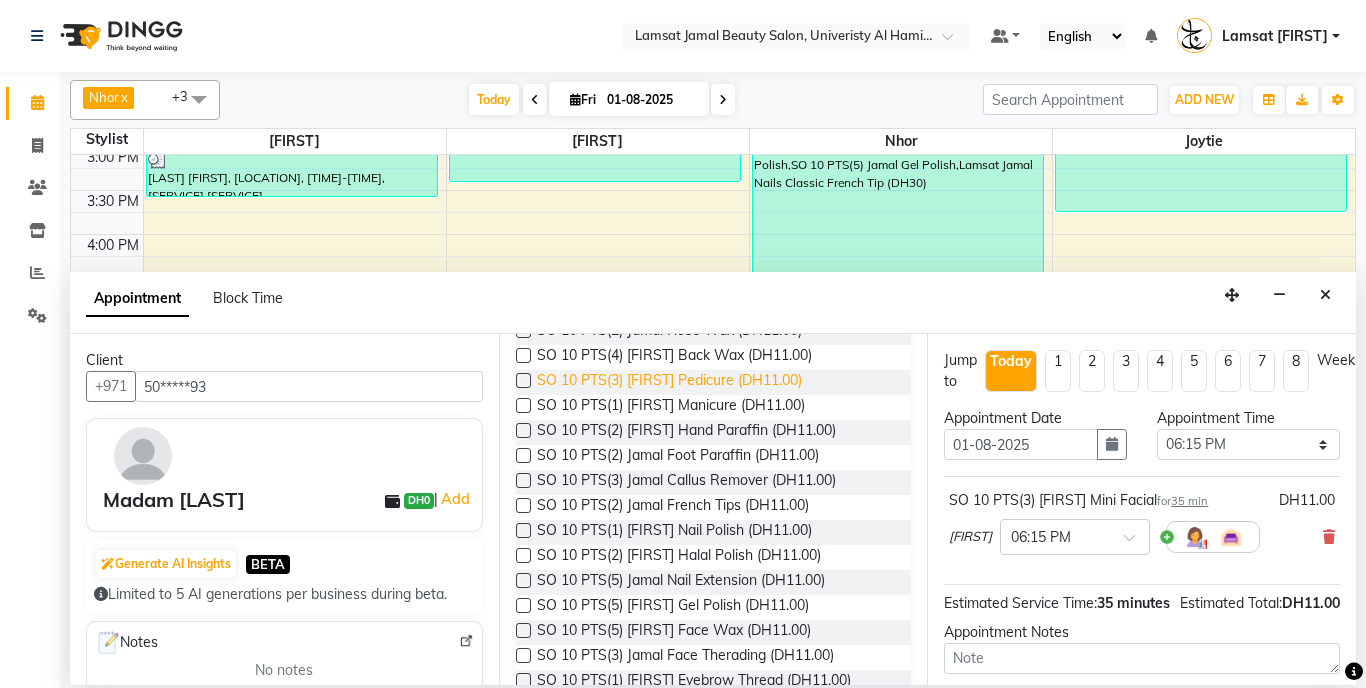 click on "SO 10 PTS(3) [FIRST] Pedicure (DH11.00)" at bounding box center [669, 382] 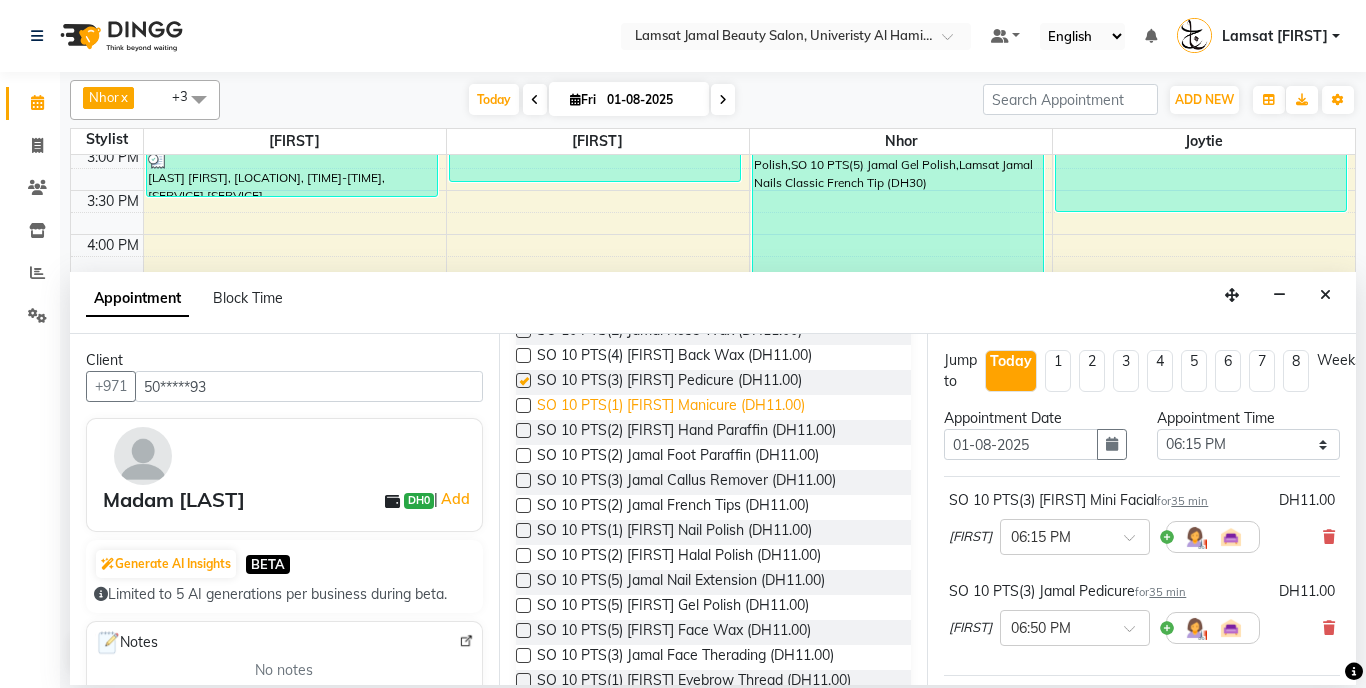 checkbox on "false" 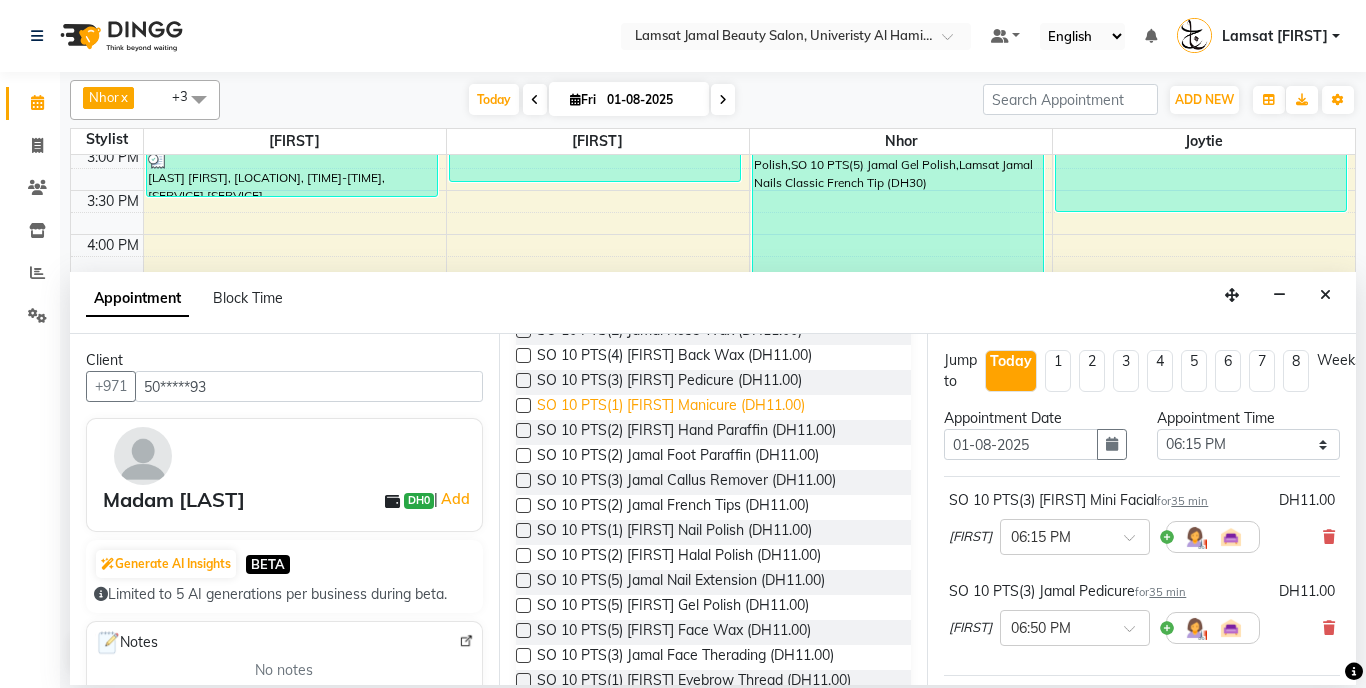 click on "SO 10 PTS(1) [FIRST] Manicure (DH11.00)" at bounding box center (671, 407) 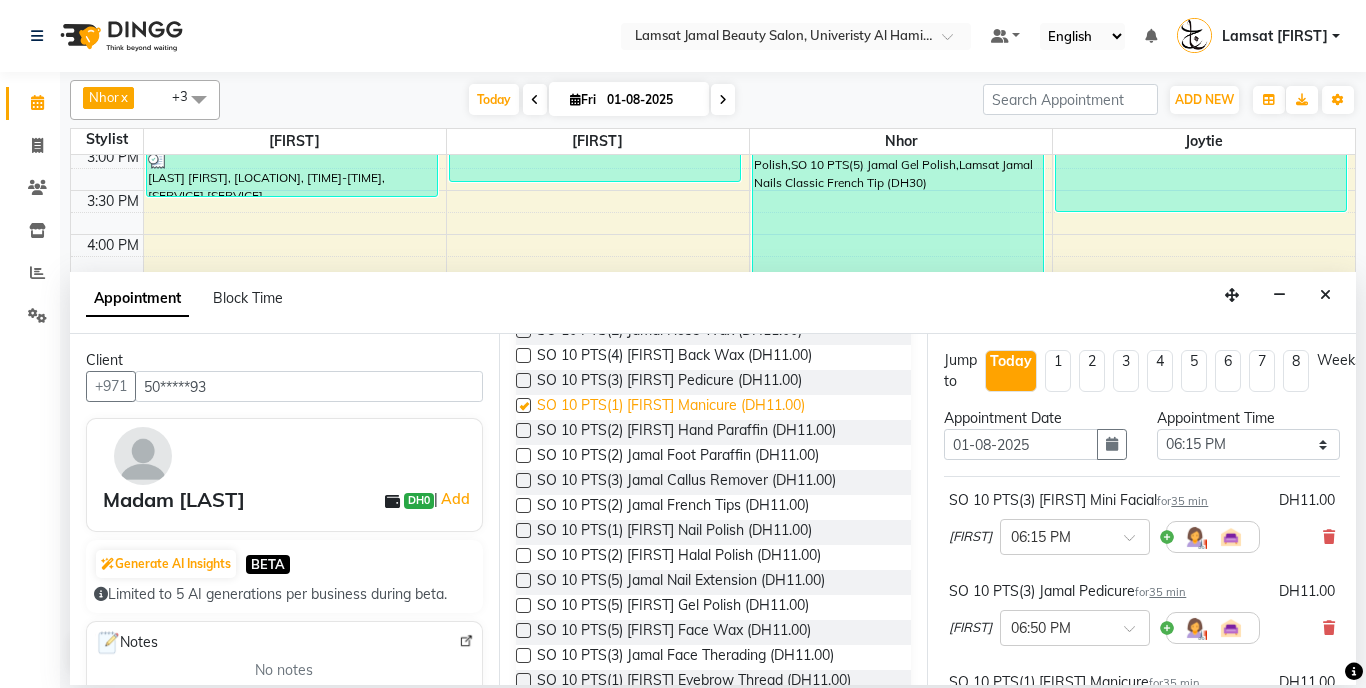 checkbox on "false" 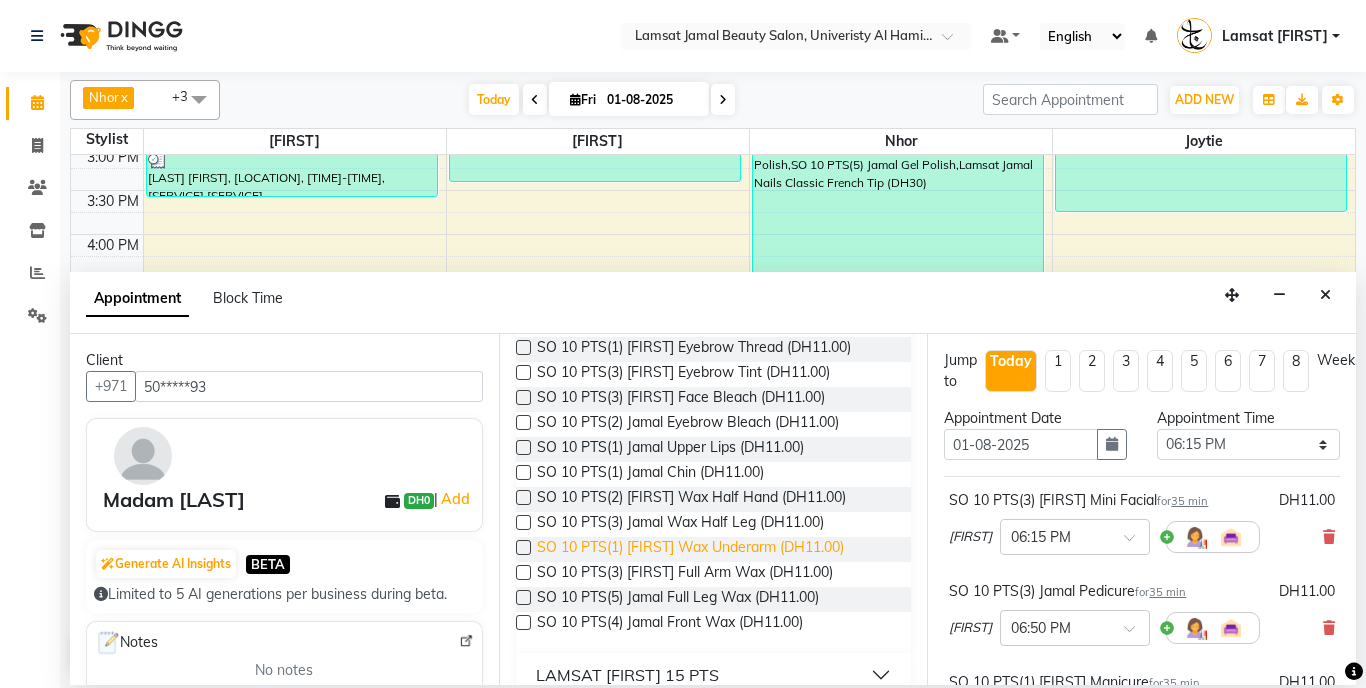 scroll, scrollTop: 1575, scrollLeft: 0, axis: vertical 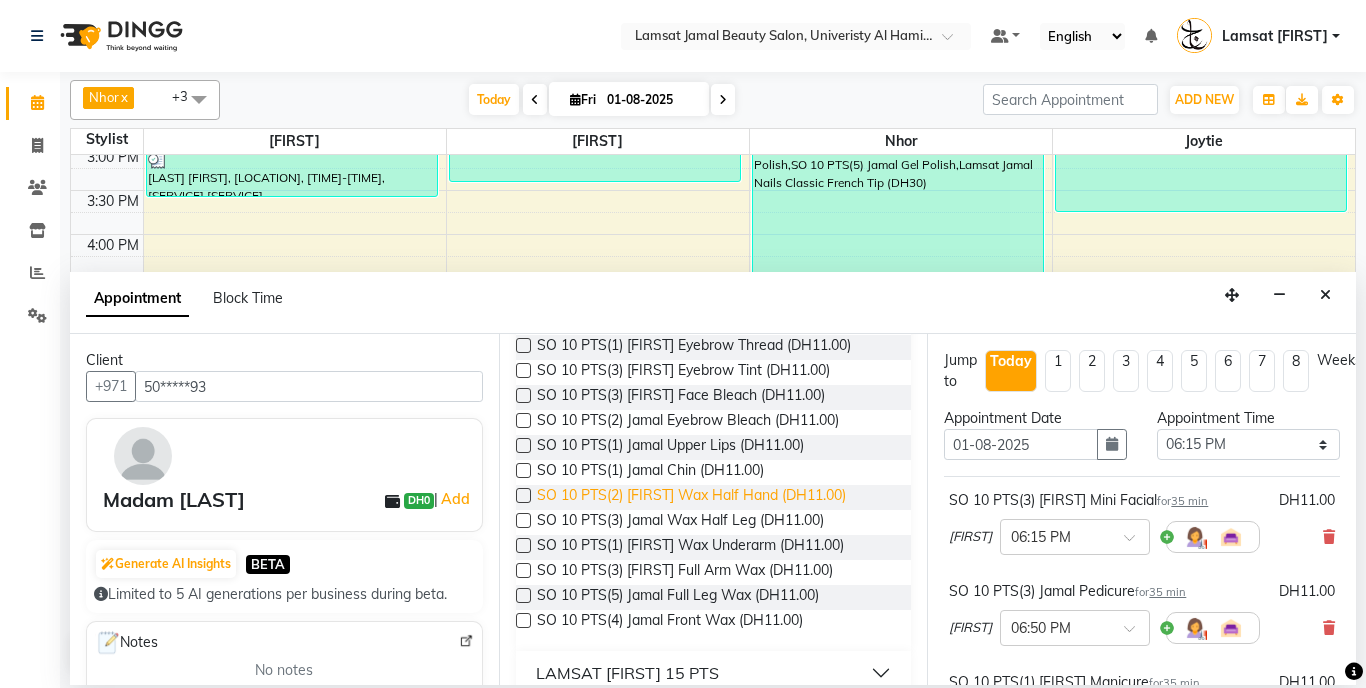 click on "SO 10 PTS(2) [FIRST] Wax Half Hand (DH11.00)" at bounding box center (691, 497) 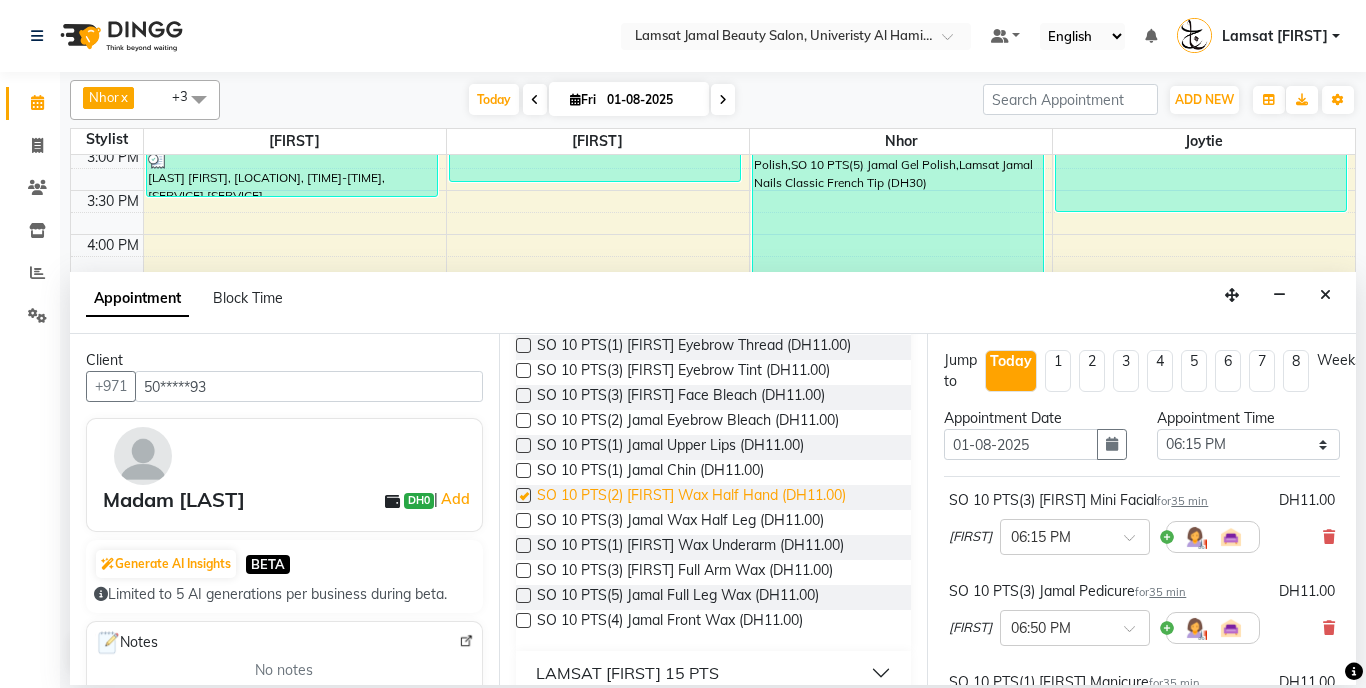 checkbox on "false" 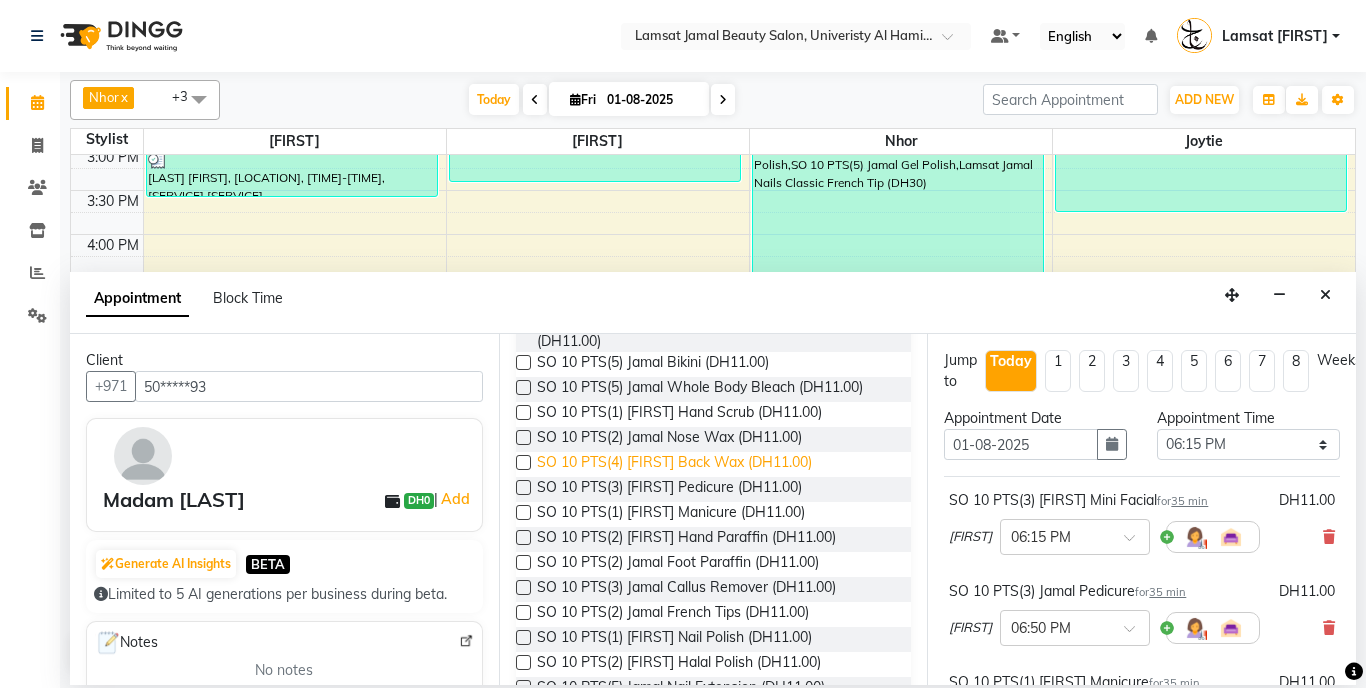 scroll, scrollTop: 1126, scrollLeft: 0, axis: vertical 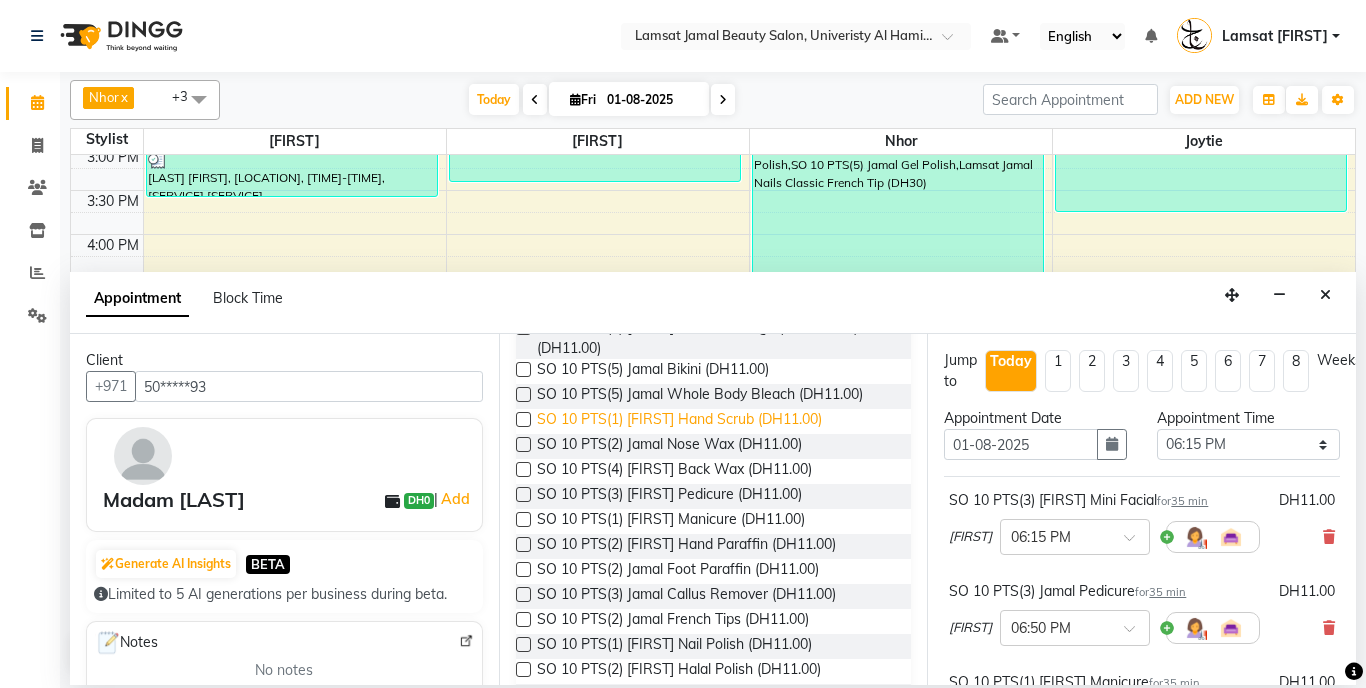 click on "SO 10 PTS(1) [FIRST] Hand Scrub (DH11.00)" at bounding box center (679, 421) 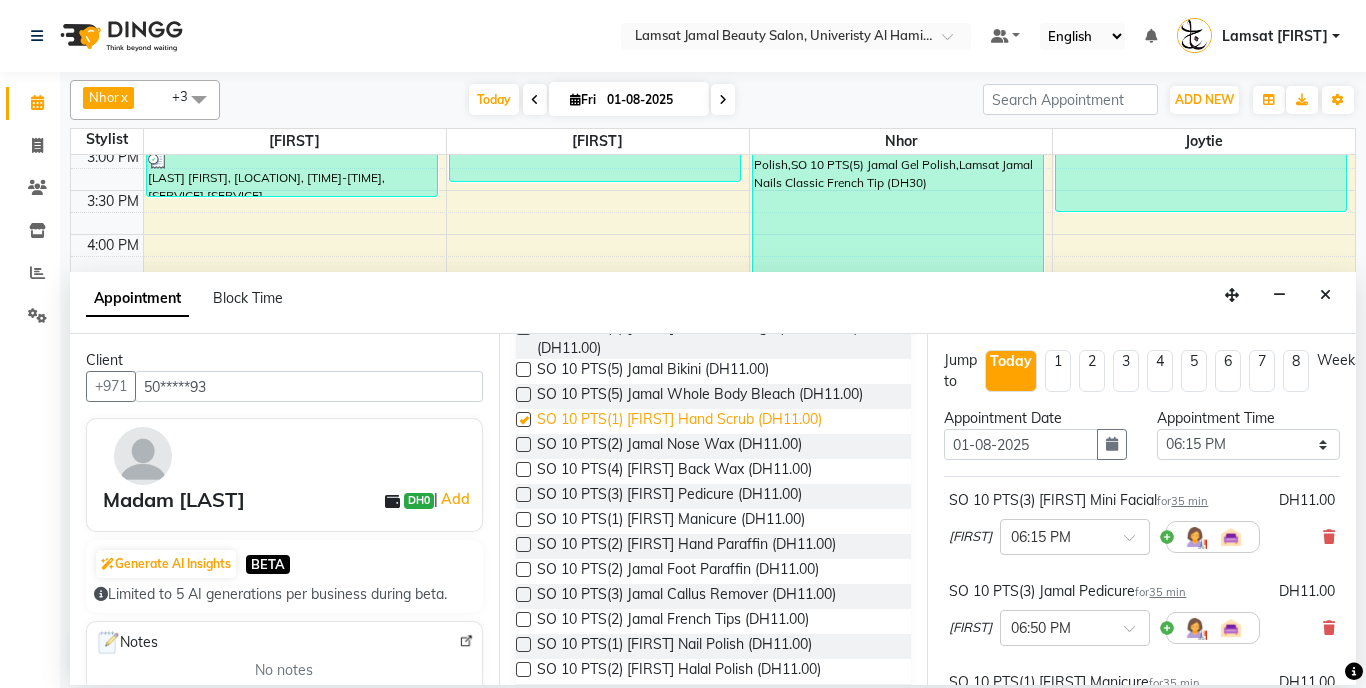 checkbox on "false" 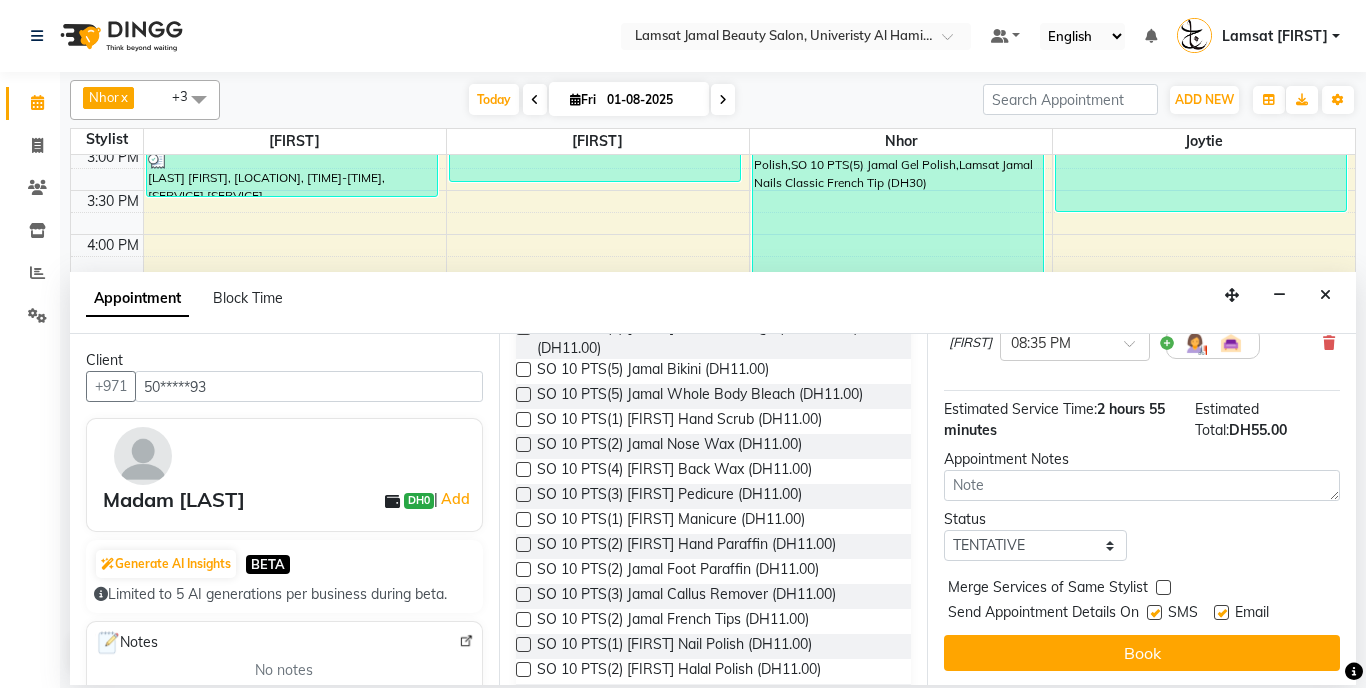 scroll, scrollTop: 560, scrollLeft: 0, axis: vertical 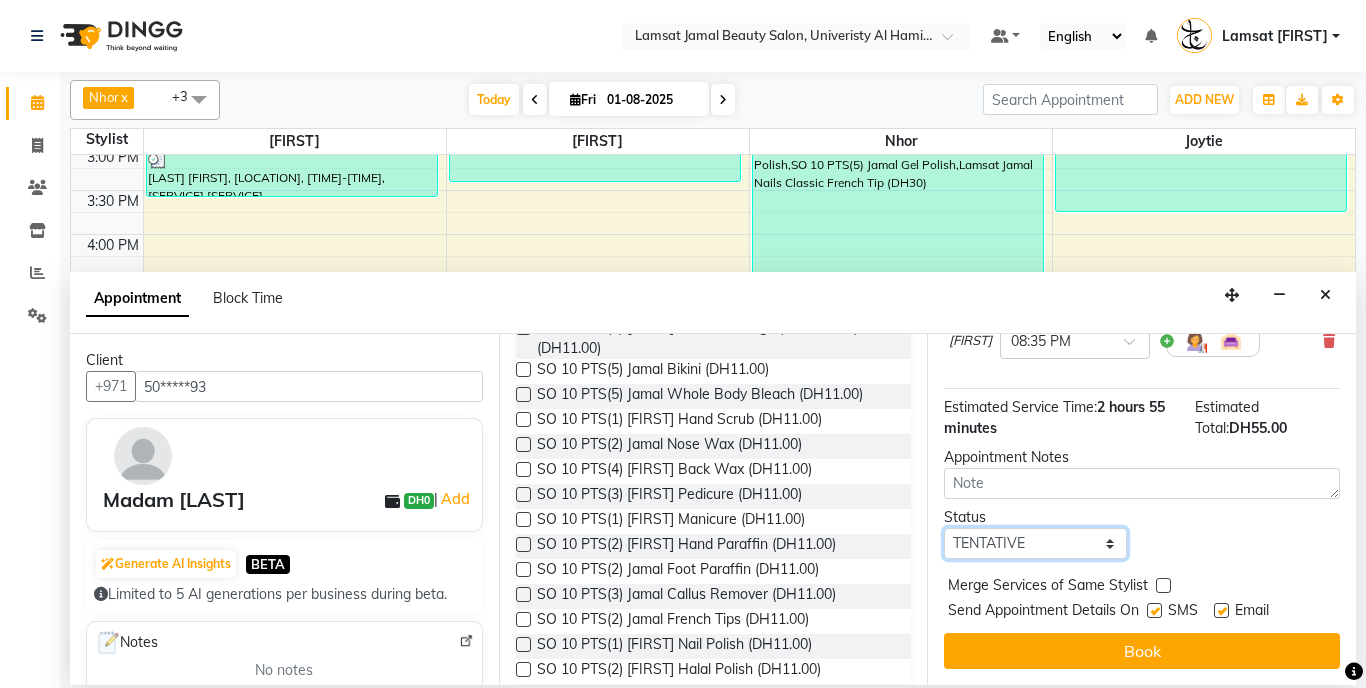 click on "Select TENTATIVE CONFIRM CHECK-IN UPCOMING" at bounding box center (1035, 543) 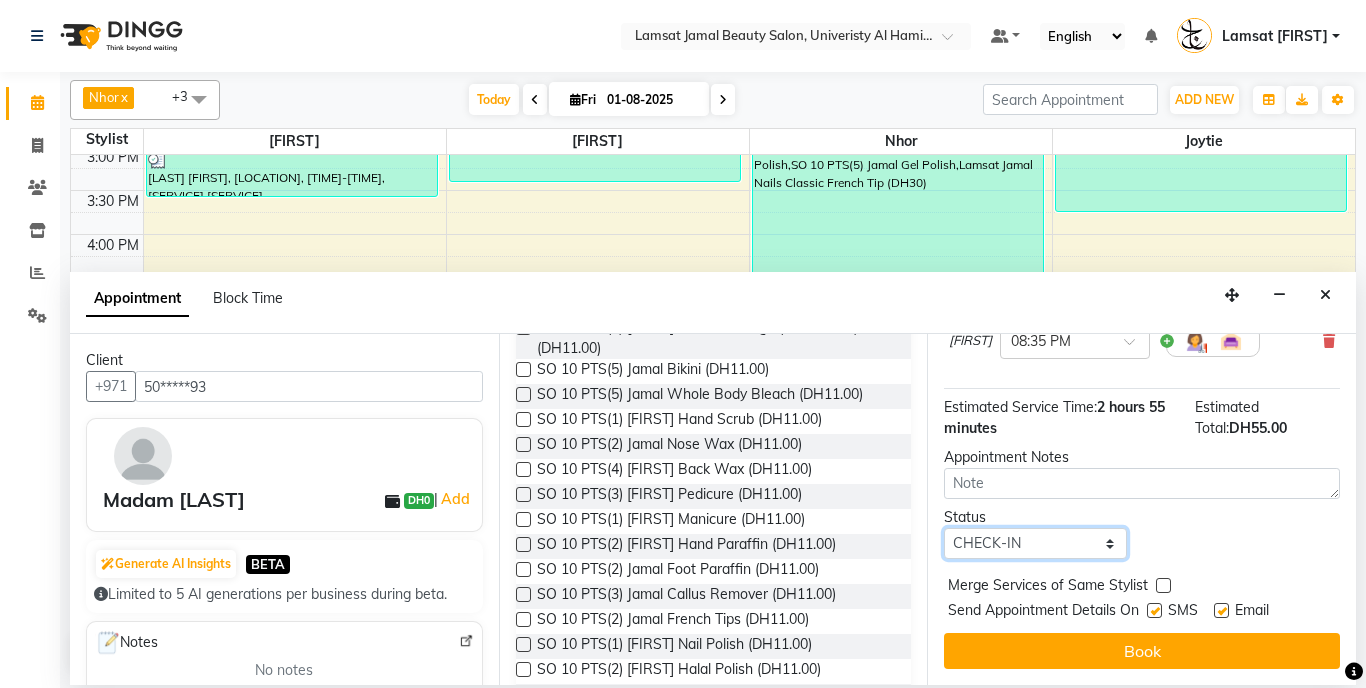 click on "Select TENTATIVE CONFIRM CHECK-IN UPCOMING" at bounding box center (1035, 543) 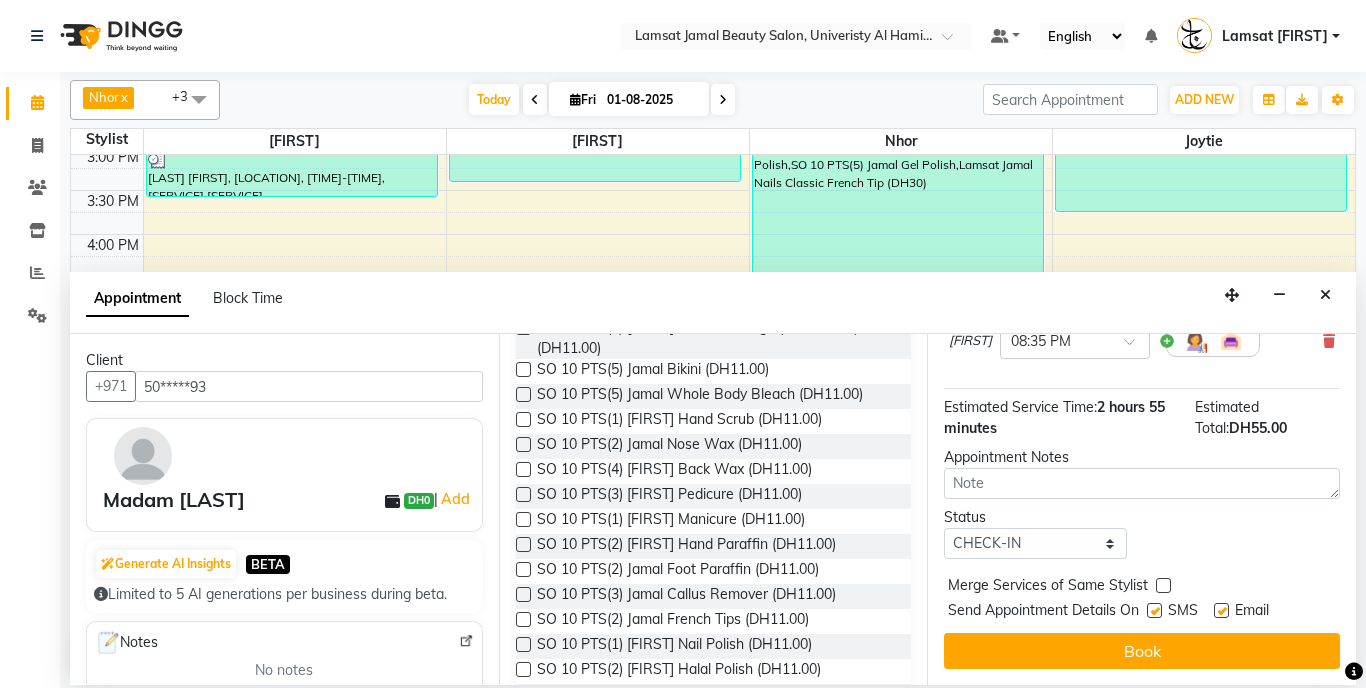 click at bounding box center [1163, 585] 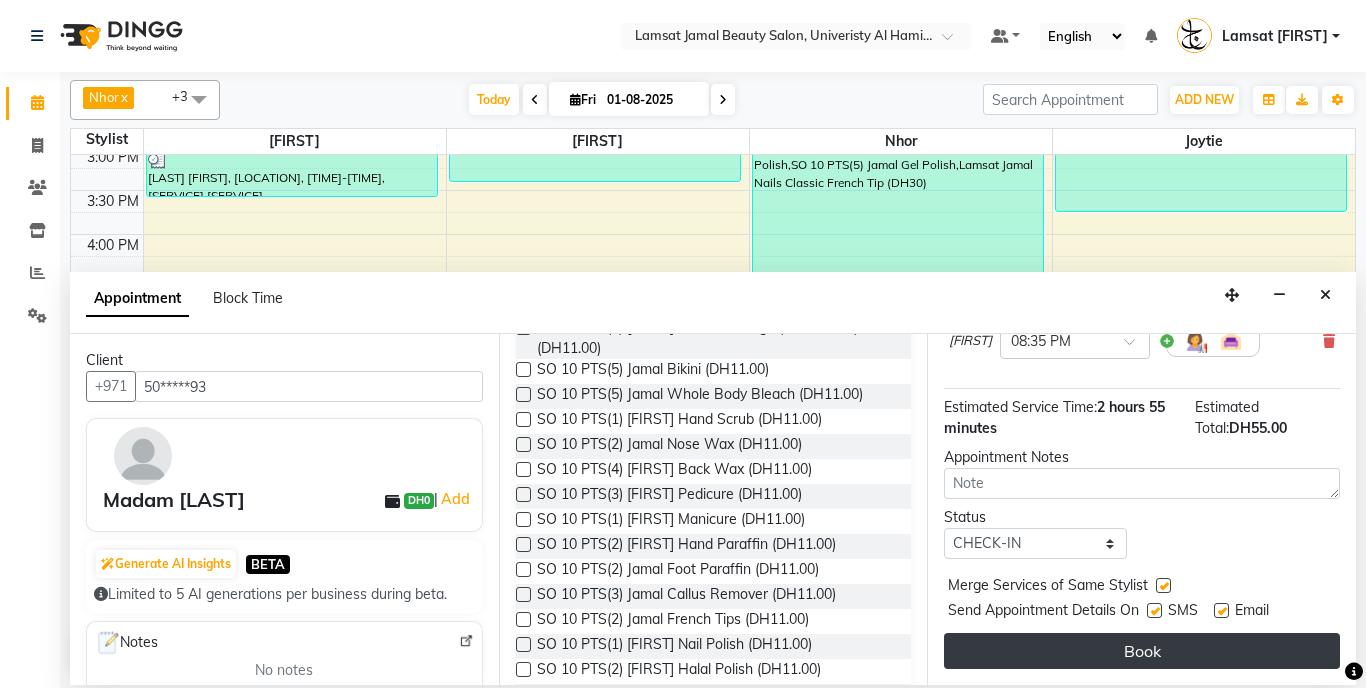 click on "Book" at bounding box center [1142, 651] 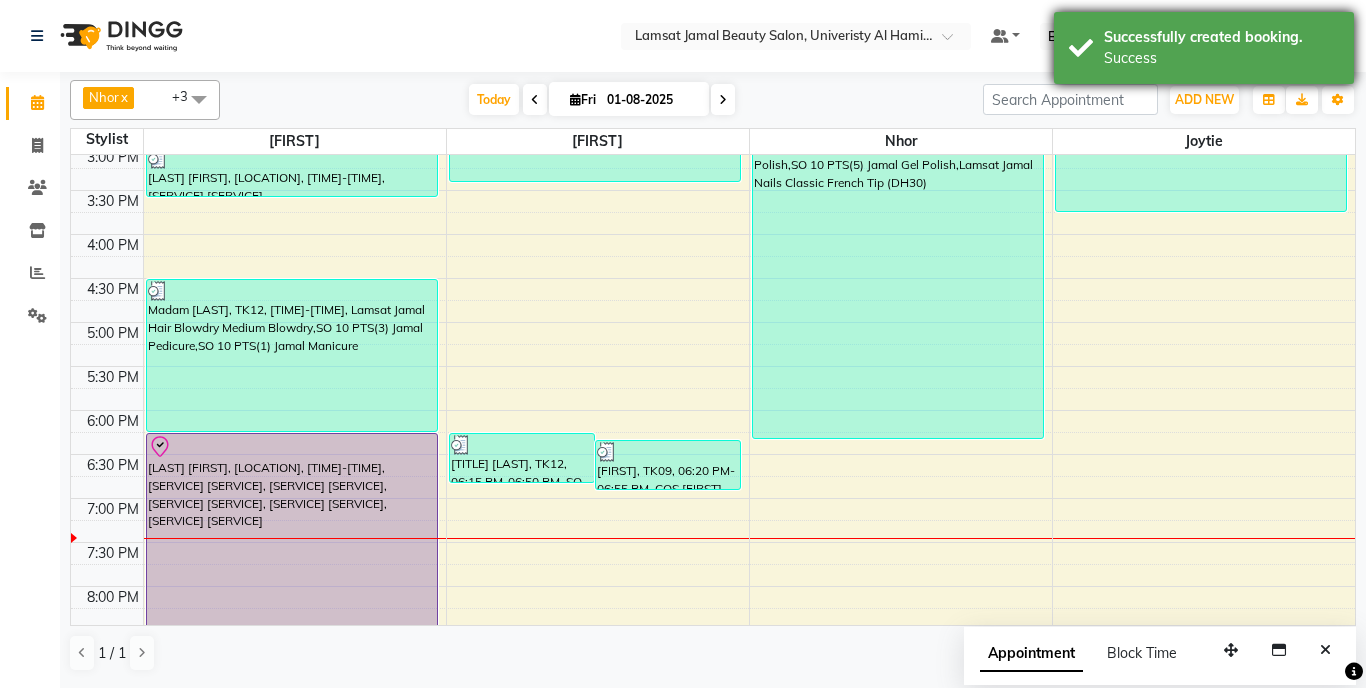 click on "Successfully created booking.   Success" at bounding box center [1204, 48] 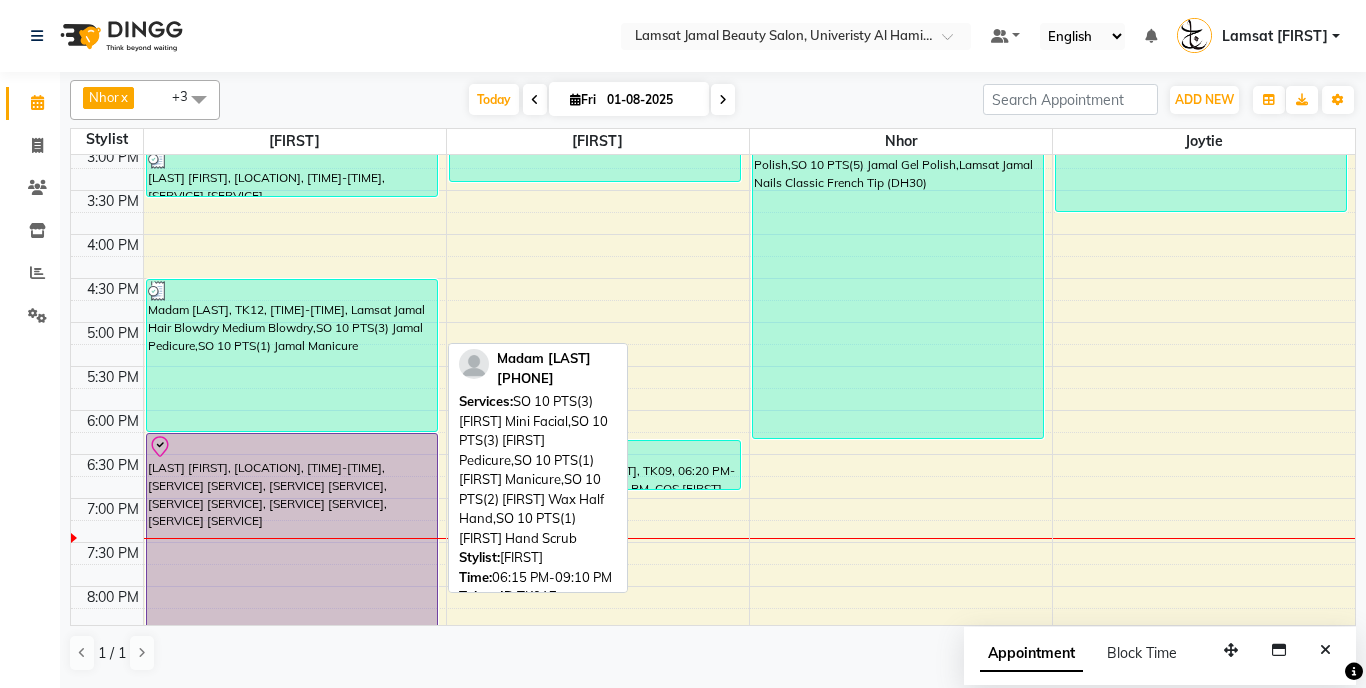 click on "[LAST] [FIRST], [LOCATION], [TIME]-[TIME], [SERVICE] [SERVICE], [SERVICE] [SERVICE], [SERVICE] [SERVICE], [SERVICE] [SERVICE], [SERVICE] [SERVICE]" at bounding box center (292, 560) 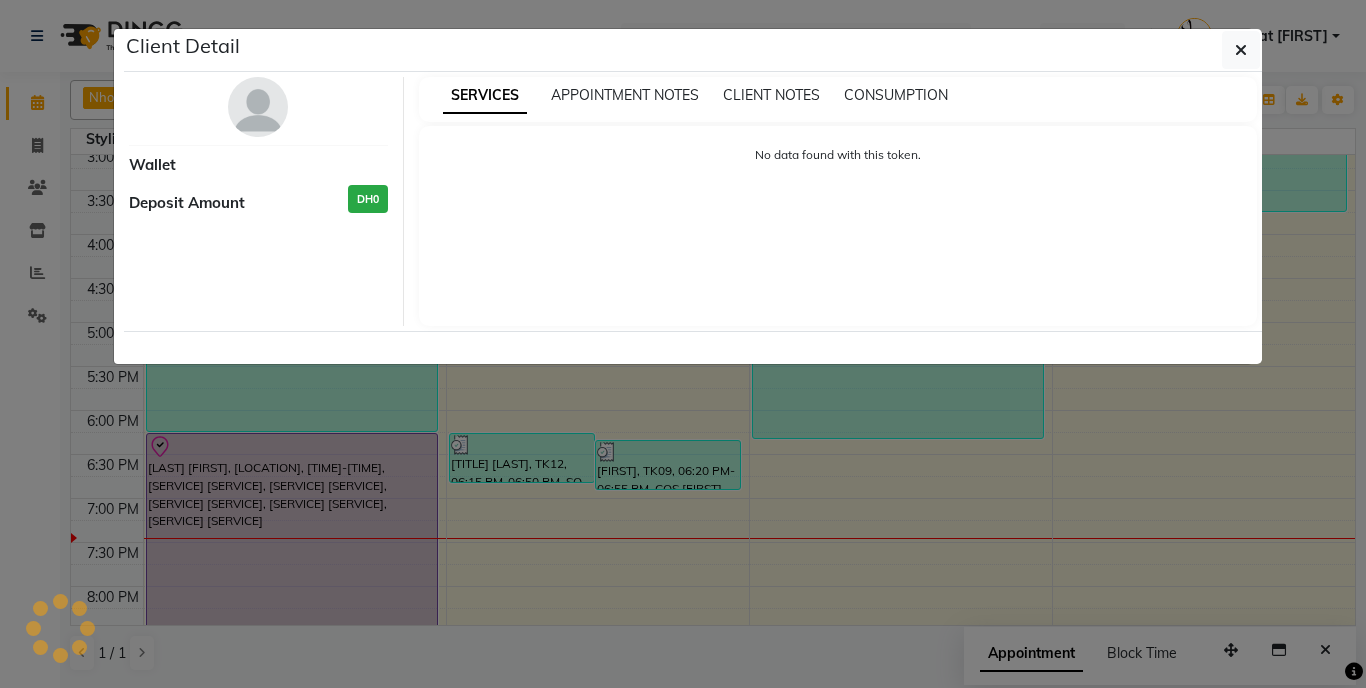select on "8" 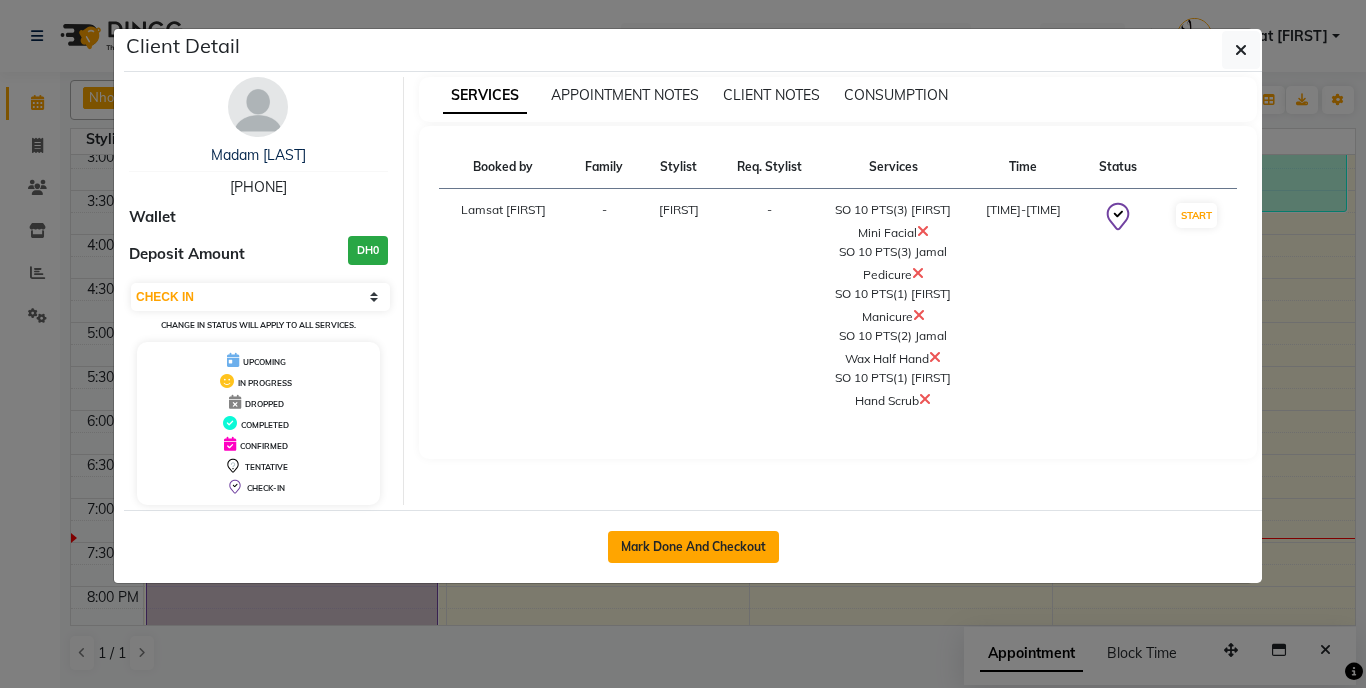 click on "Mark Done And Checkout" 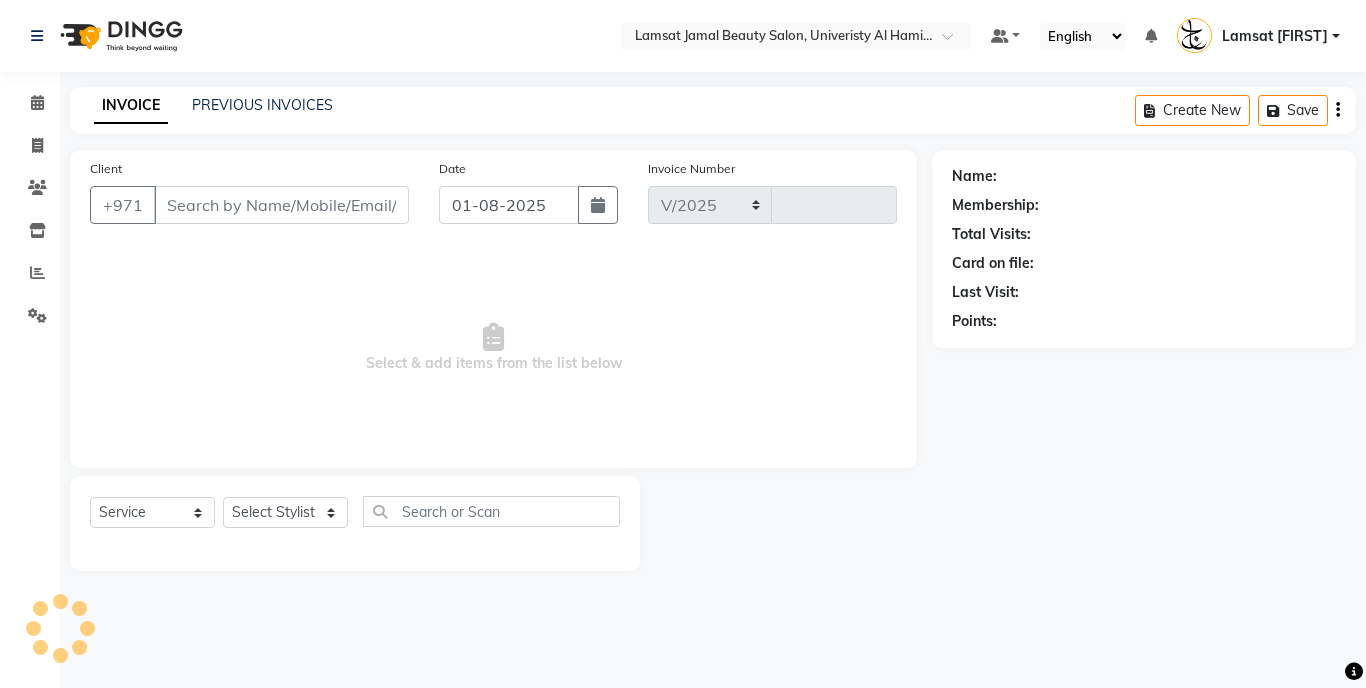 select on "8294" 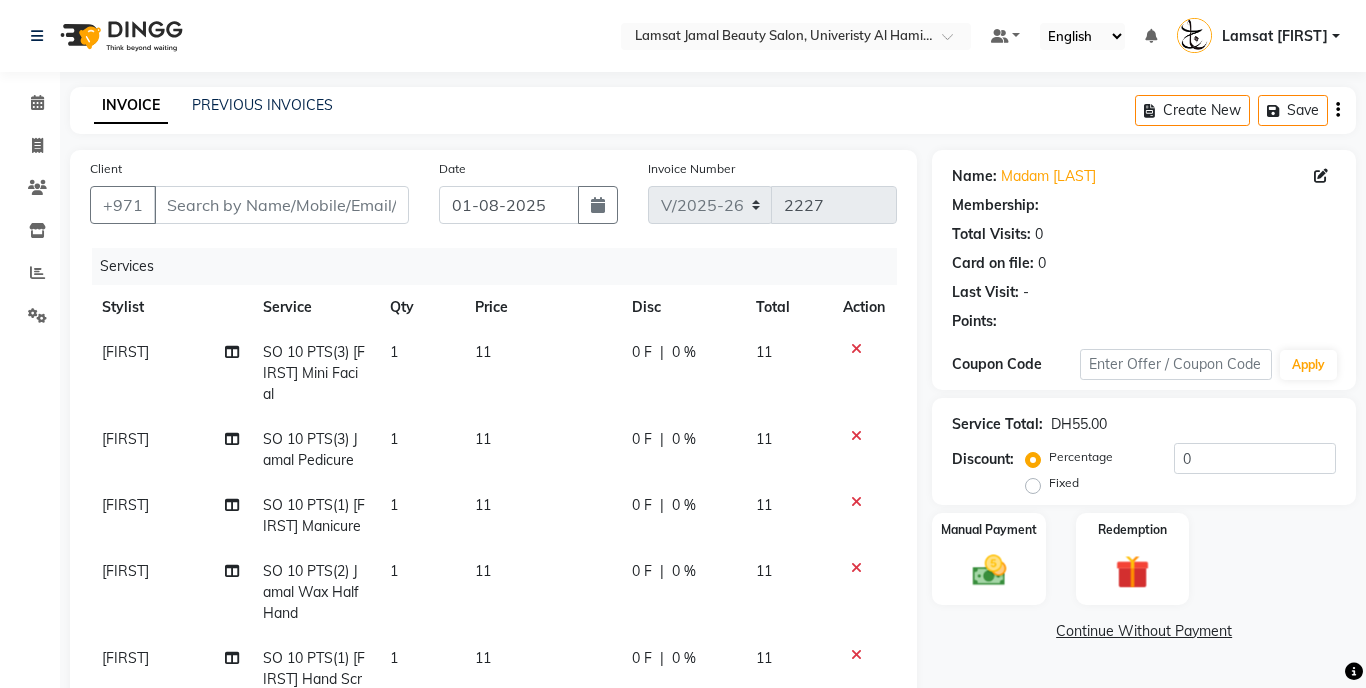 type on "50*****93" 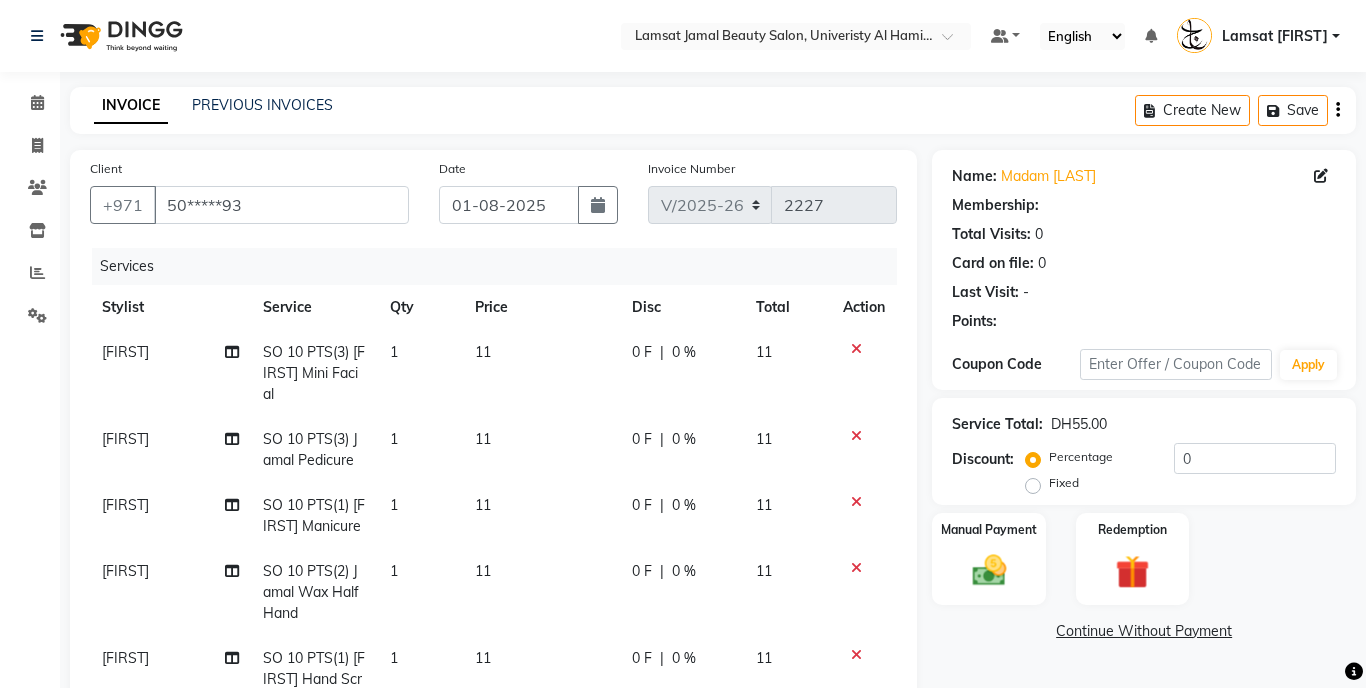 click on "1" 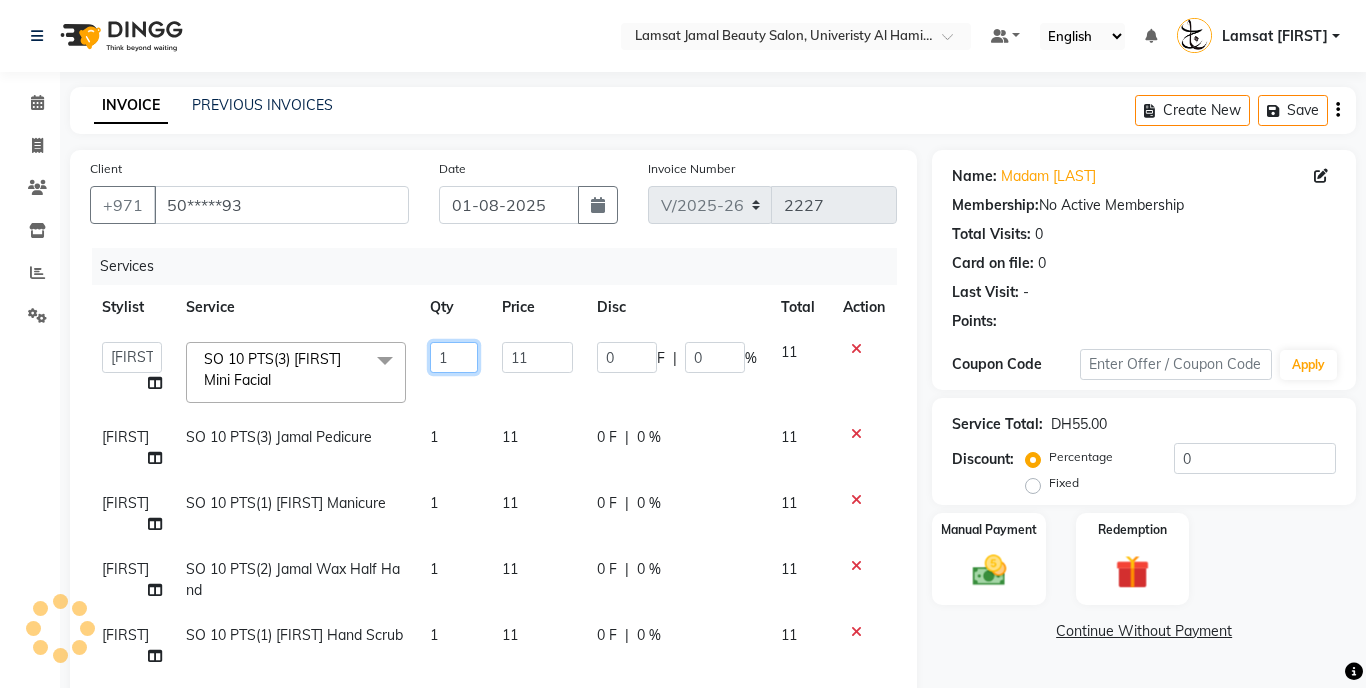 click on "1" 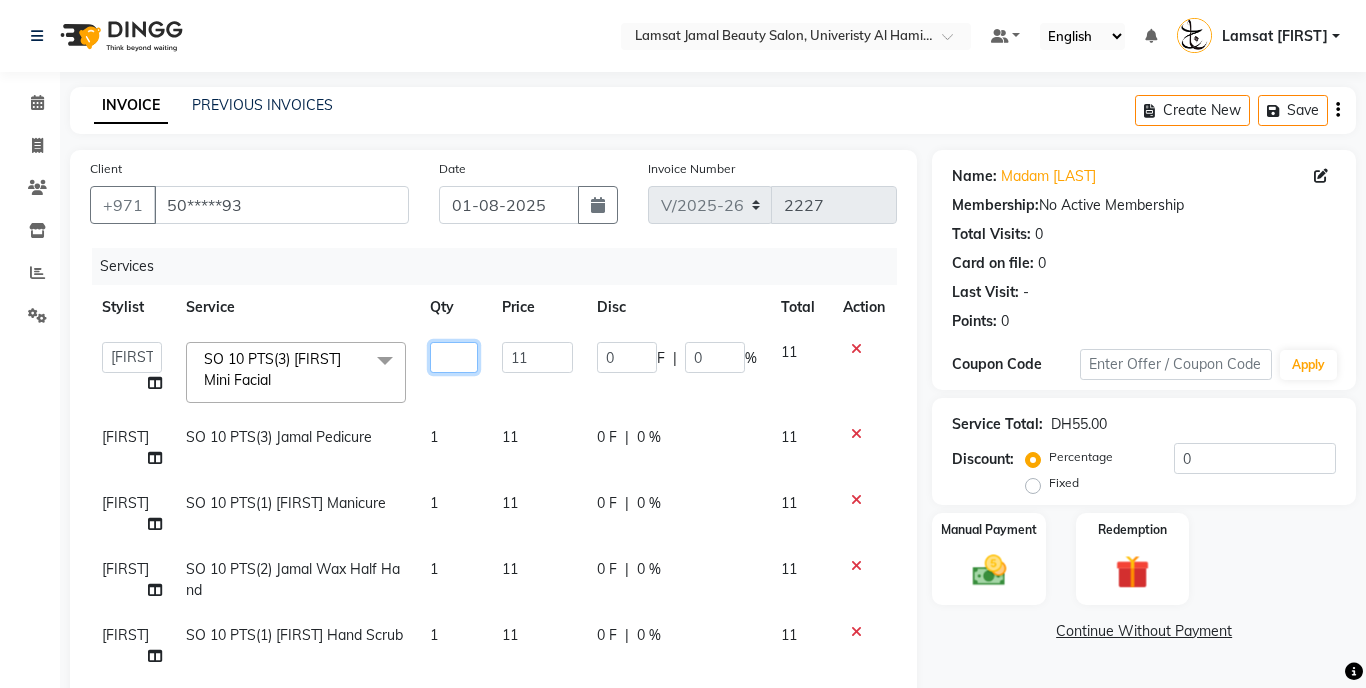 type on "3" 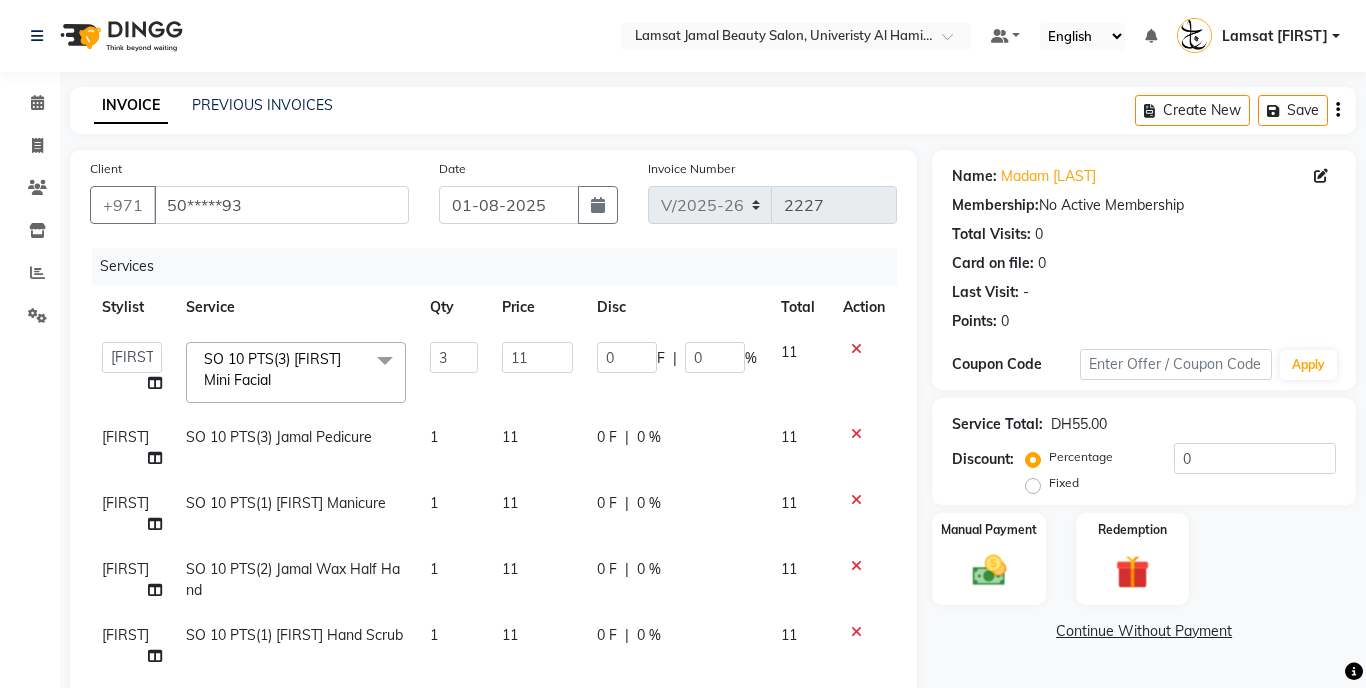 click on "[FIRST] SO 10 PTS(3) [FIRST] Pedicure 1 11 0 F | 0 % 11" 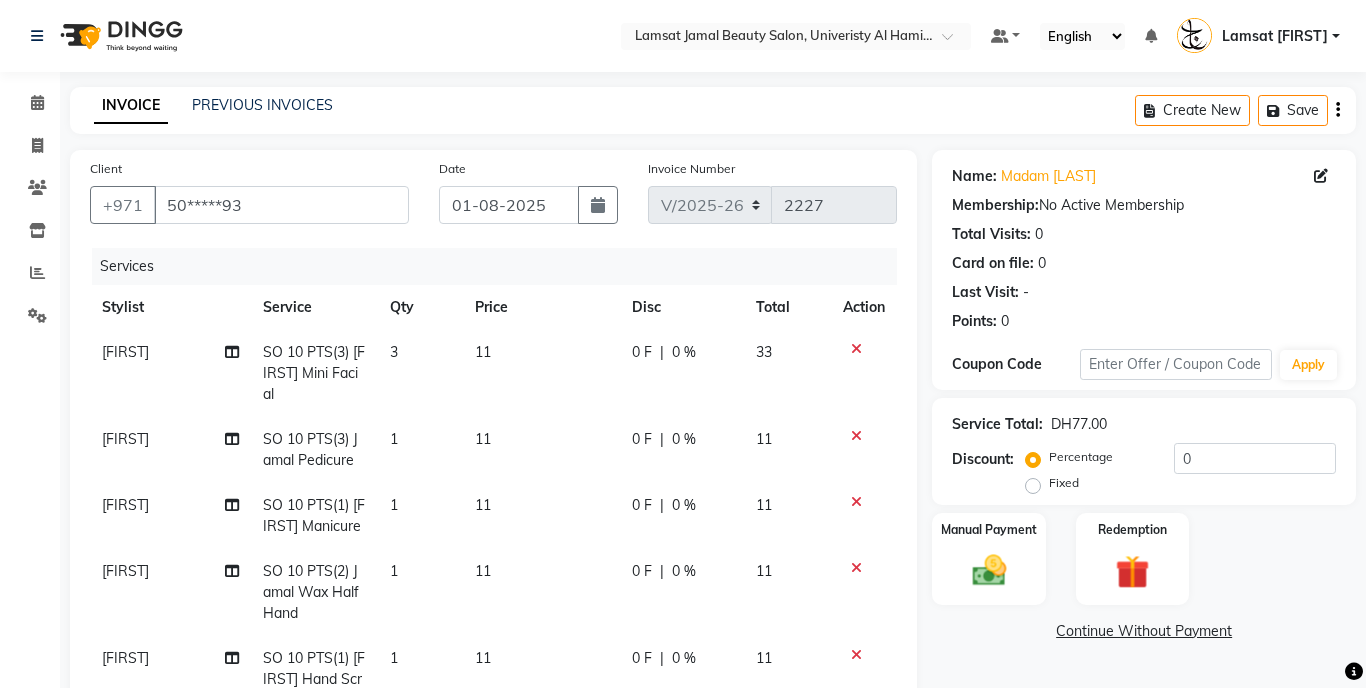 click on "1" 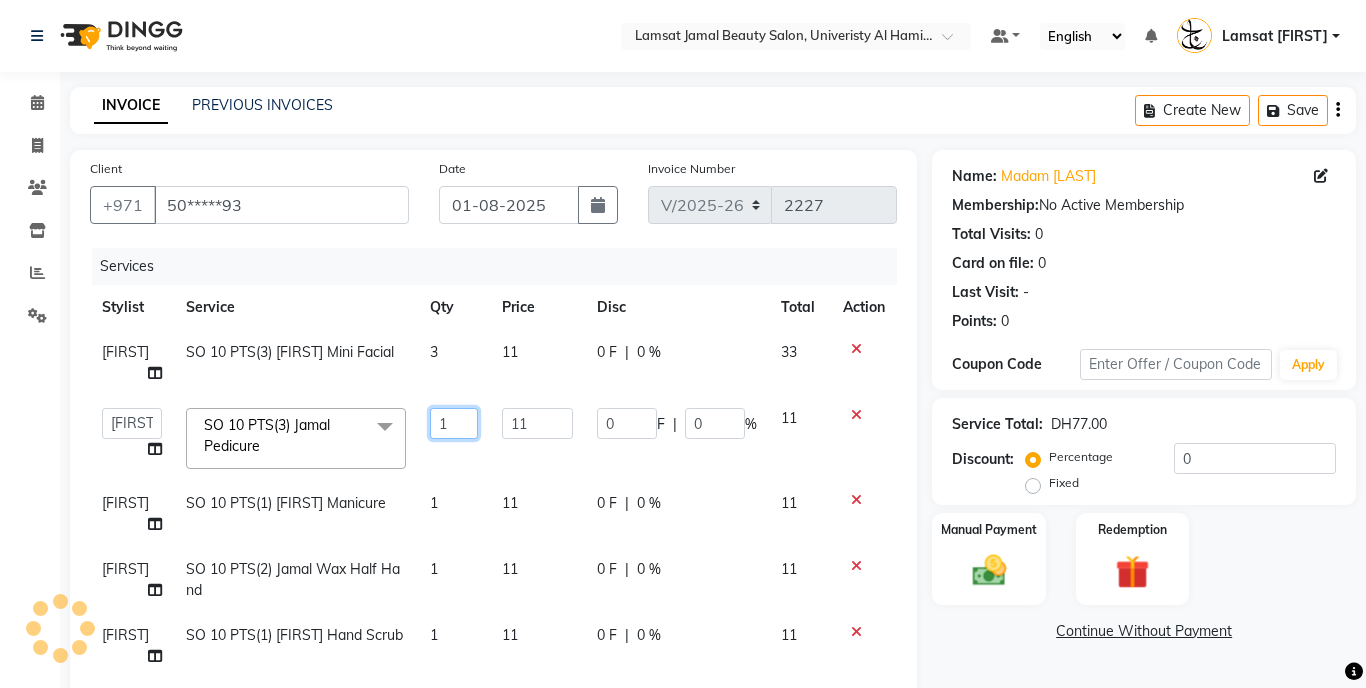 click on "1" 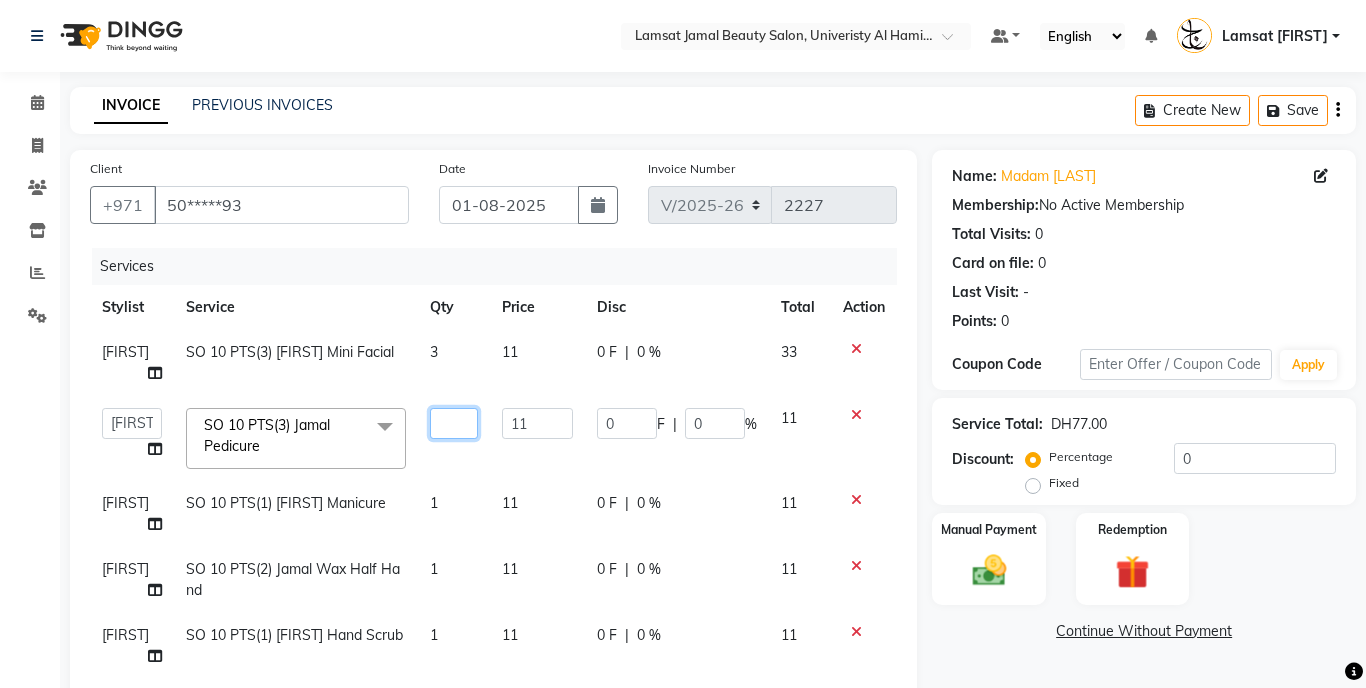 type on "3" 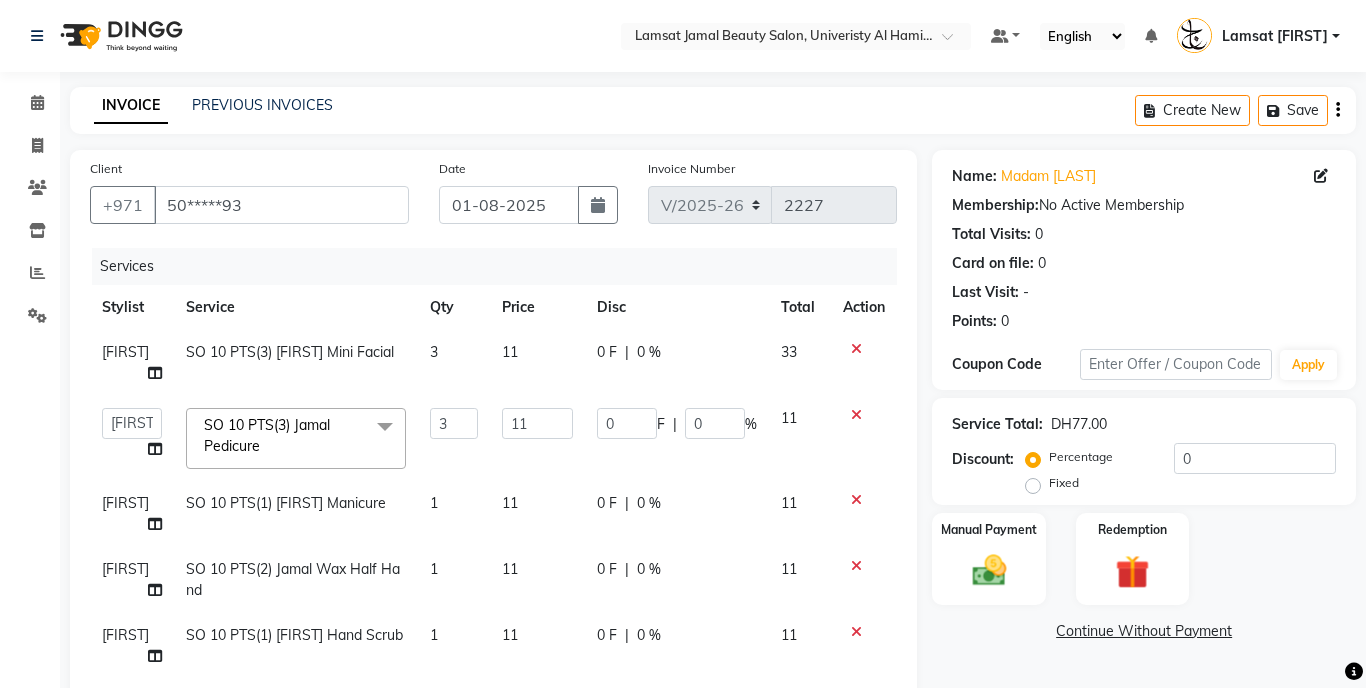 click on "1" 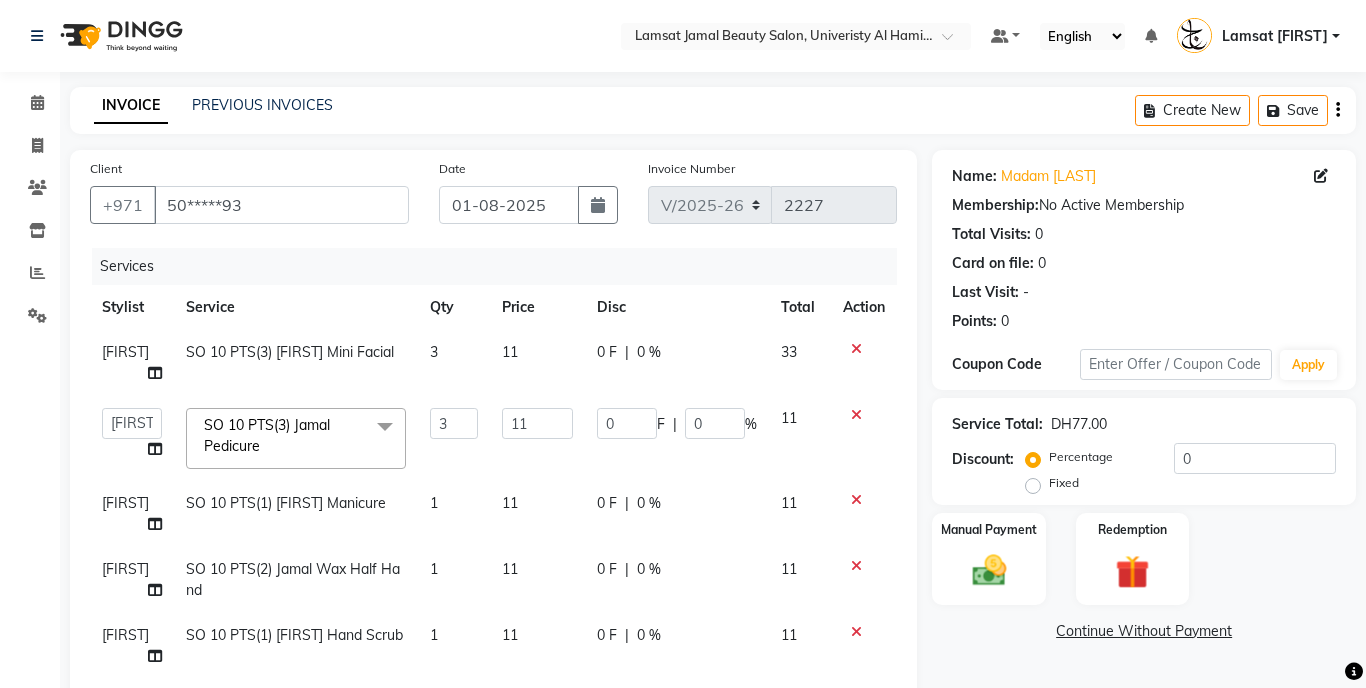 select on "79901" 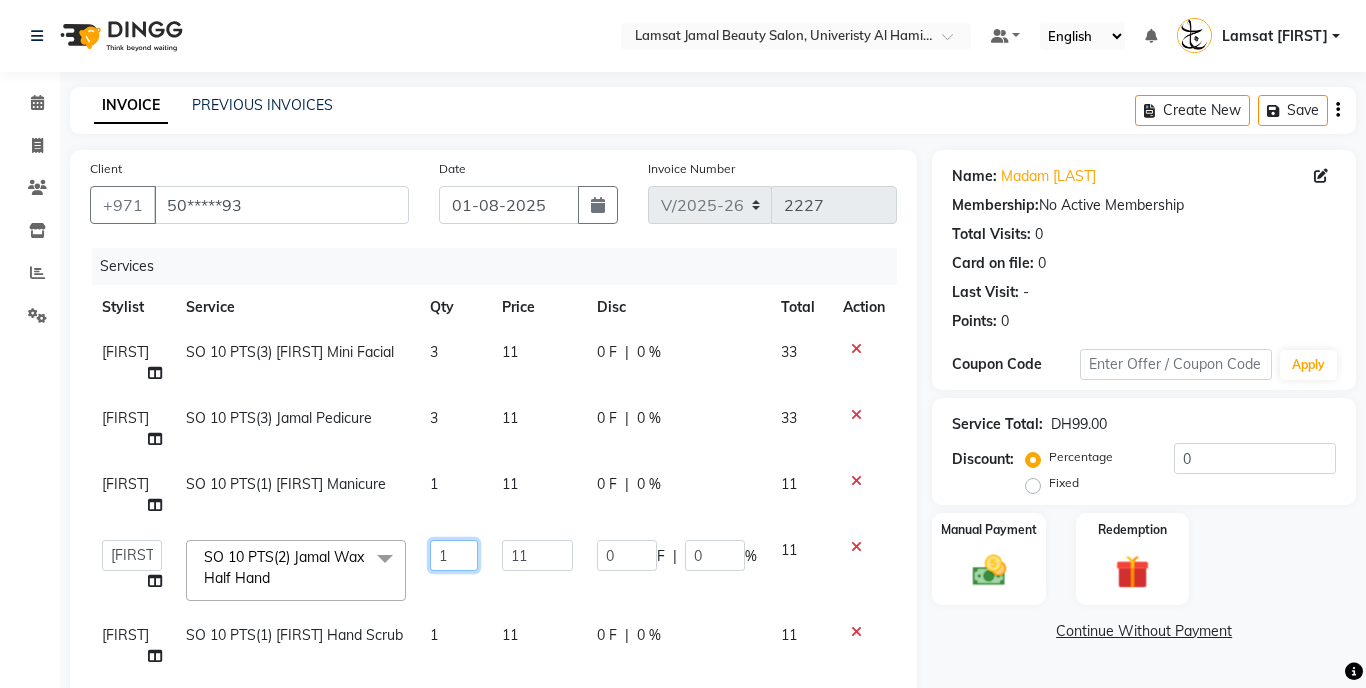 click on "1" 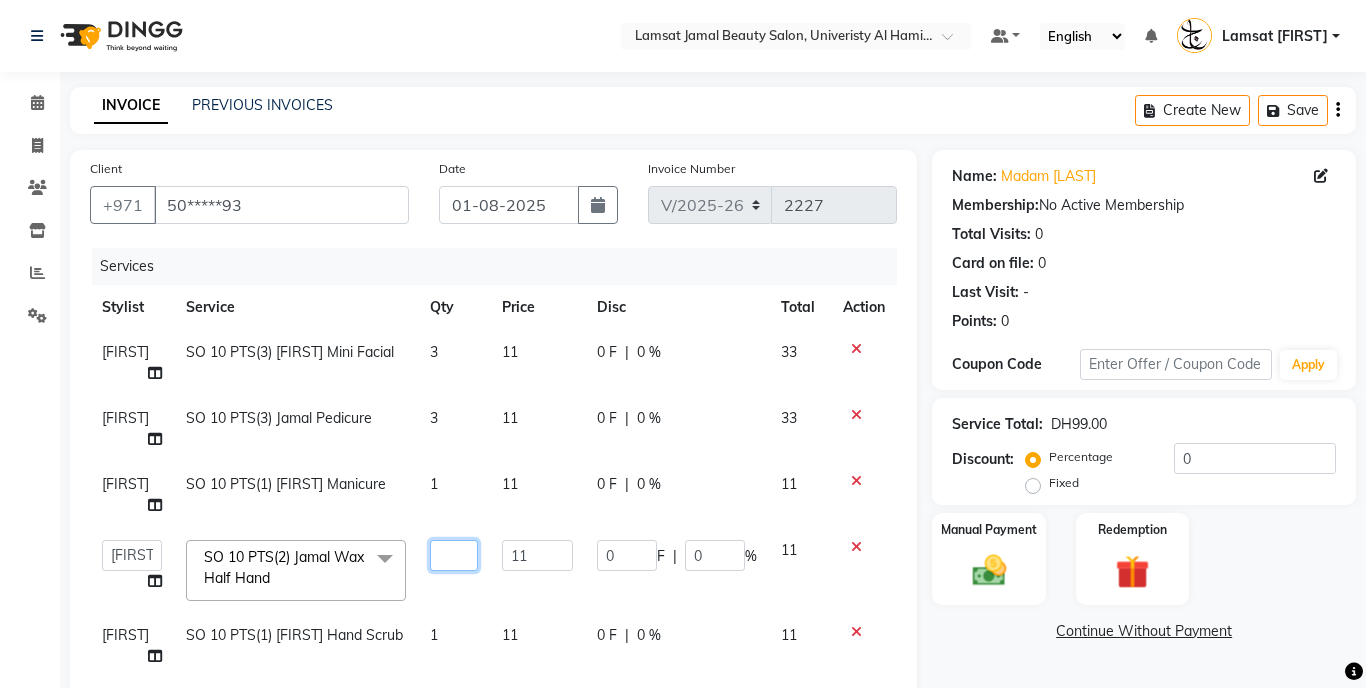 type on "2" 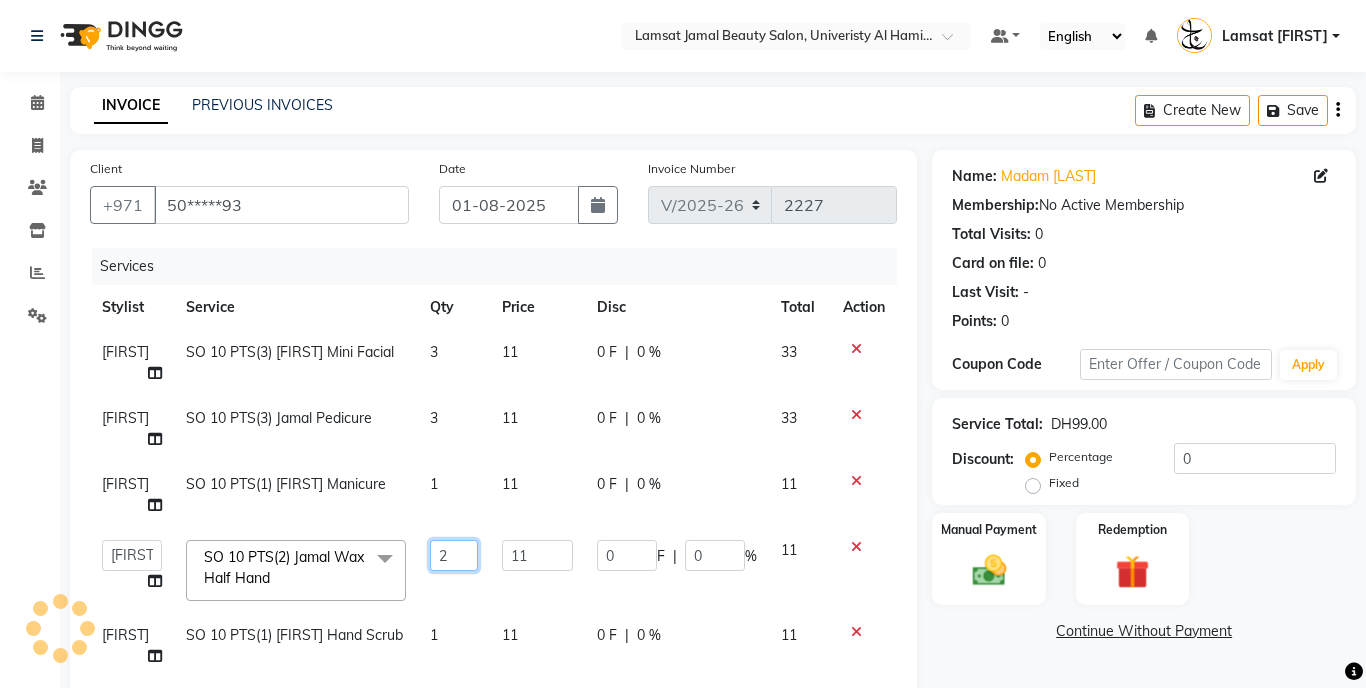 scroll, scrollTop: 56, scrollLeft: 0, axis: vertical 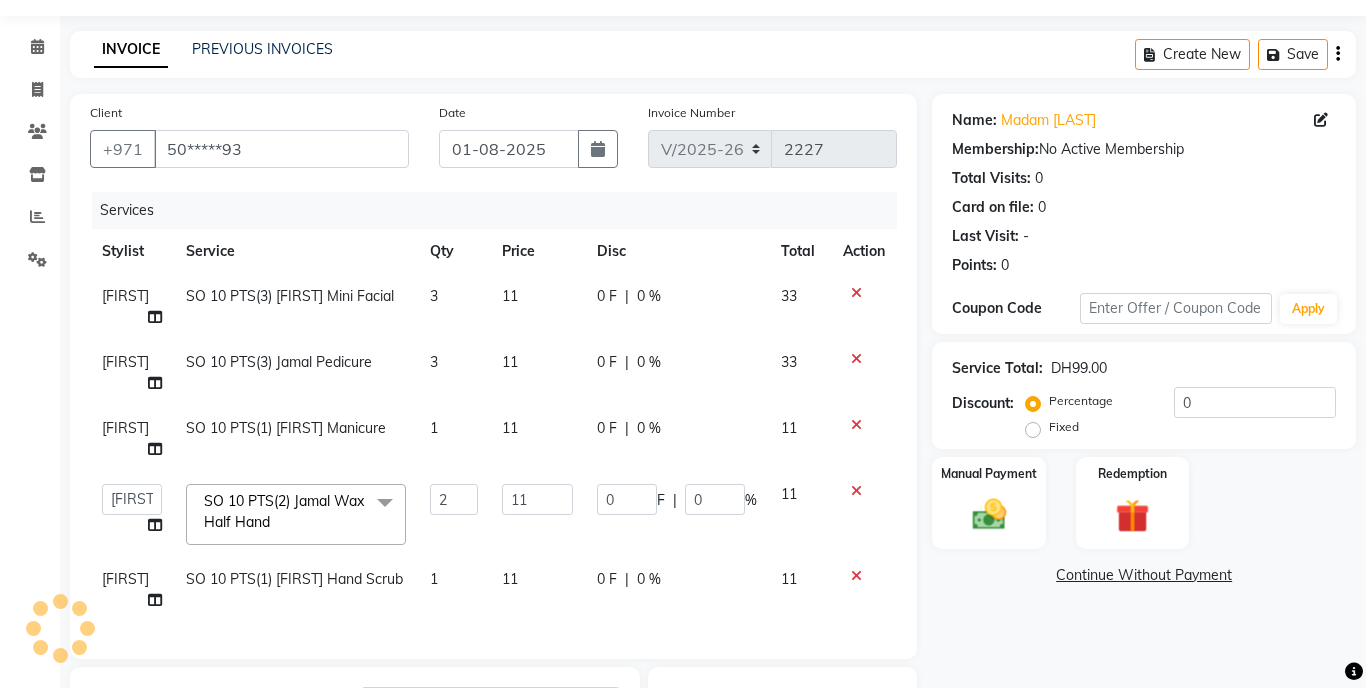click on "Client +[PHONE] Date [DATE] Invoice Number V/2025 V/2025-26 2227 Services Stylist Service Qty Price Disc Total Action [FIRST] SO 10 PTS(3) [FIRST] Mini Facial 3 11 0 F | 0 % 33 [FIRST] SO 10 PTS(3) [FIRST] Pedicure 3 11 0 F | 0 % 33 [FIRST] SO 10 PTS(1) [FIRST] Manicure 1 11 0 F | 0 % 11 Aldie Aliya Amna Gennie Joytie Jude Lamsat Ebda Lamsat Jamal Liezel Maricar Maychel Michelle Nads Neha Nhor Owner Aliya Priya Rods Sana Sehr Alya Yeng SO 10 PTS(2) [FIRST] Wax Half Hand M/T [FIRST] Manicure (DH29) M/T [FIRST] Gel Color (DH29) M/T [FIRST] Pedicure (DH29) M/T [FIRST] Footspa (DH29) M/T [FIRST] Plastic Extension (DH29) M/T [FIRST] Mini Facial (DH29) M/T [FIRST] Black Heads (DH29) M/T [FIRST] Face Bleach (DH29) M/T [FIRST] Eyebrow Tint (DH29) M/T [FIRST] Hair Trim (DH29) M/T [FIRST] Morrocan Bath (DH69) M/T [FIRST] Soft Gel (DH69) M/T [FIRST] Roots Color With Hair Trim (DH69) M/T [FIRST] Hair Spa With Hair Trim (DH69) M/T [FIRST] Hot Oil With Hair Trim (DH69) Lamsat [FIRST] Hair Hot Oil (DH70)" 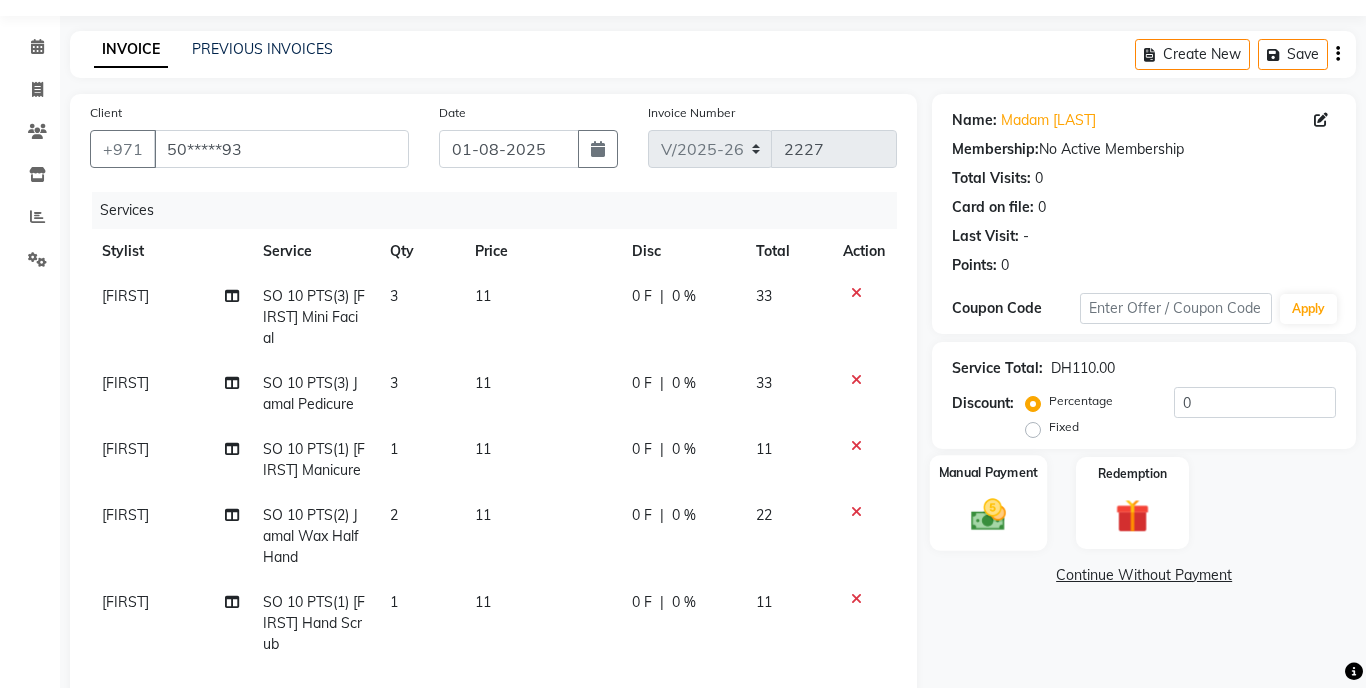 click 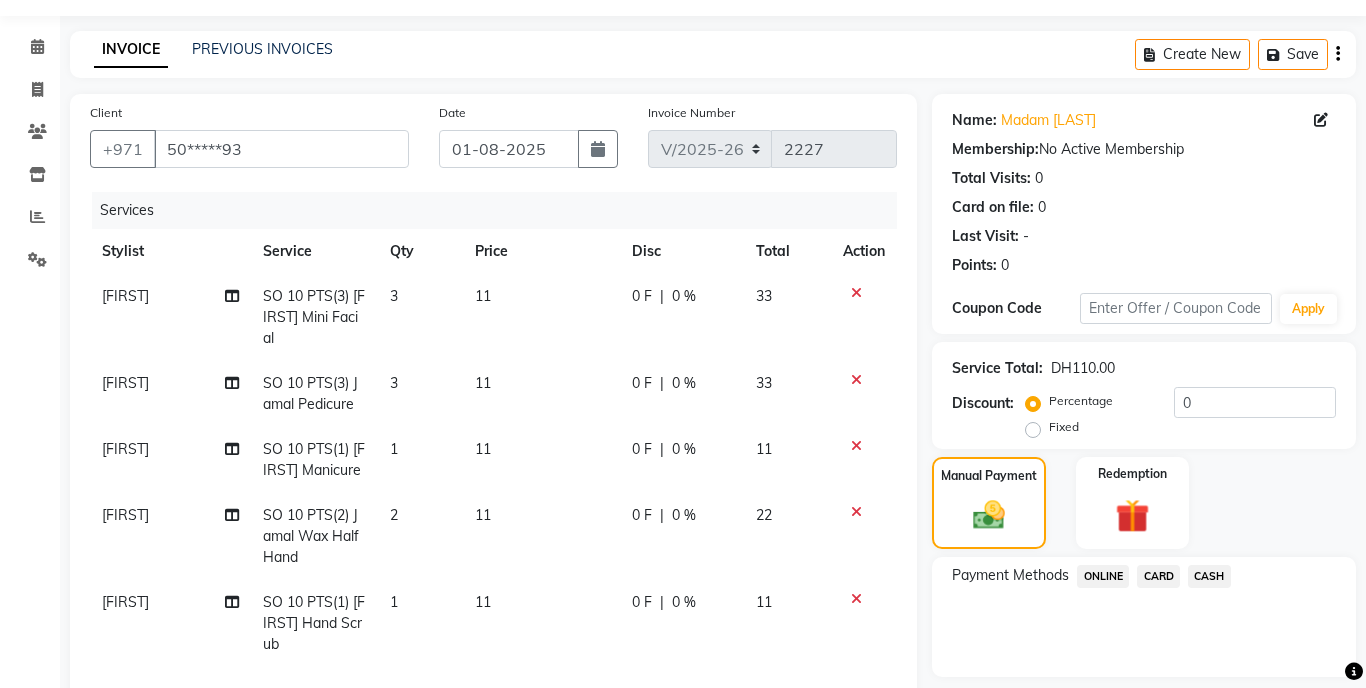 scroll, scrollTop: 404, scrollLeft: 0, axis: vertical 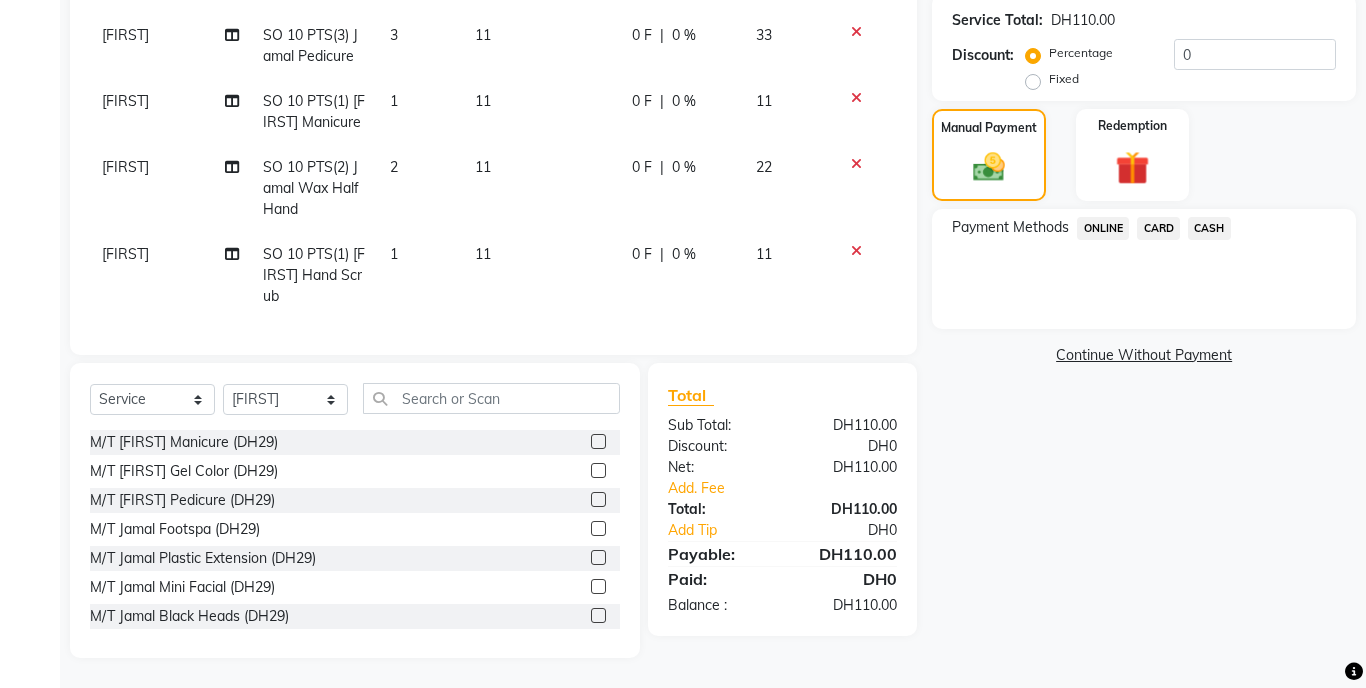 click on "CASH" 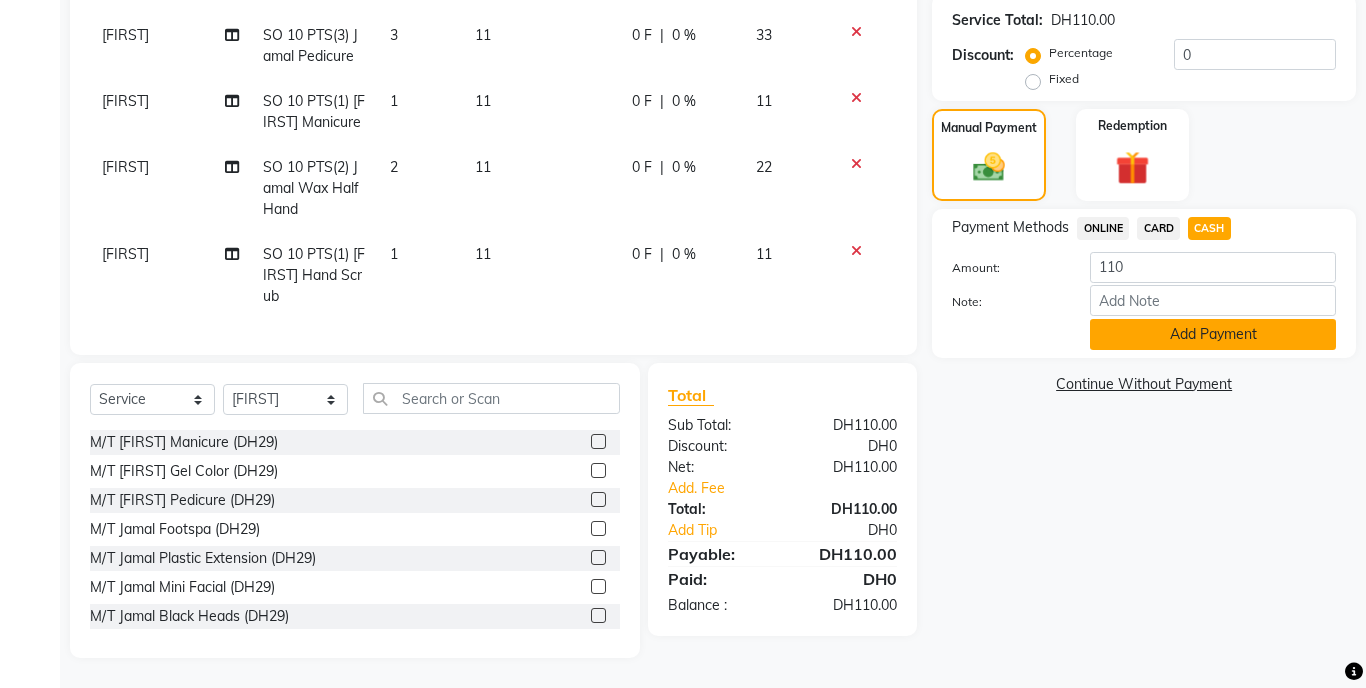 click on "Add Payment" 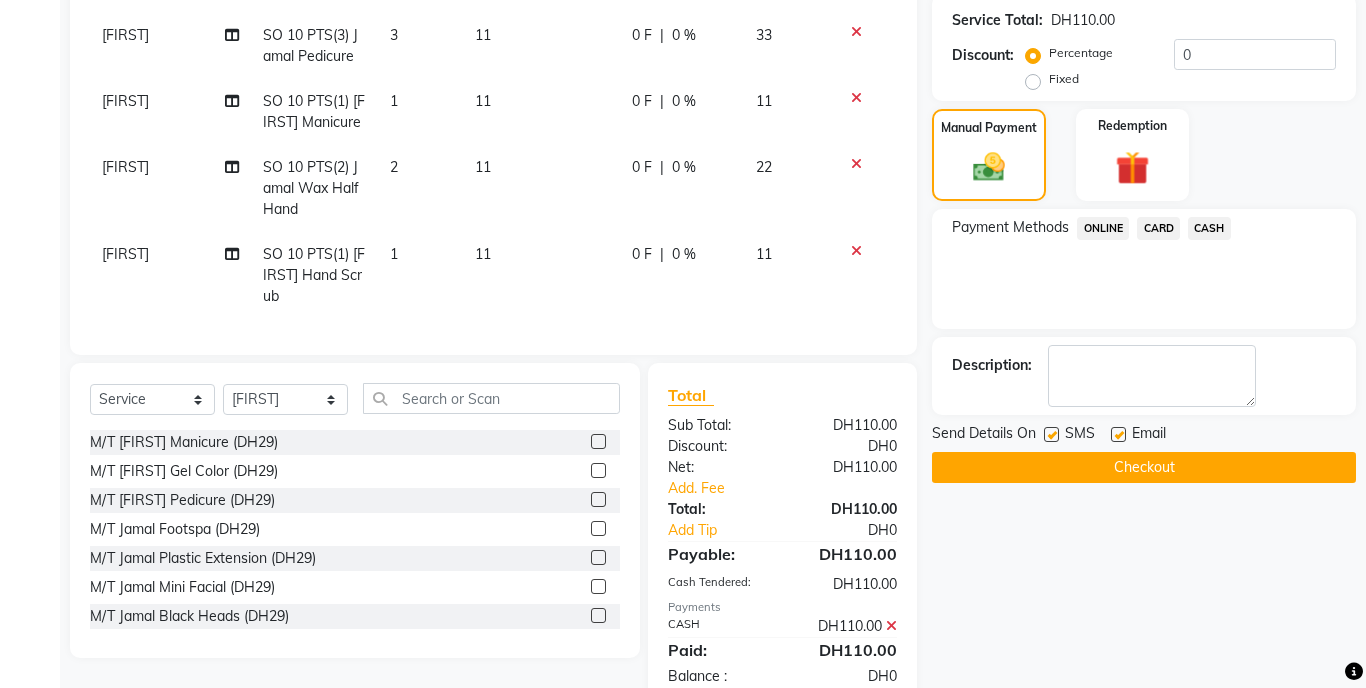 click on "Checkout" 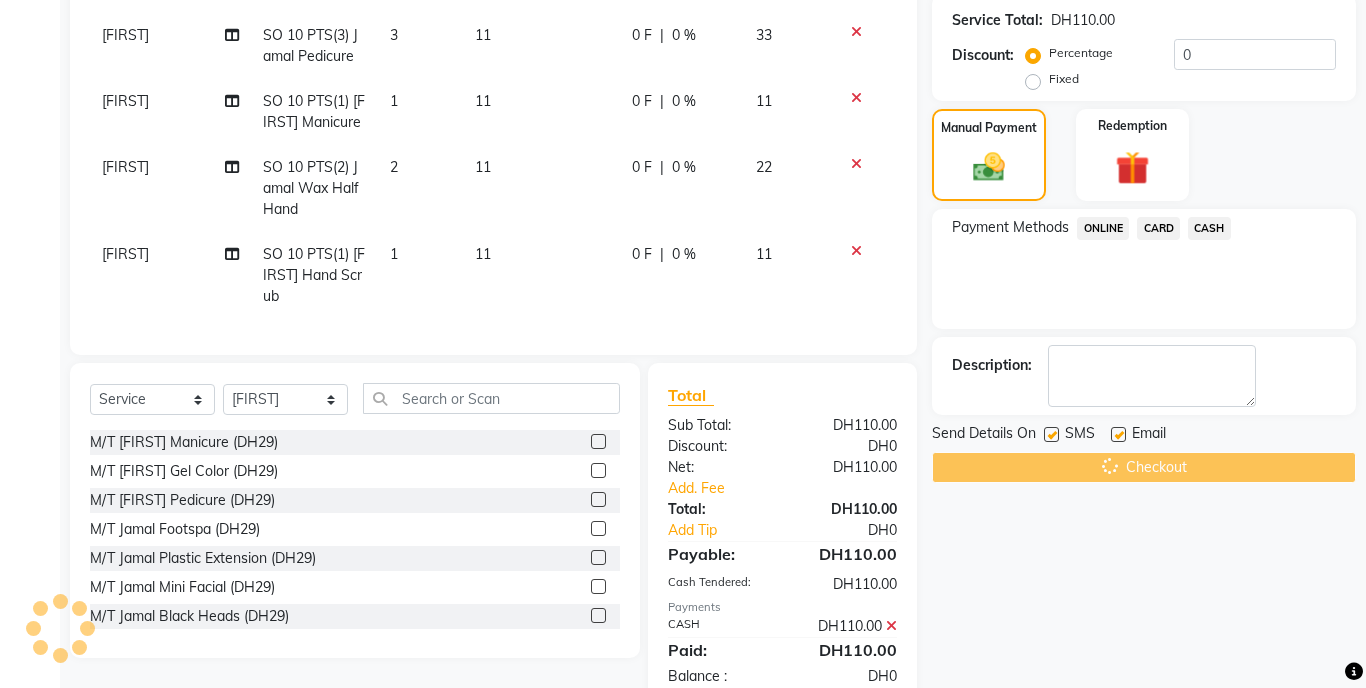 scroll, scrollTop: 453, scrollLeft: 0, axis: vertical 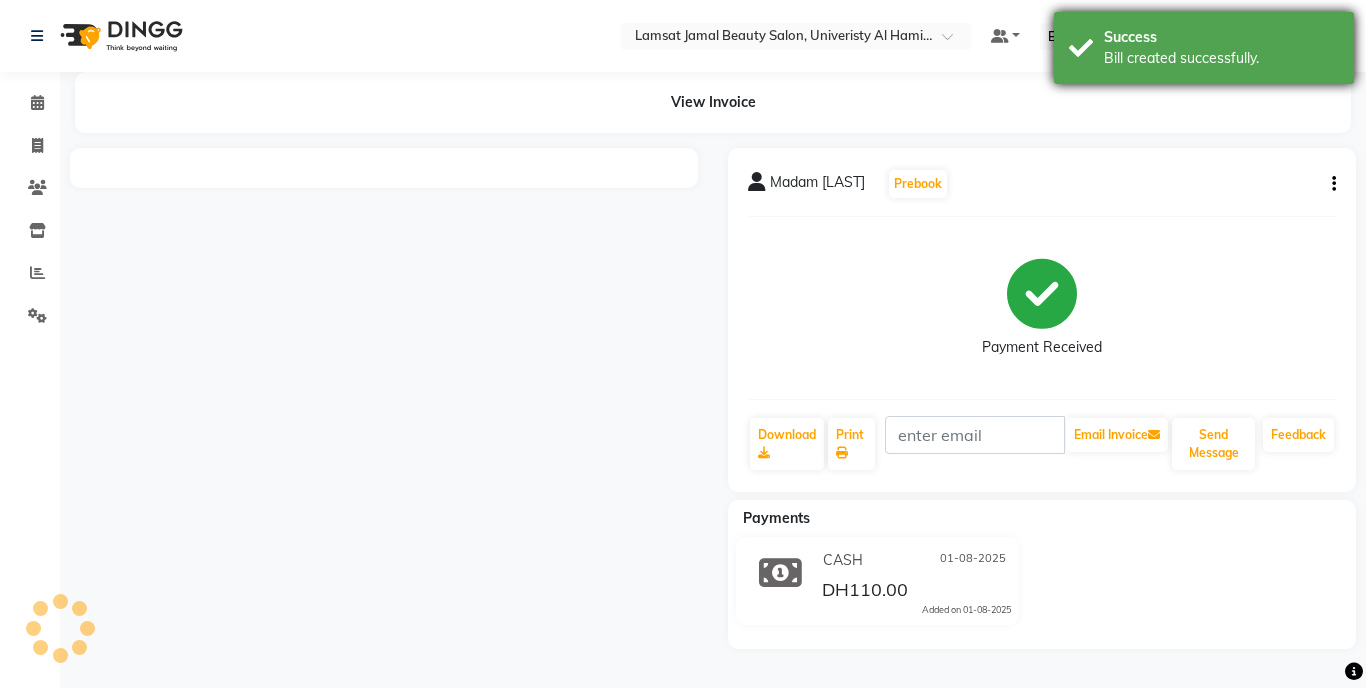 click on "Bill created successfully." at bounding box center (1221, 58) 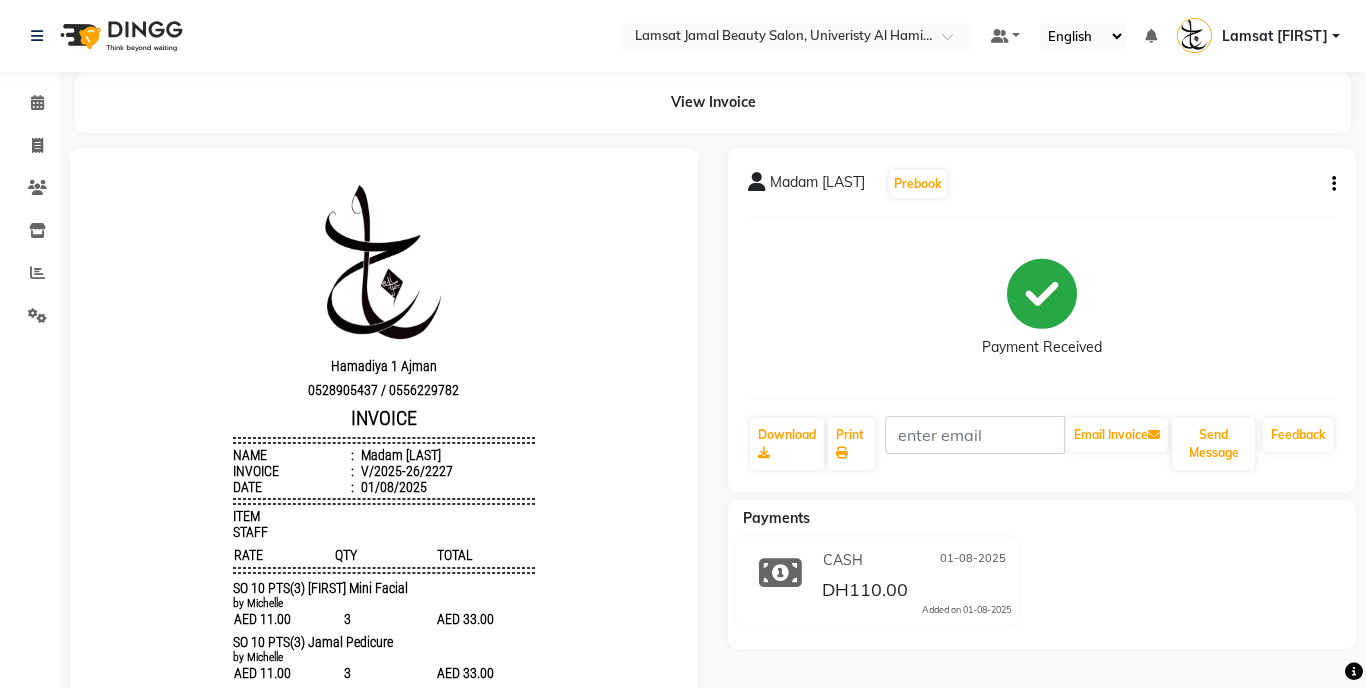 scroll, scrollTop: 0, scrollLeft: 0, axis: both 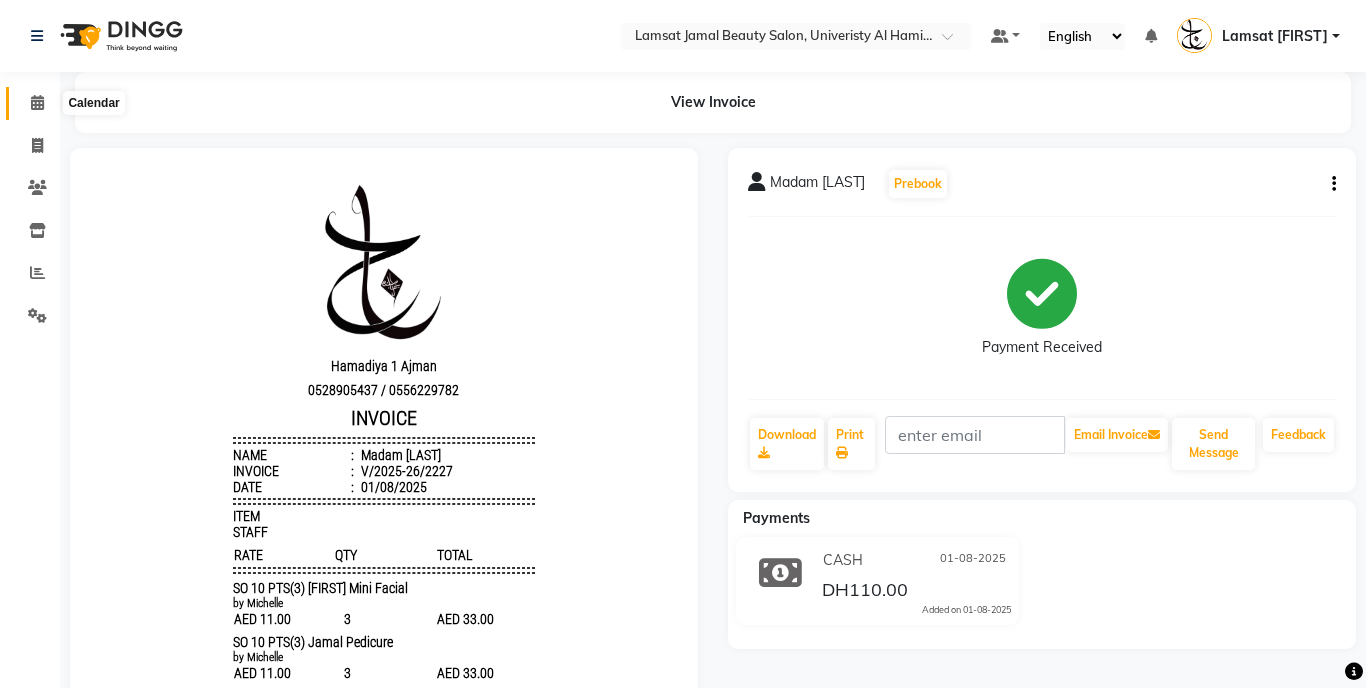 click 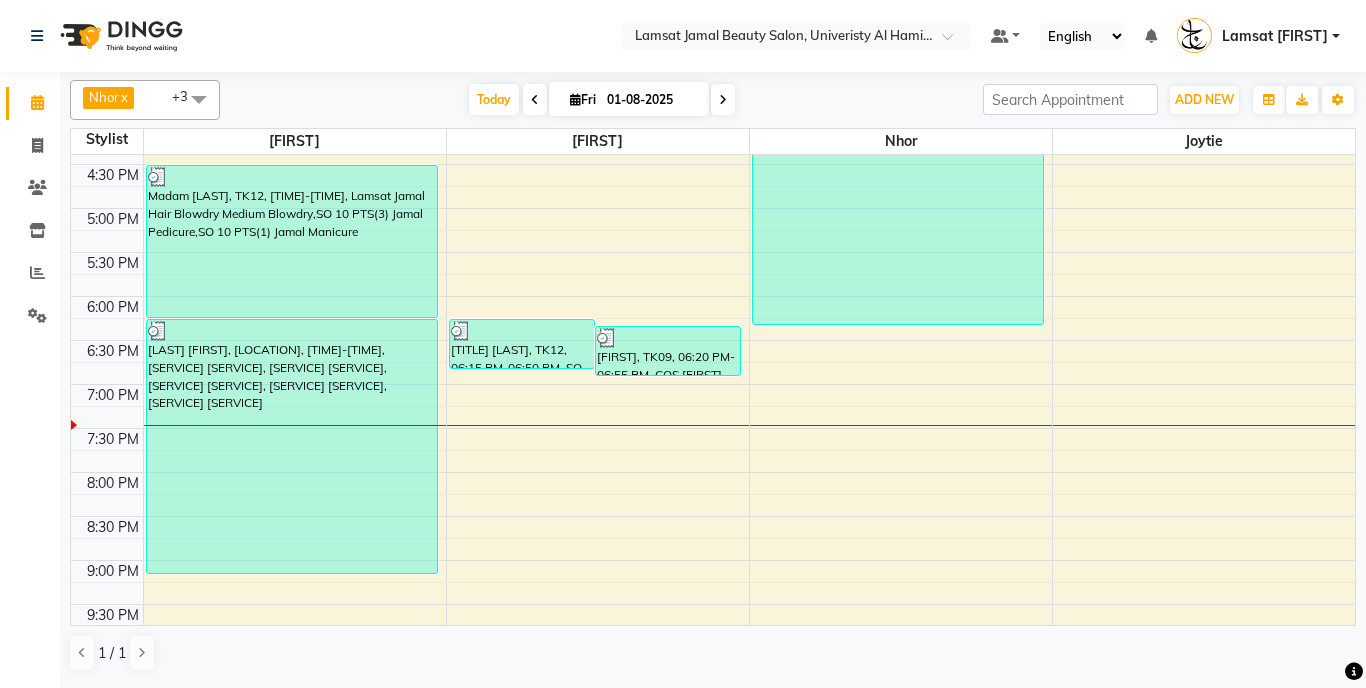 scroll, scrollTop: 668, scrollLeft: 0, axis: vertical 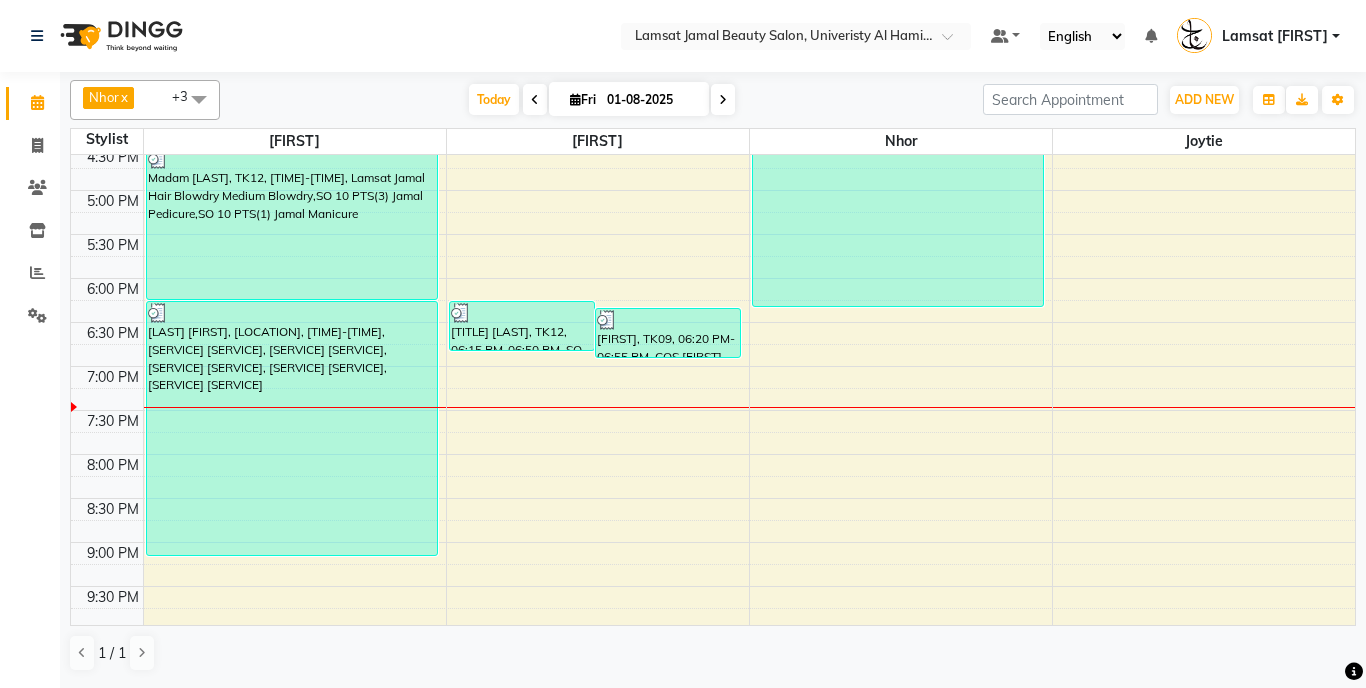 click on "9:00 AM 9:30 AM 10:00 AM 10:30 AM 11:00 AM 11:30 AM 12:00 PM 12:30 PM 1:00 PM 1:30 PM 2:00 PM 2:30 PM 3:00 PM 3:30 PM 4:00 PM 4:30 PM 5:00 PM 5:30 PM 6:00 PM 6:30 PM 7:00 PM 7:30 PM 8:00 PM 8:30 PM 9:00 PM 9:30 PM 10:00 PM 10:30 PM 11:00 PM 11:30 PM     [FIRST] [LAST], TK02, 11:00 AM-12:45 PM, SO 10 PTS(5) [FIRST] Hair Spa Caviar,SO 10 PTS(3) [FIRST] Pedicure,SO 10 PTS(2) [FIRST] Foot Paraffin     [TITLE] [LAST], TK08, 01:00 PM-02:10 PM, Lamsat [FIRST] Facial Whitening Facial,Lamsat [FIRST] Hair Hair Spa     [LAST] [COUNTRY], TK11, 03:00 PM-03:35 PM, Lamsat [FIRST] Nails Classic Pedicure     [TITLE] [LAST], TK12, 04:30 PM-06:15 PM, Lamsat [FIRST] Hair Blowdry Medium Blowdry,SO 10 PTS(3) [FIRST] Pedicure,SO 10 PTS(1) [FIRST] Manicure     [TITLE] [LAST], TK17, 06:15 PM-09:10 PM, SO 10 PTS(3) [FIRST] Mini Facial,SO 10 PTS(3) [FIRST] Pedicure,SO 10 PTS(1) [FIRST] Manicure,SO 10 PTS(2) [FIRST] Wax Half Hand,SO 10 PTS(1) [FIRST] Hand Scrub     [TITLE] [LAST], TK12, 06:15 PM-06:50 PM, SO 10 PTS(7) [FIRST] Roots Hair Color" at bounding box center (713, 146) 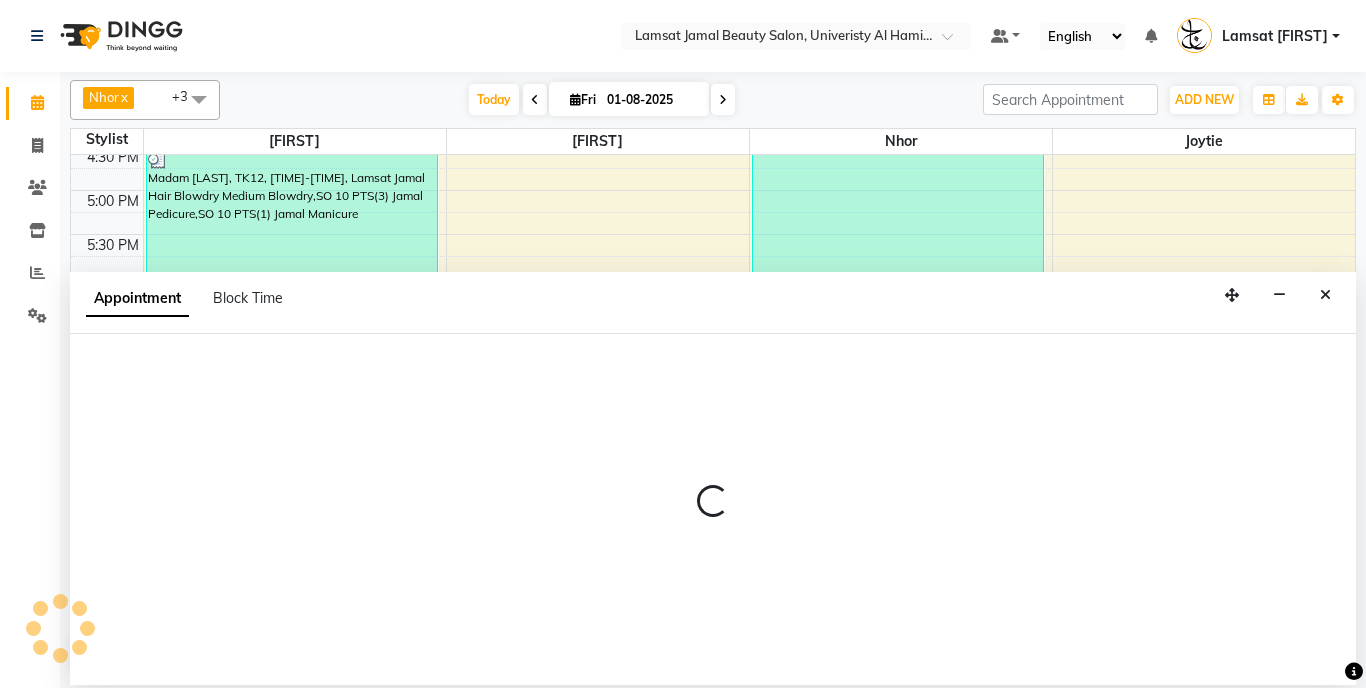 select on "79902" 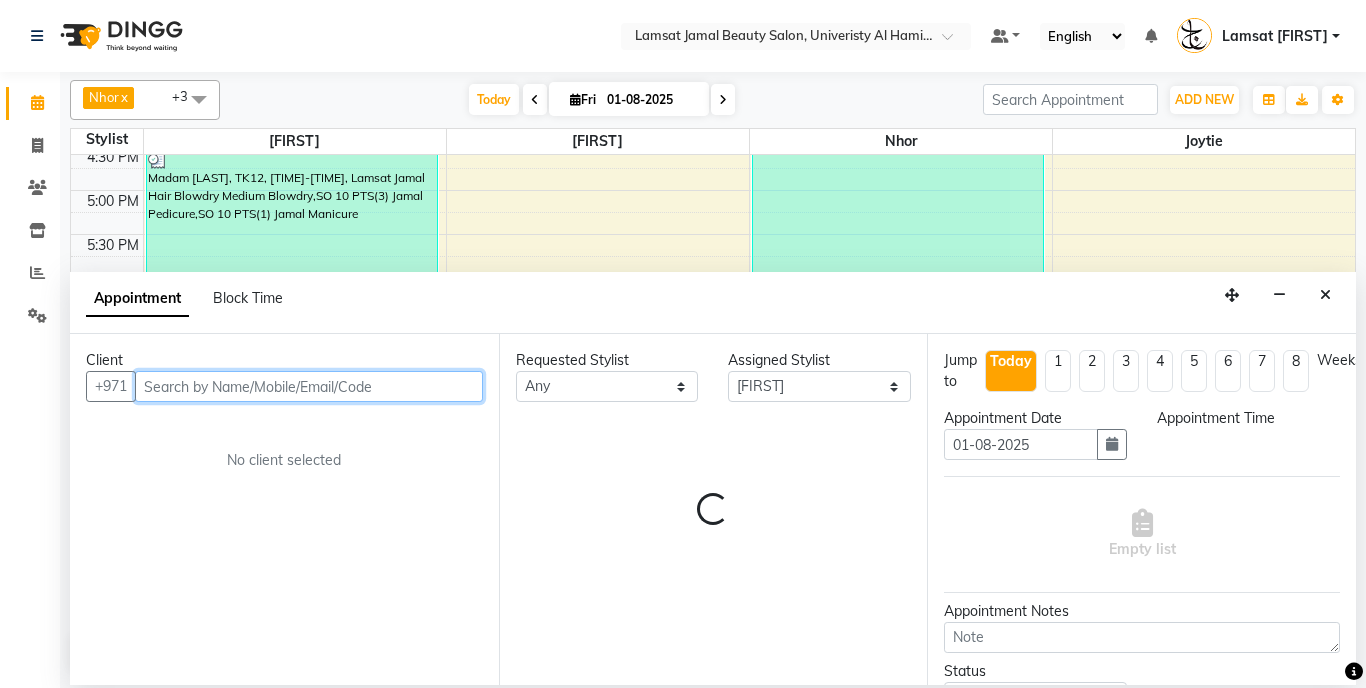 select on "1110" 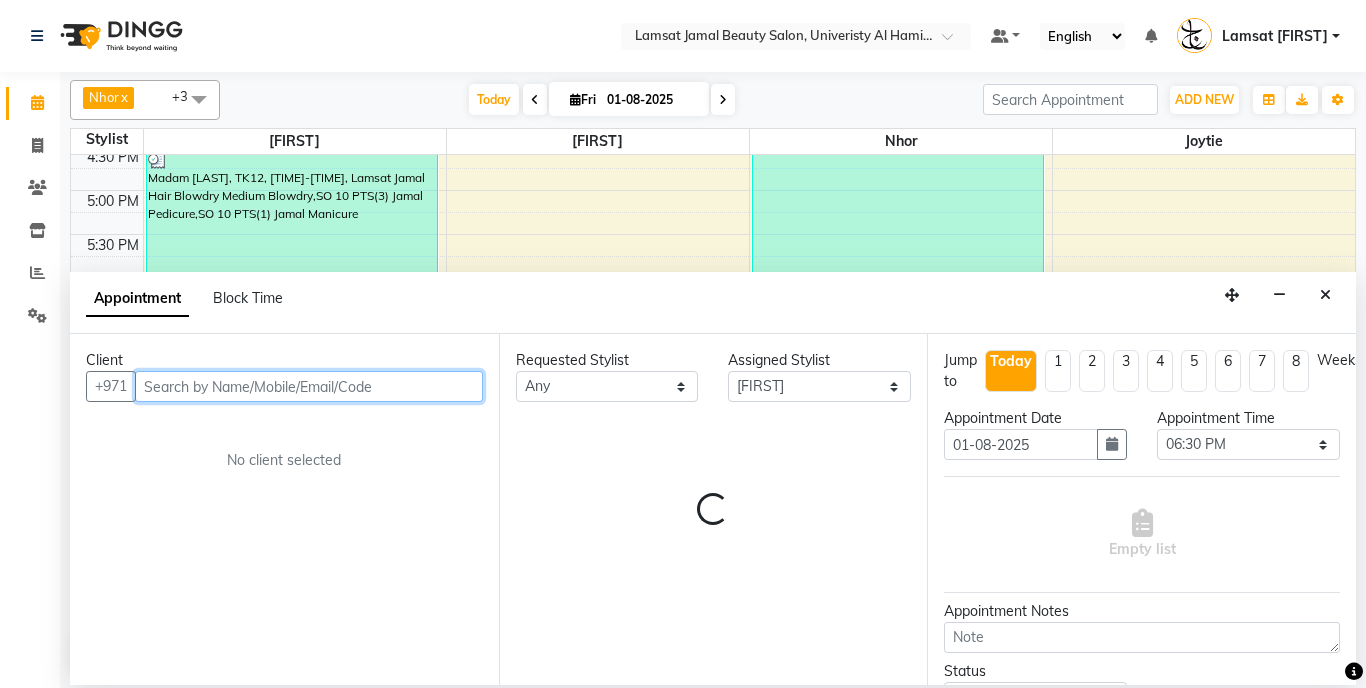 click at bounding box center [309, 386] 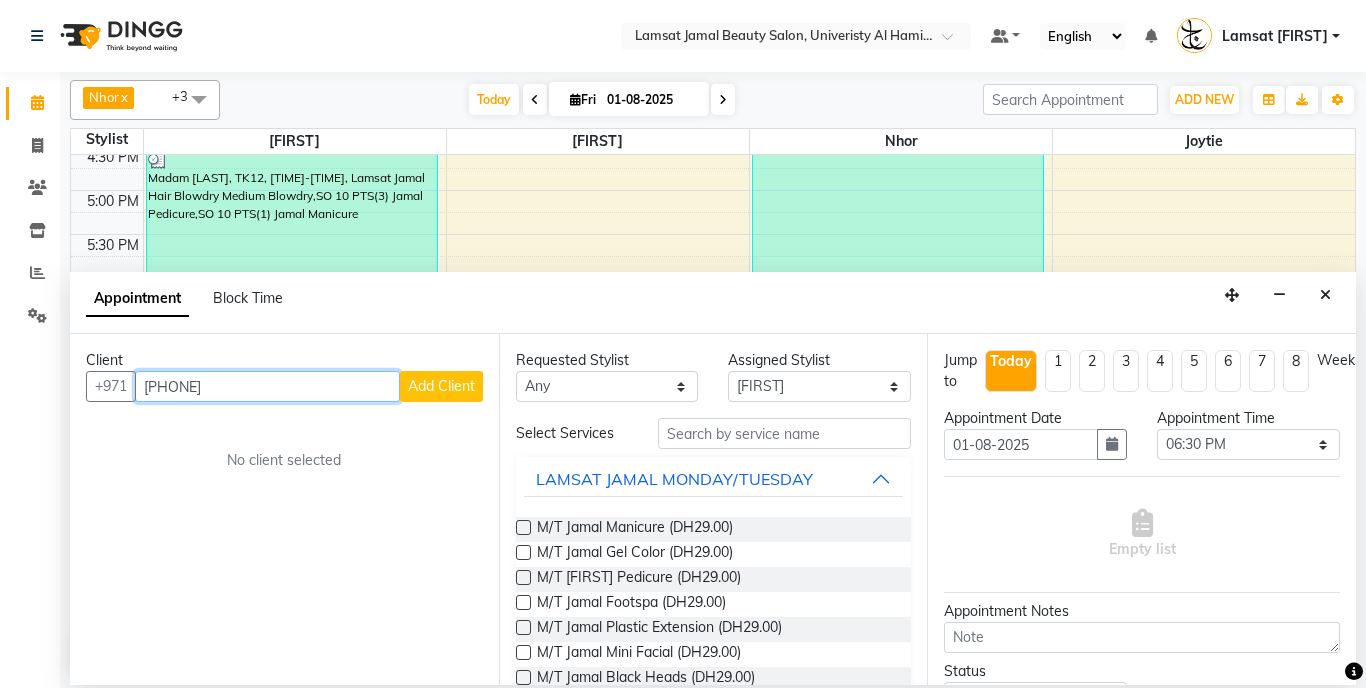 type on "[PHONE]" 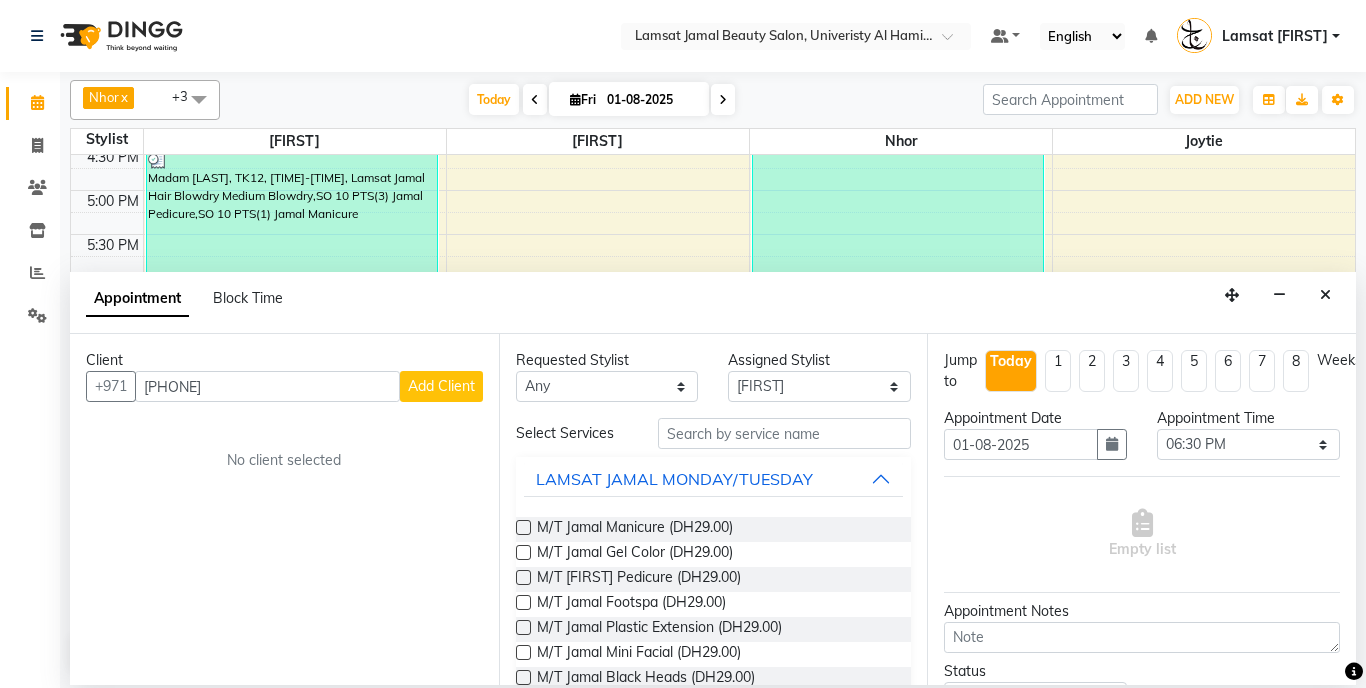 click on "Add Client" at bounding box center (441, 386) 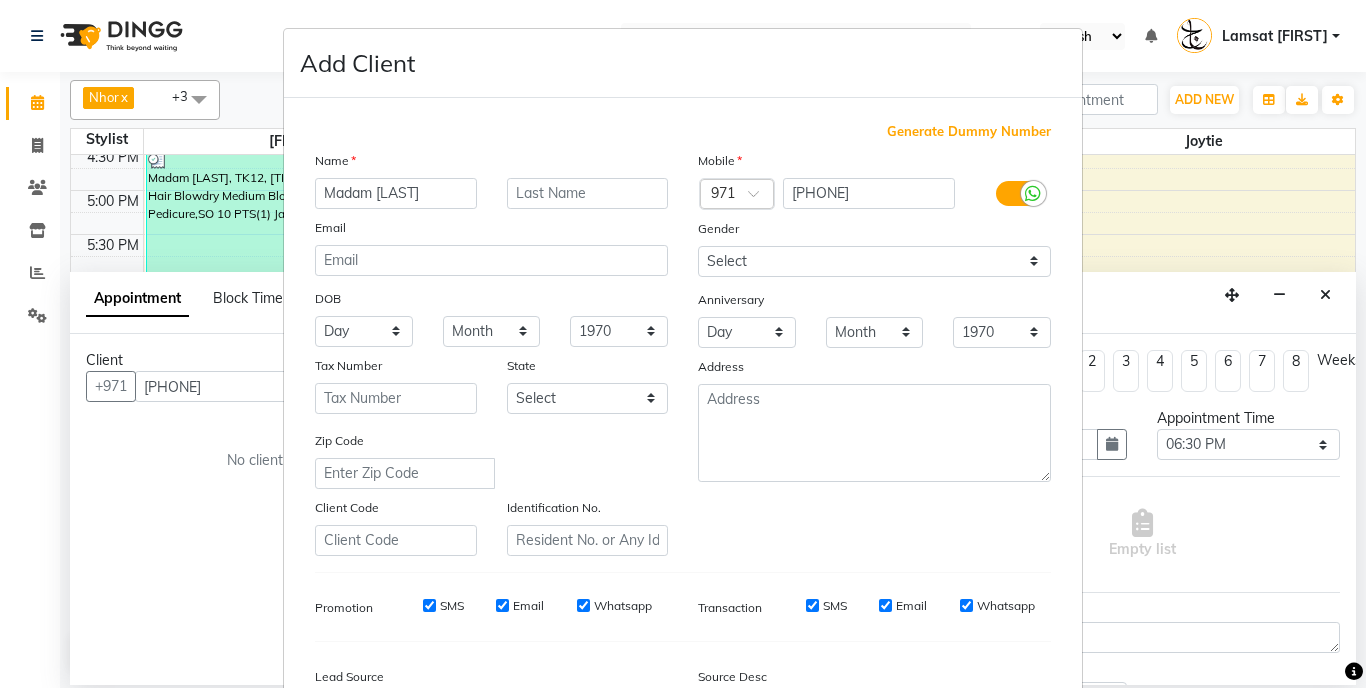 scroll, scrollTop: 235, scrollLeft: 0, axis: vertical 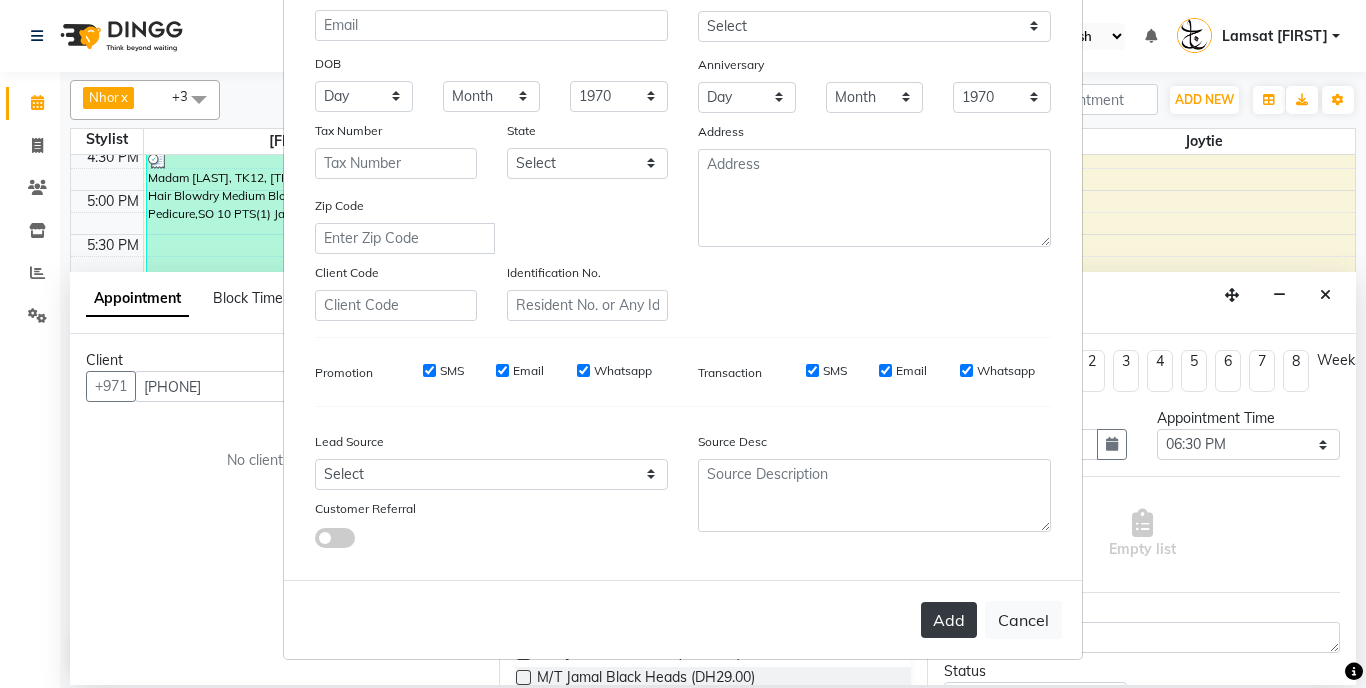 type on "Madam [LAST]" 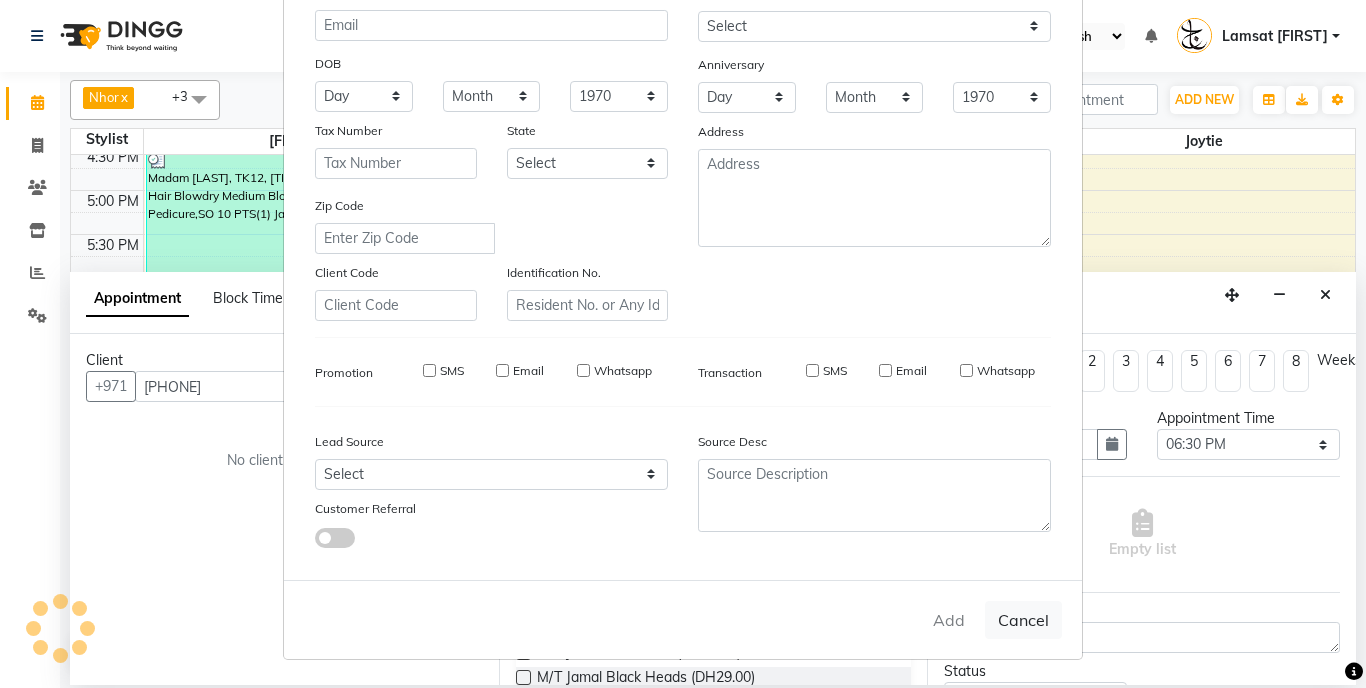 type on "55*****65" 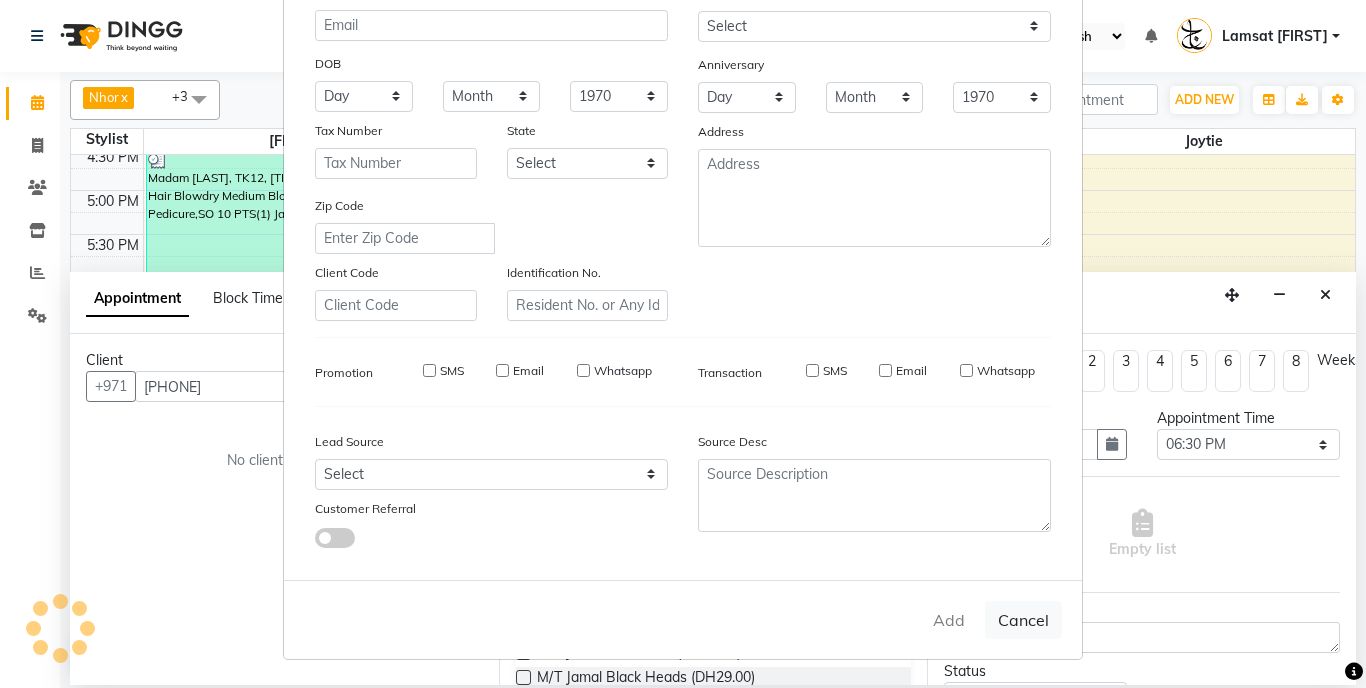 type 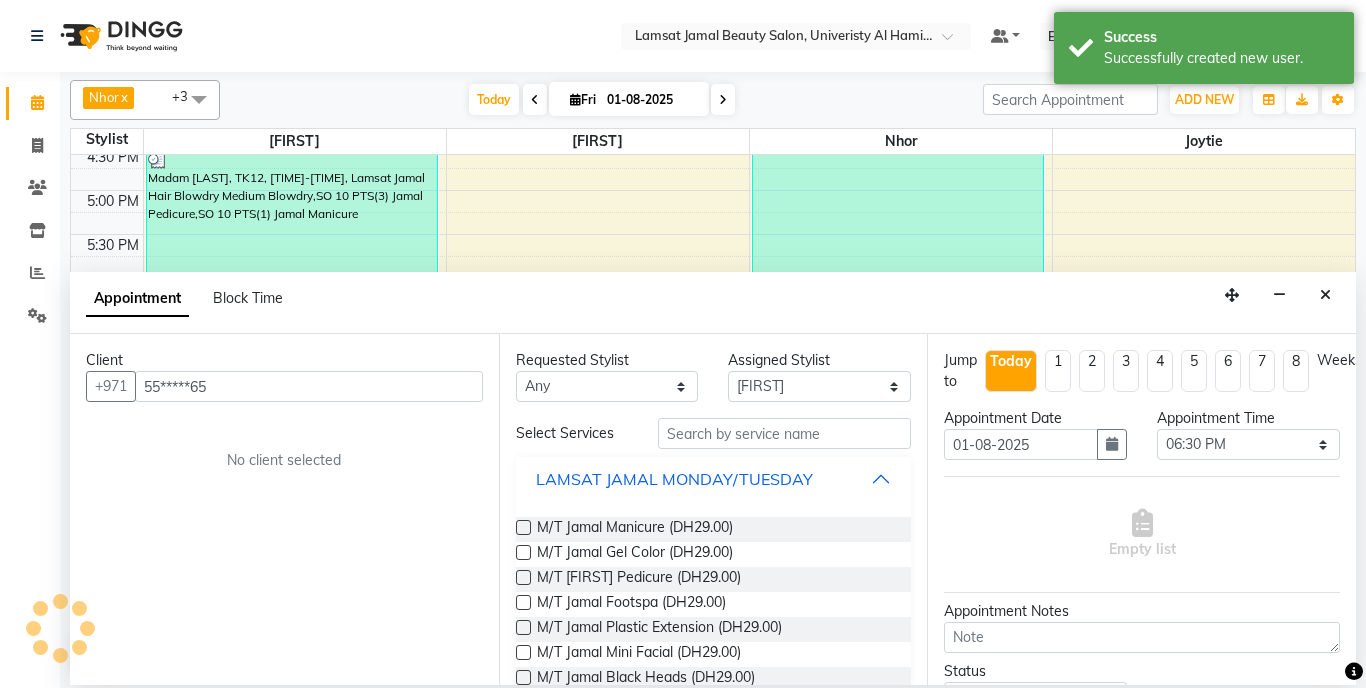 click on "LAMSAT JAMAL MONDAY/TUESDAY" at bounding box center (714, 479) 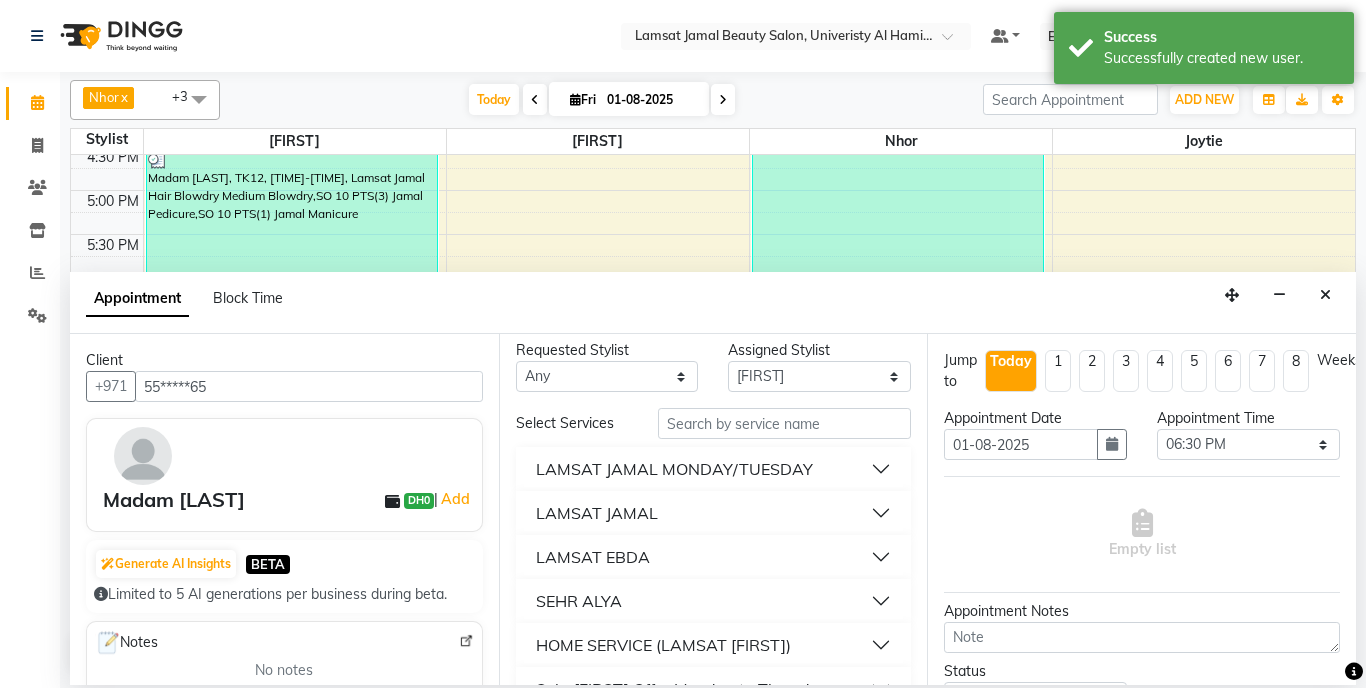 scroll, scrollTop: 404, scrollLeft: 0, axis: vertical 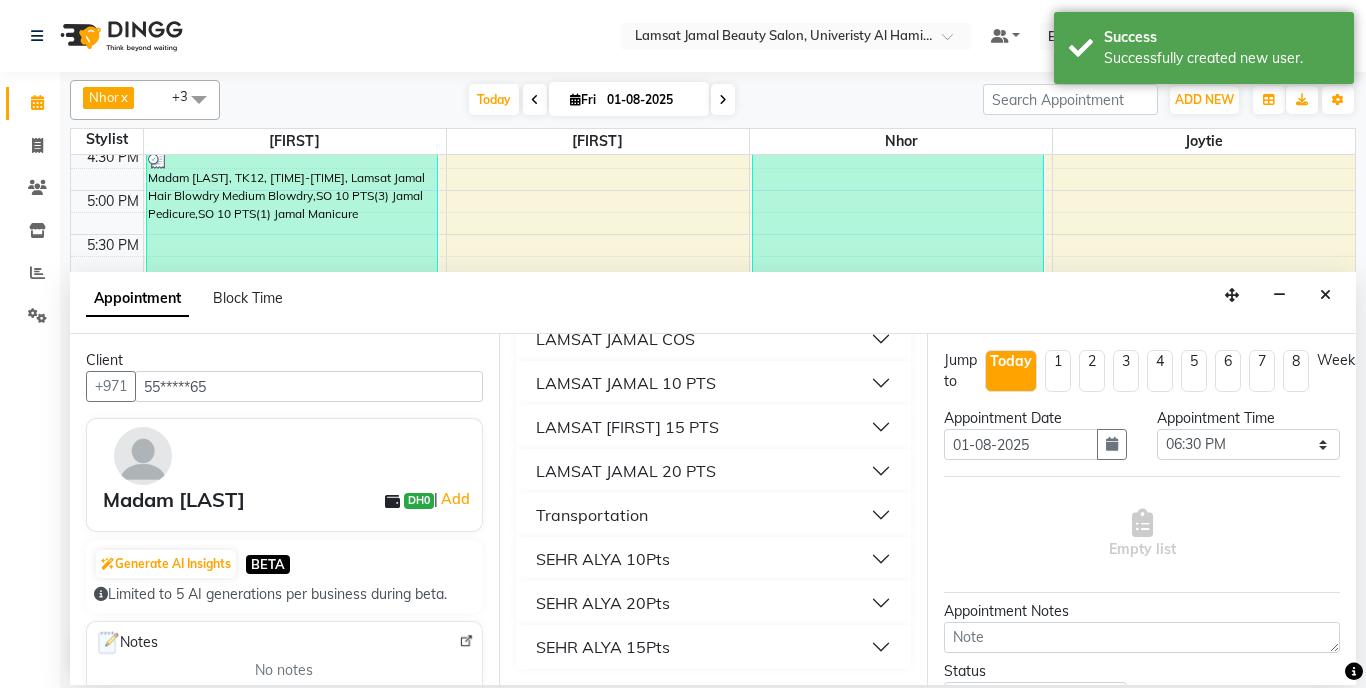 click on "LAMSAT JAMAL 20 PTS" at bounding box center (714, 471) 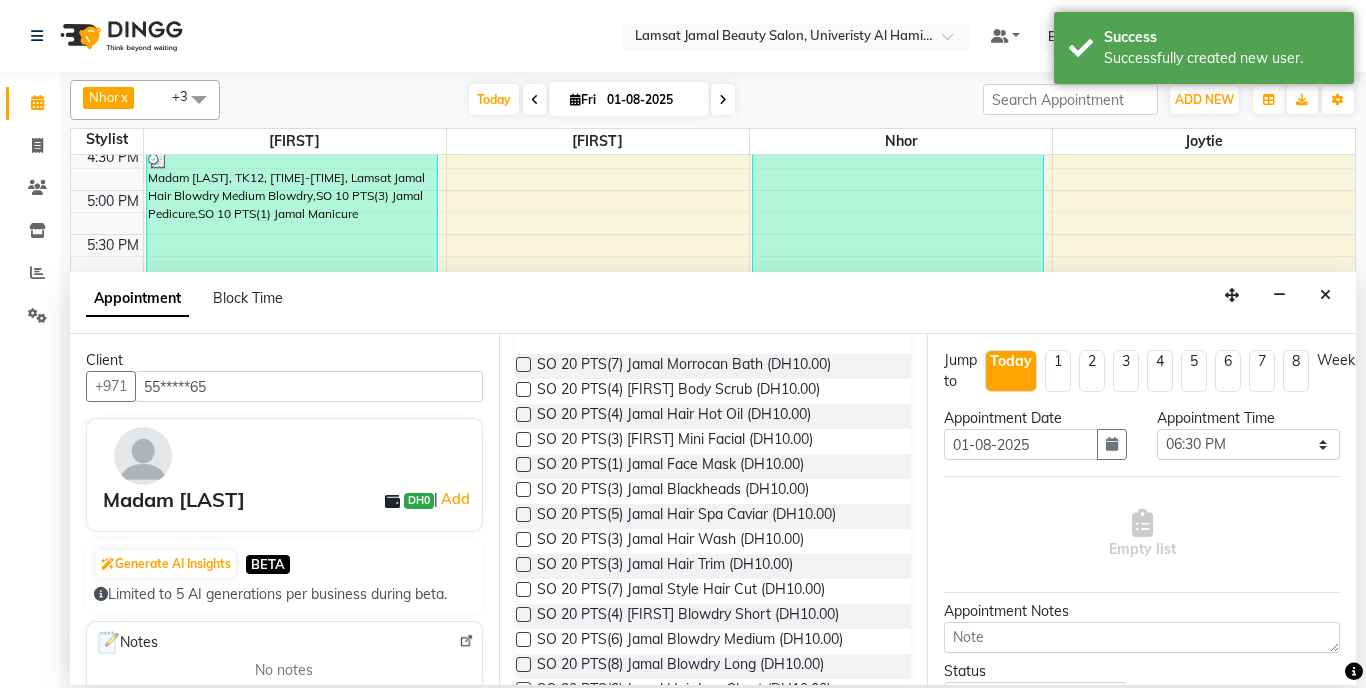 scroll, scrollTop: 594, scrollLeft: 0, axis: vertical 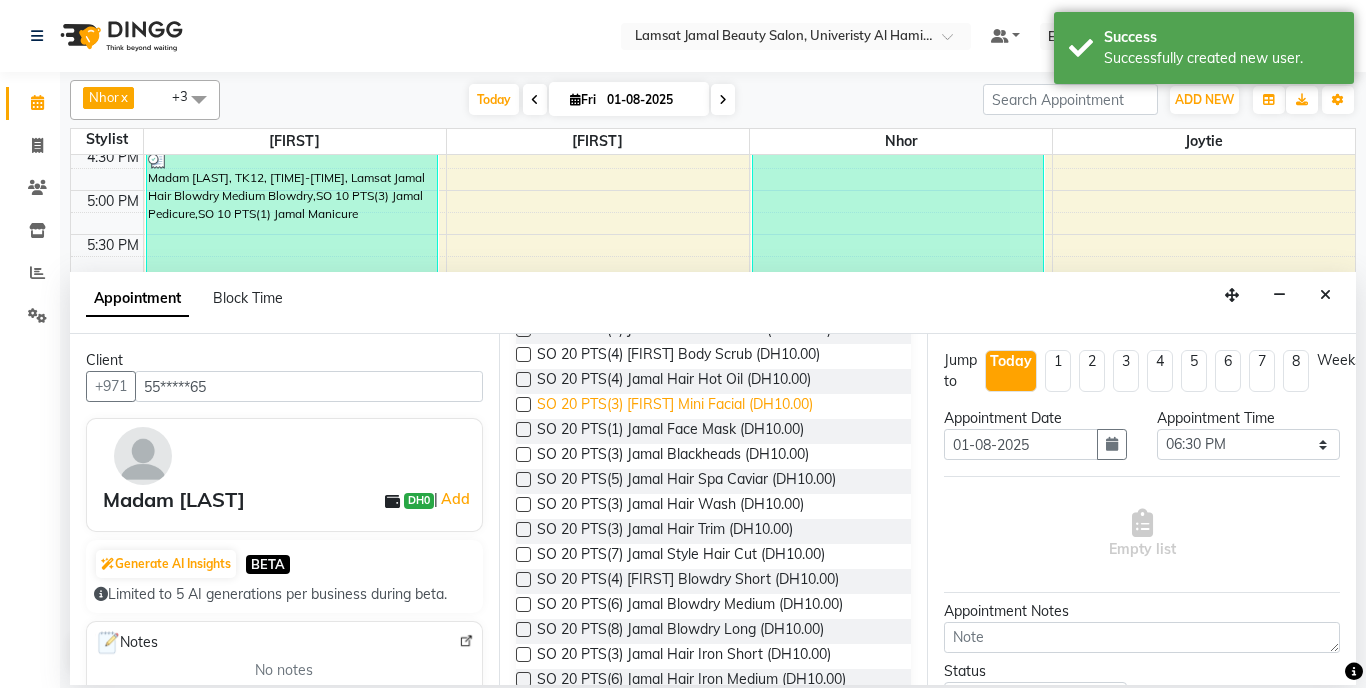 click on "SO 20 PTS(3) [FIRST] Mini Facial (DH10.00)" at bounding box center [675, 406] 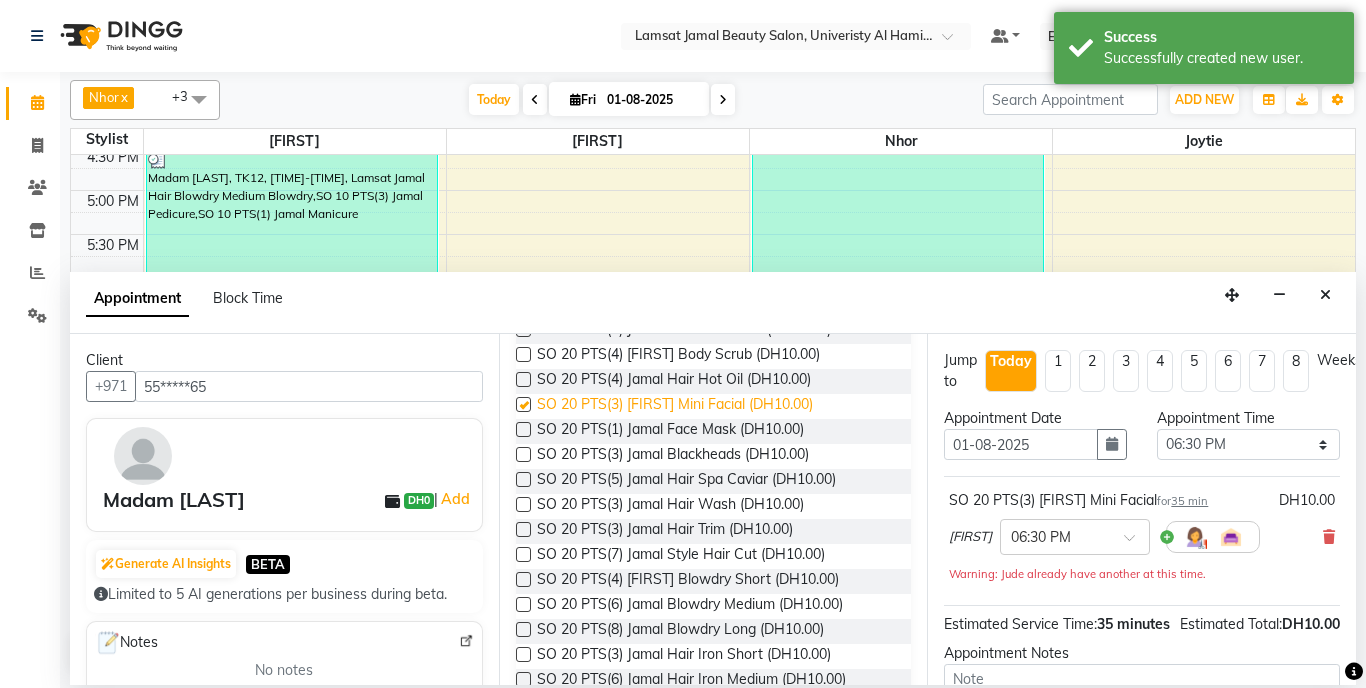 checkbox on "false" 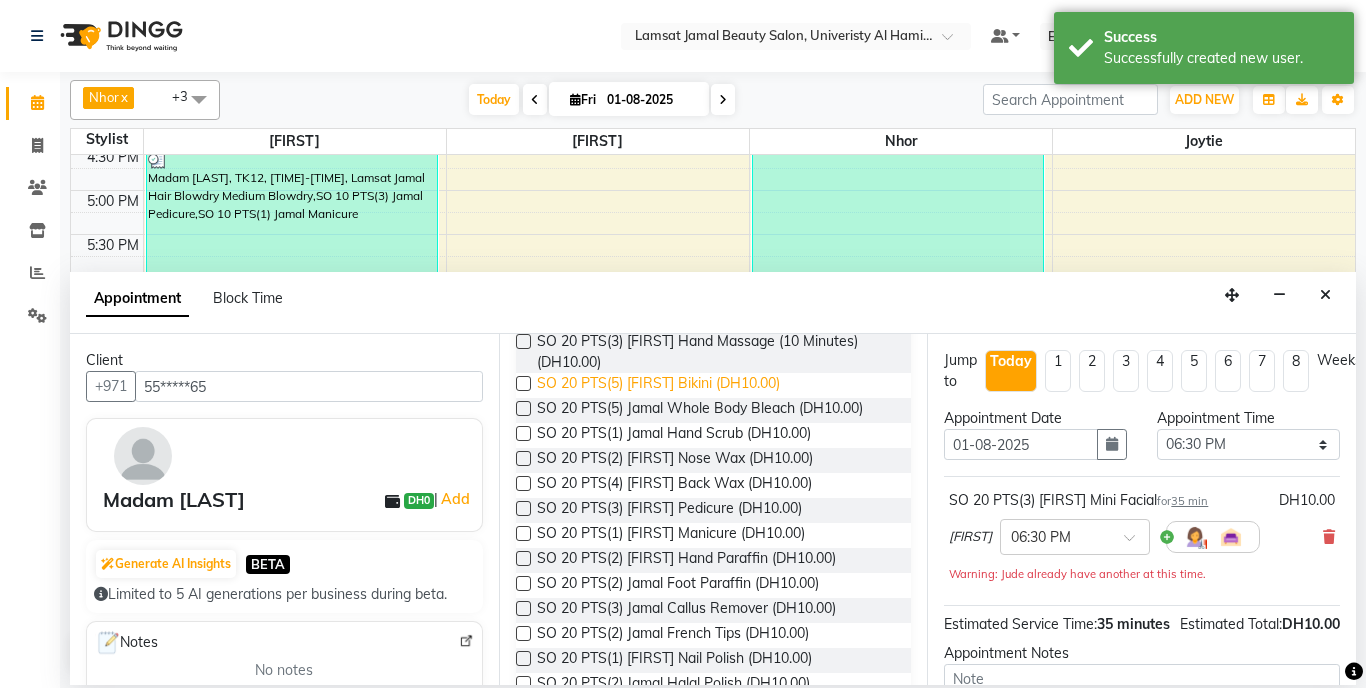 scroll, scrollTop: 1205, scrollLeft: 0, axis: vertical 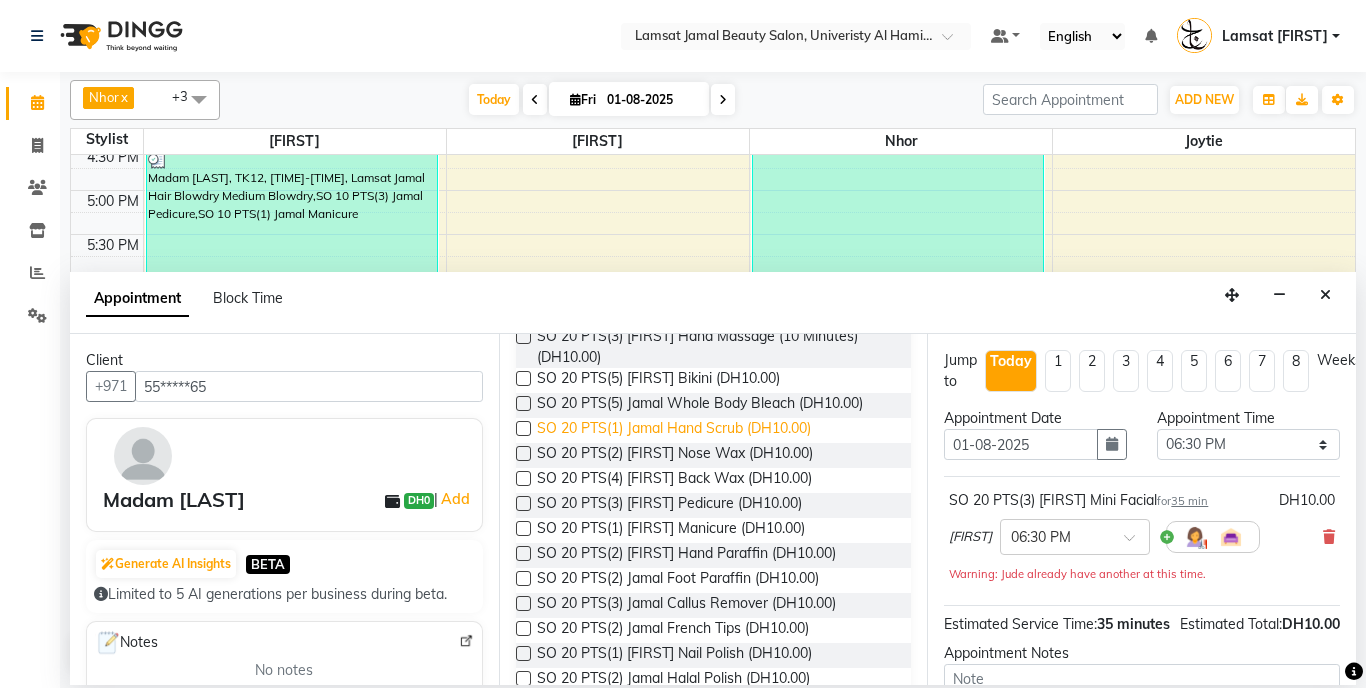 click on "SO 20 PTS(1) Jamal Hand Scrub (DH10.00)" at bounding box center (674, 430) 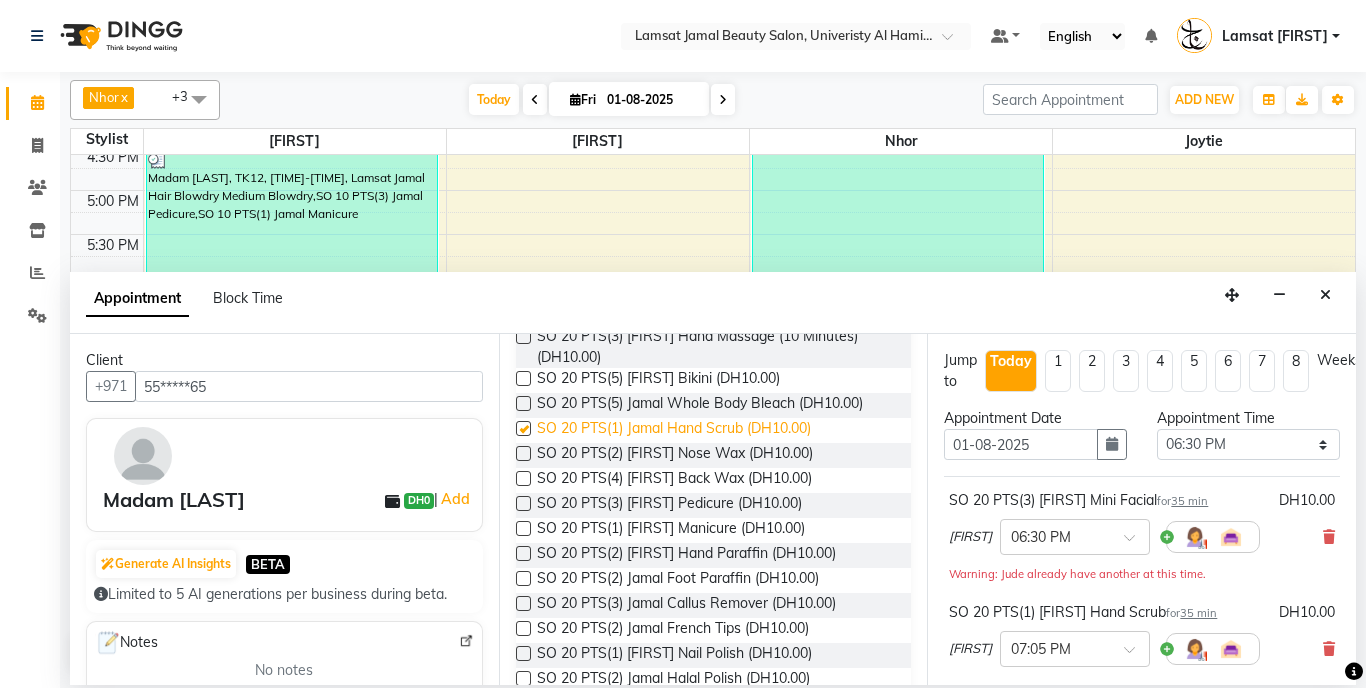 checkbox on "false" 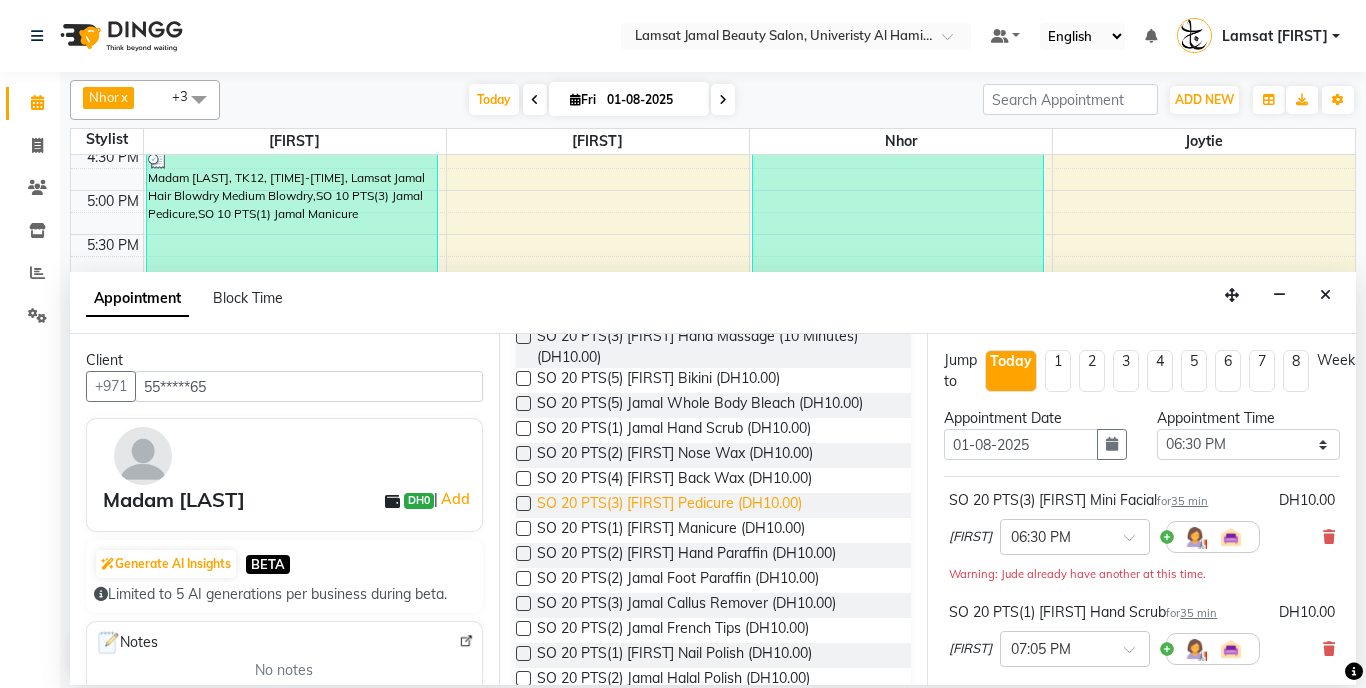 click on "SO 20 PTS(3) [FIRST] Pedicure (DH10.00)" at bounding box center [669, 505] 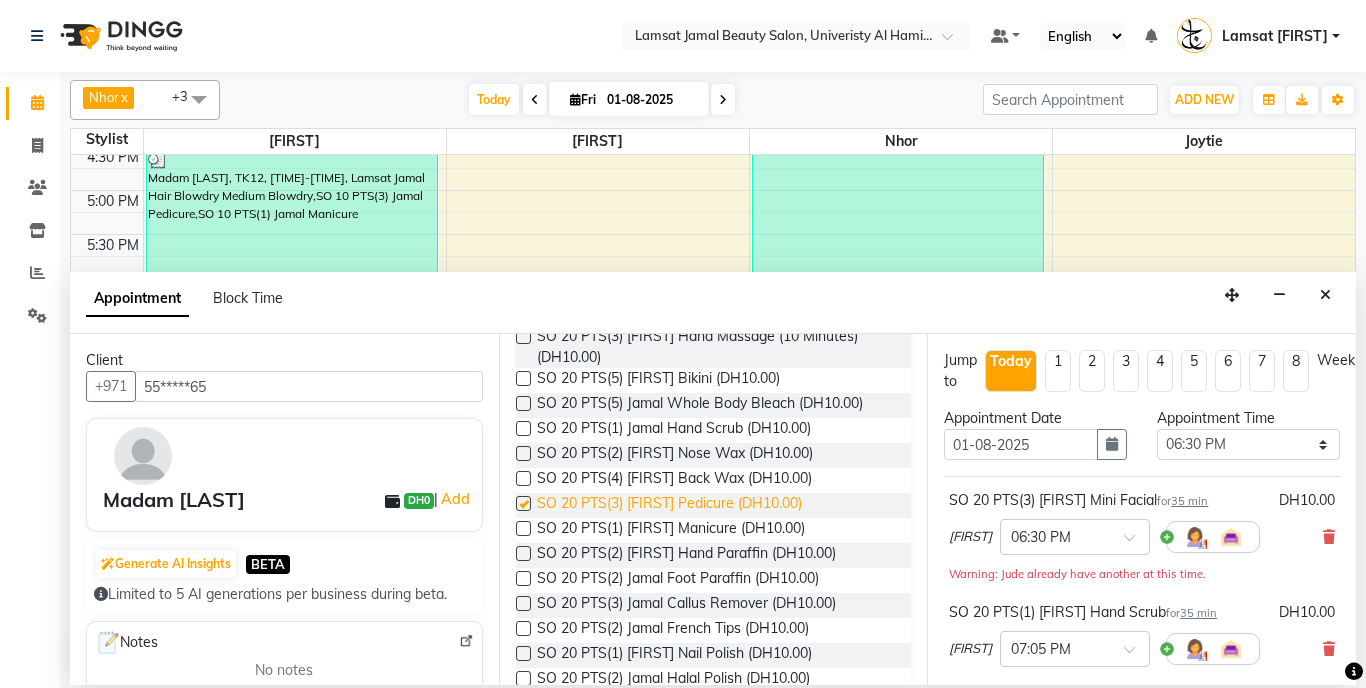 checkbox on "false" 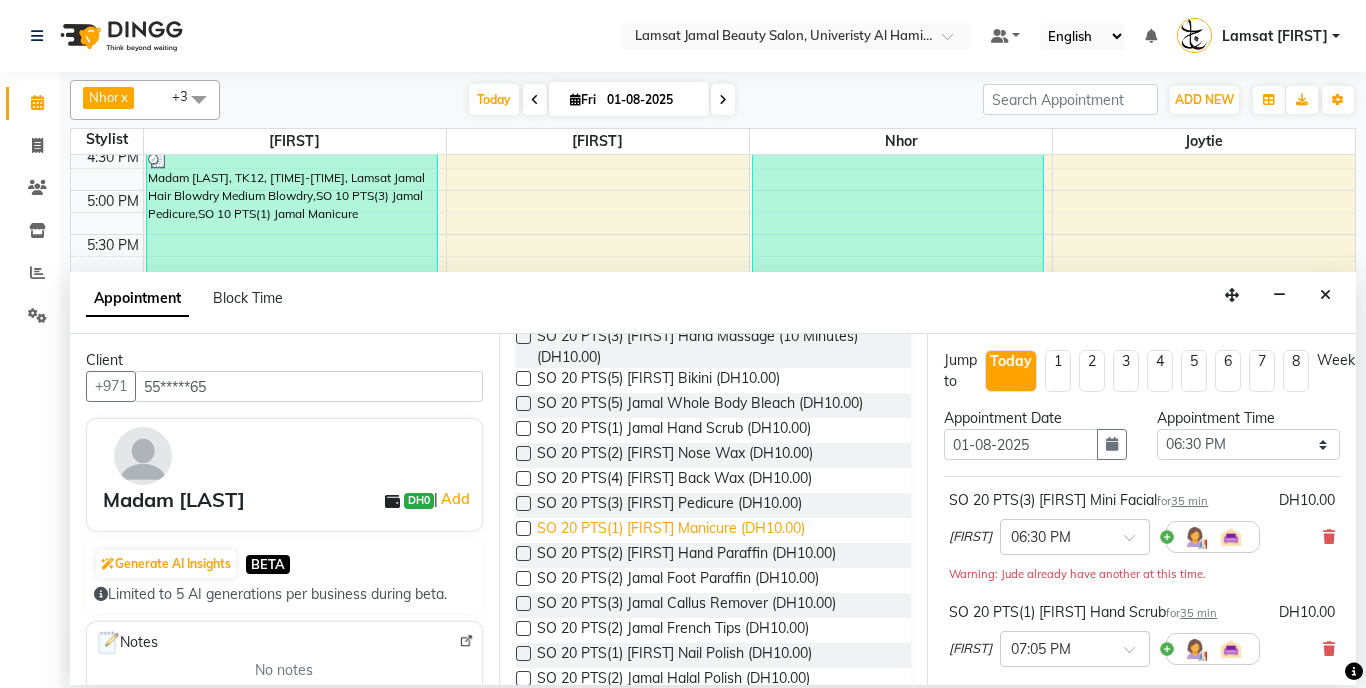 click on "SO 20 PTS(1) [FIRST] Manicure (DH10.00)" at bounding box center [671, 530] 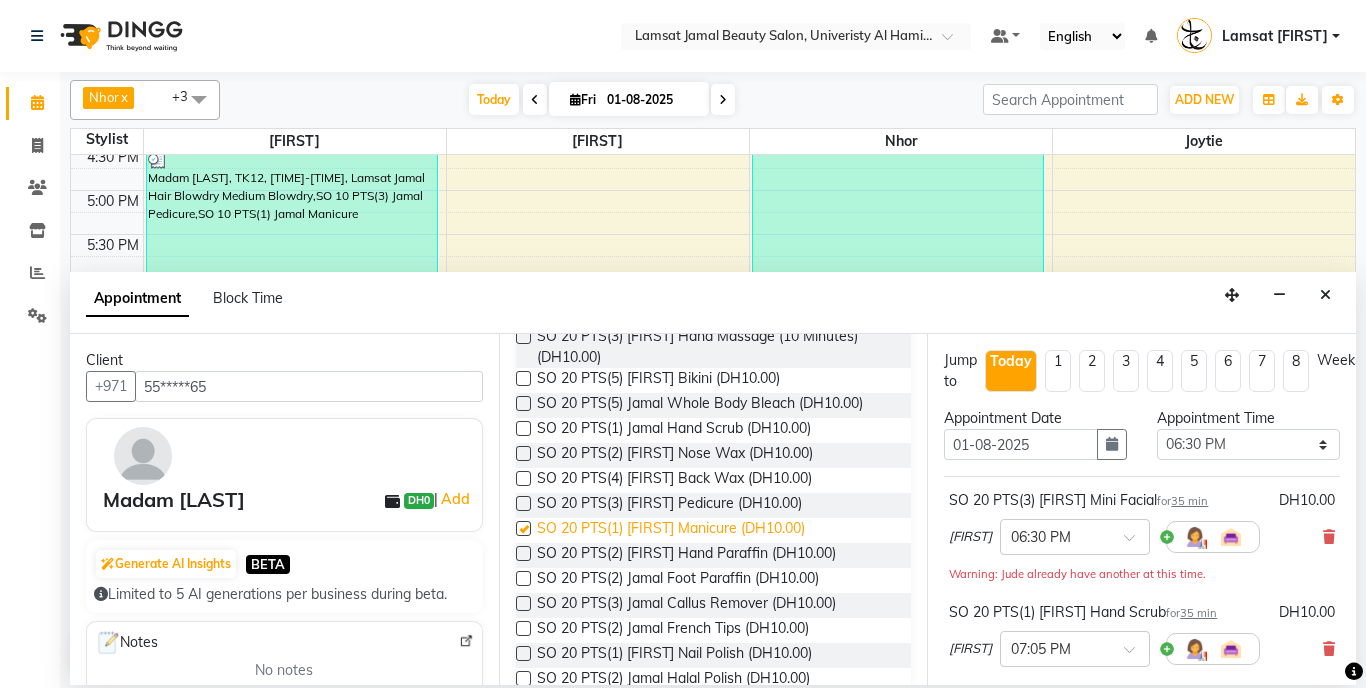 checkbox on "false" 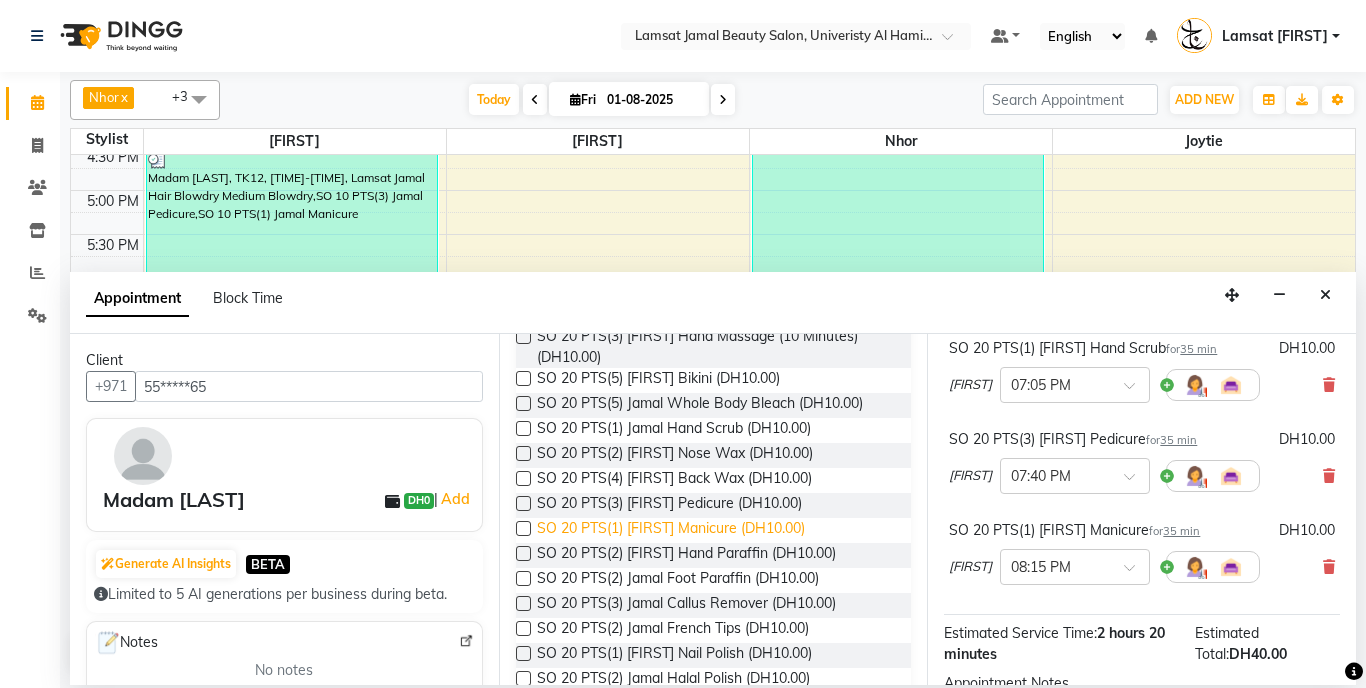 scroll, scrollTop: 267, scrollLeft: 0, axis: vertical 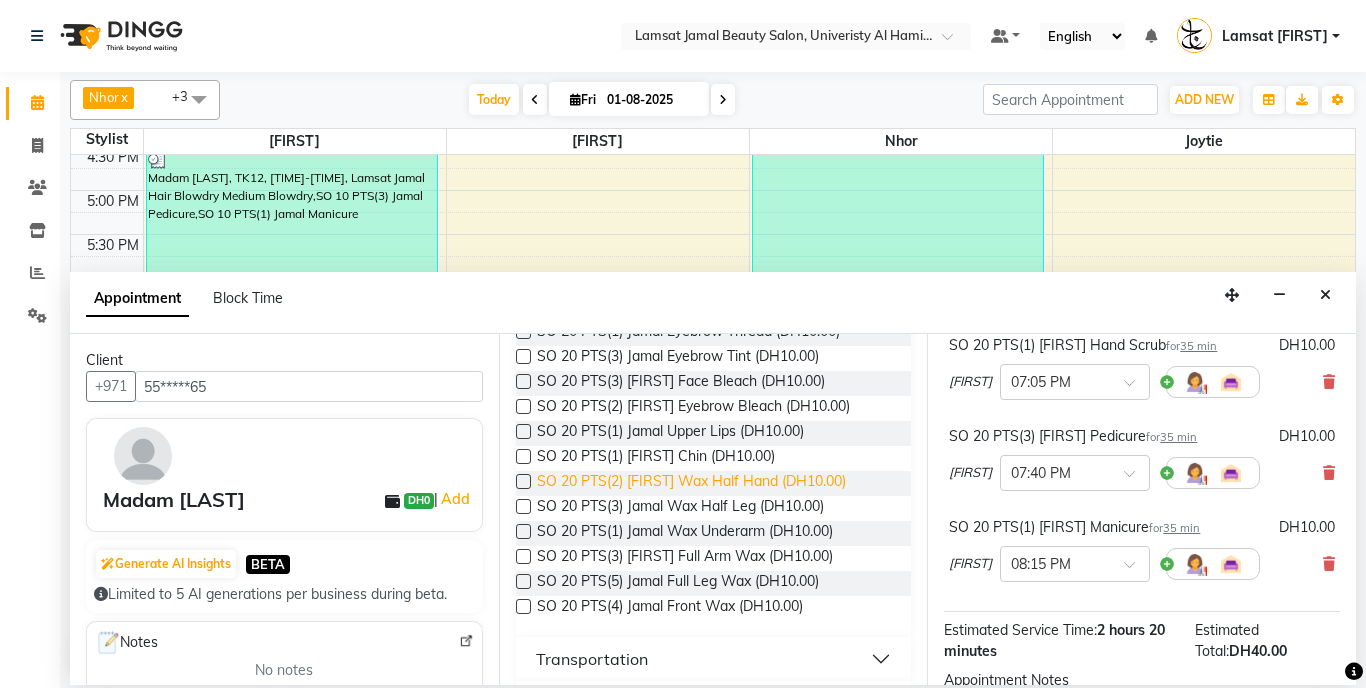click on "SO 20 PTS(2) [FIRST] Wax Half Hand (DH10.00)" at bounding box center (691, 483) 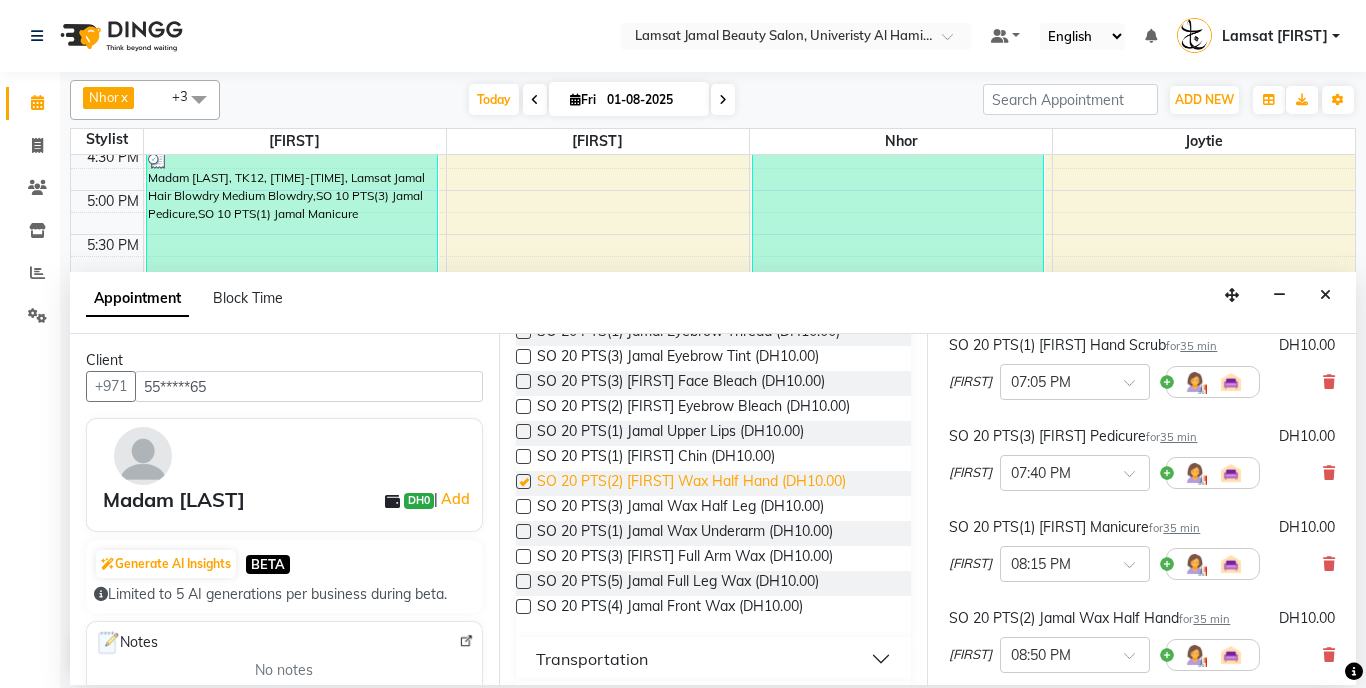 checkbox on "false" 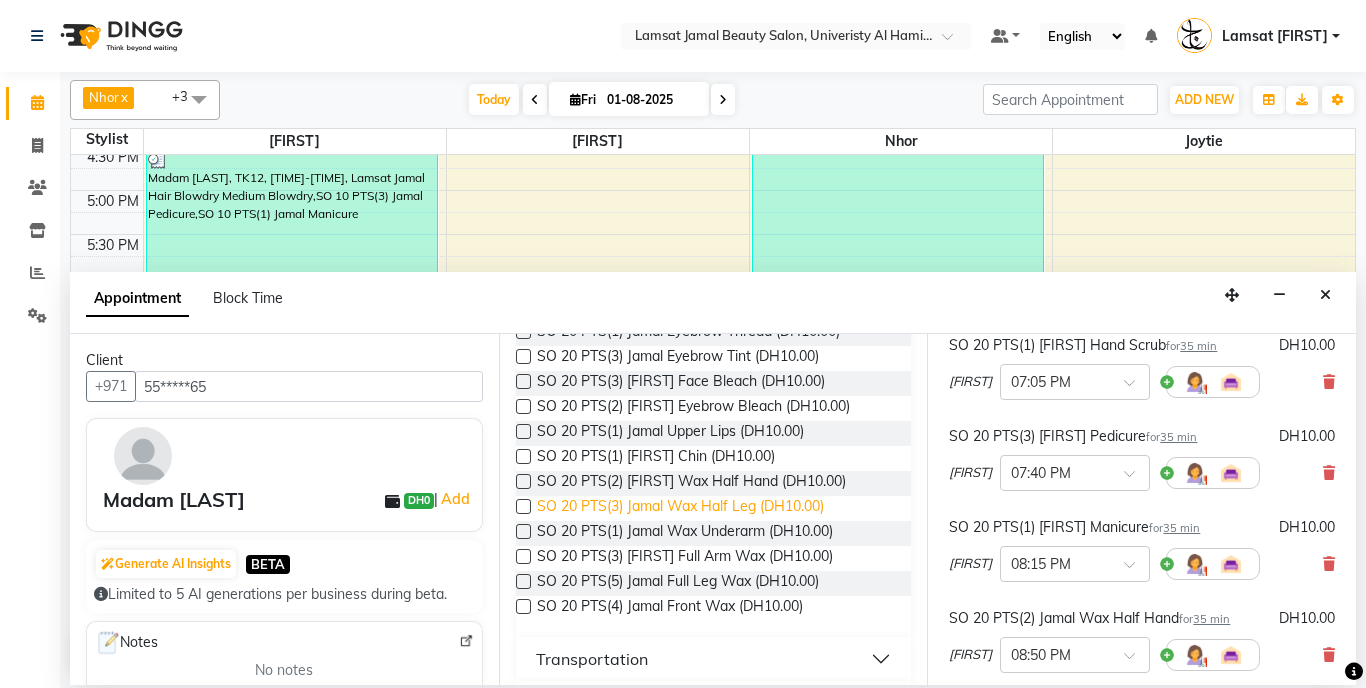 click on "SO 20 PTS(3) Jamal Wax Half Leg (DH10.00)" at bounding box center [680, 508] 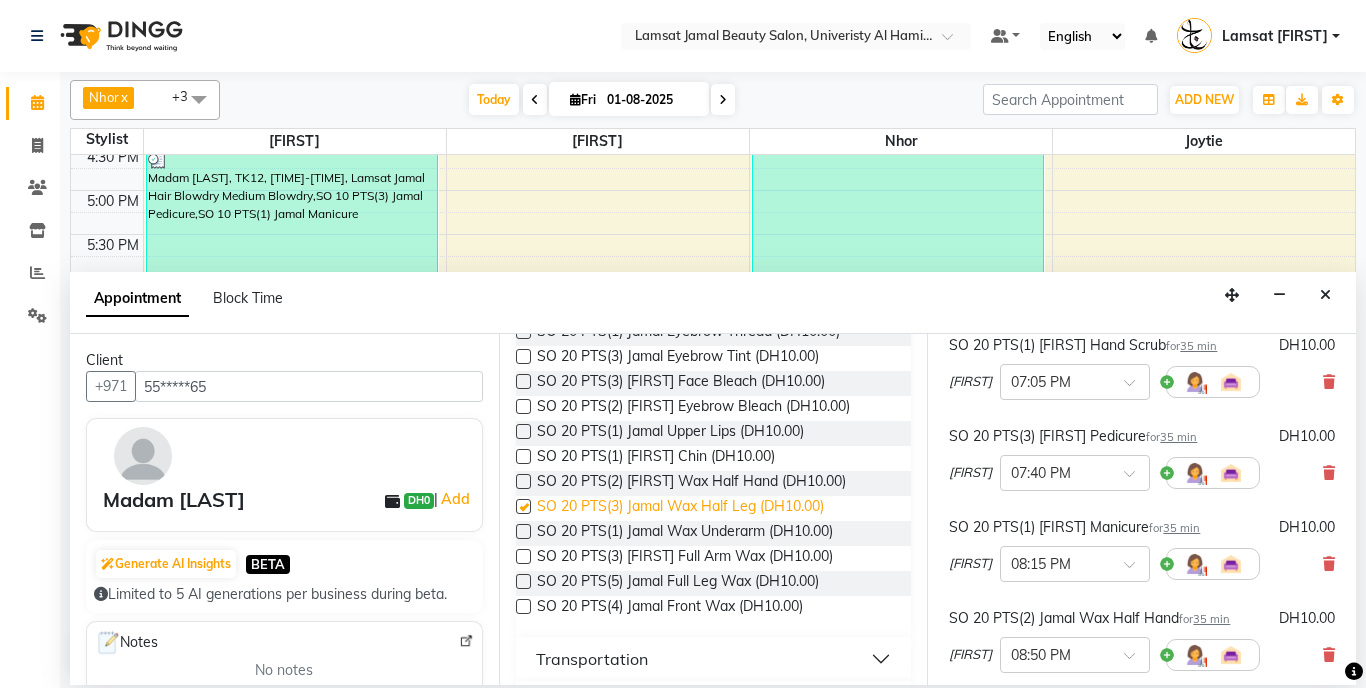 checkbox on "false" 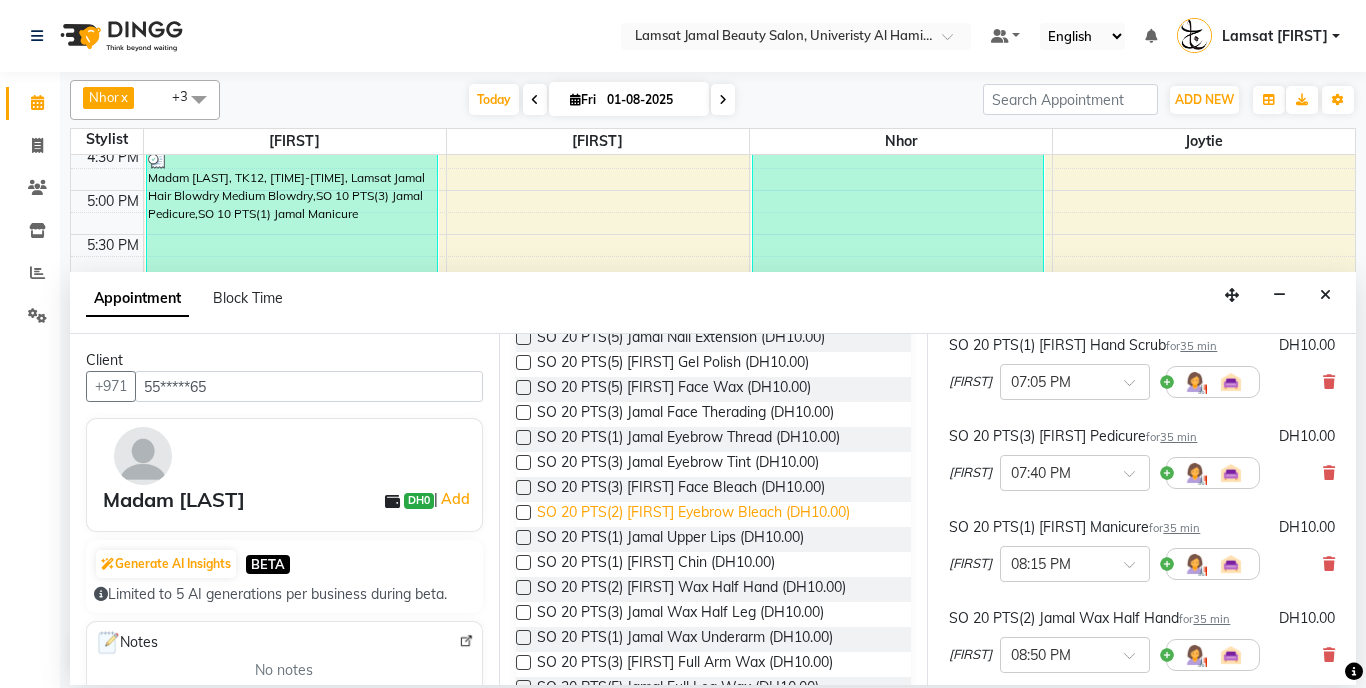 scroll, scrollTop: 1563, scrollLeft: 0, axis: vertical 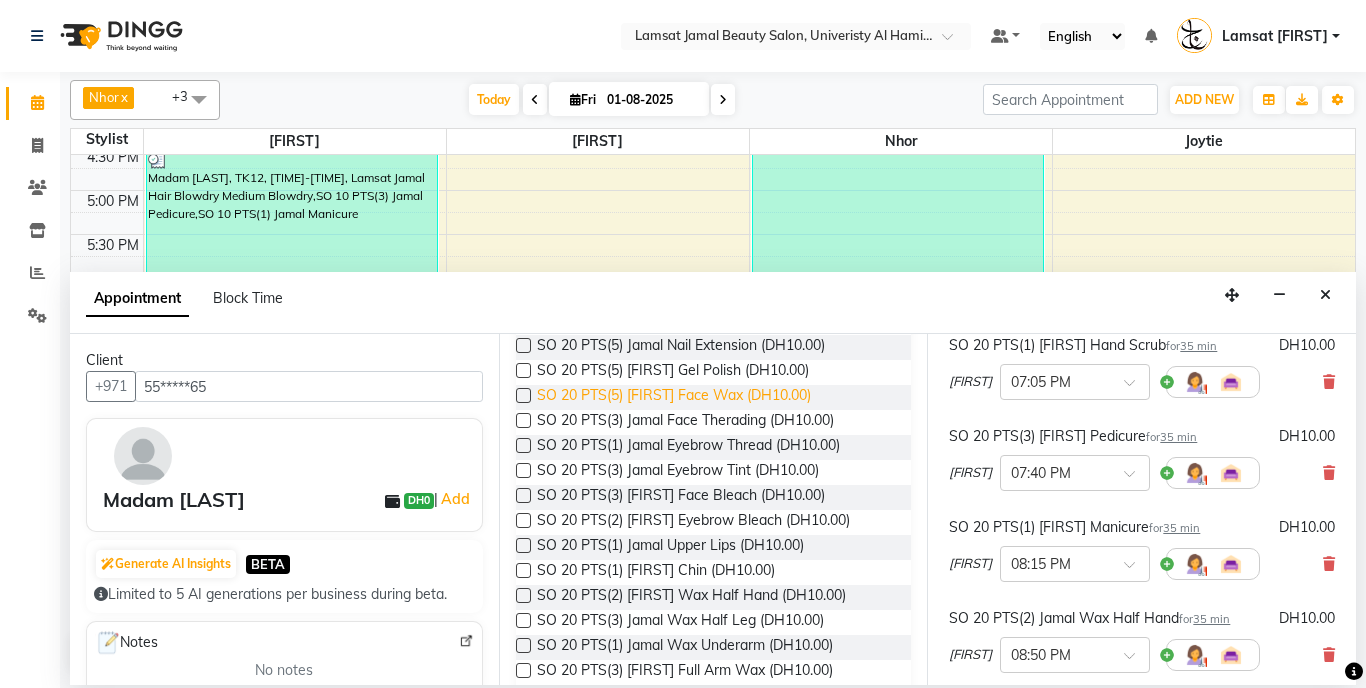 click on "SO 20 PTS(5) [FIRST] Face Wax (DH10.00)" at bounding box center (674, 397) 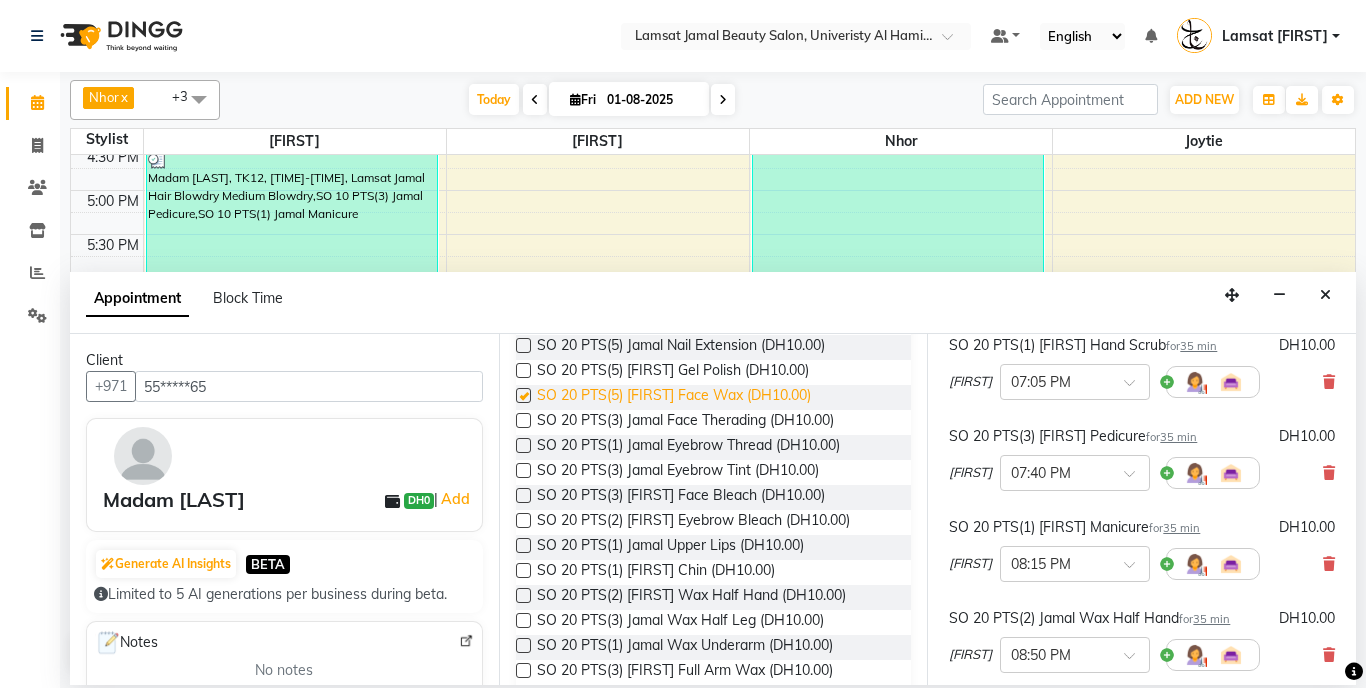 checkbox on "false" 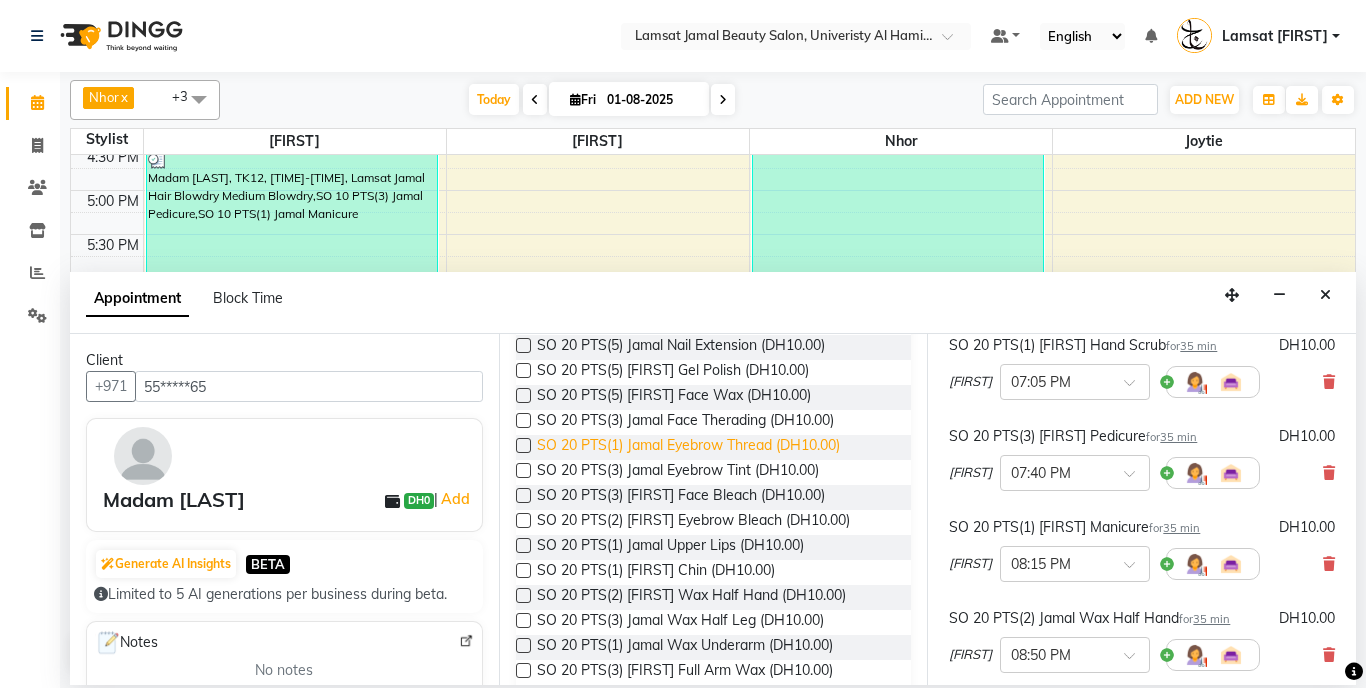 click on "SO 20 PTS(1) Jamal Eyebrow Thread (DH10.00)" at bounding box center (688, 447) 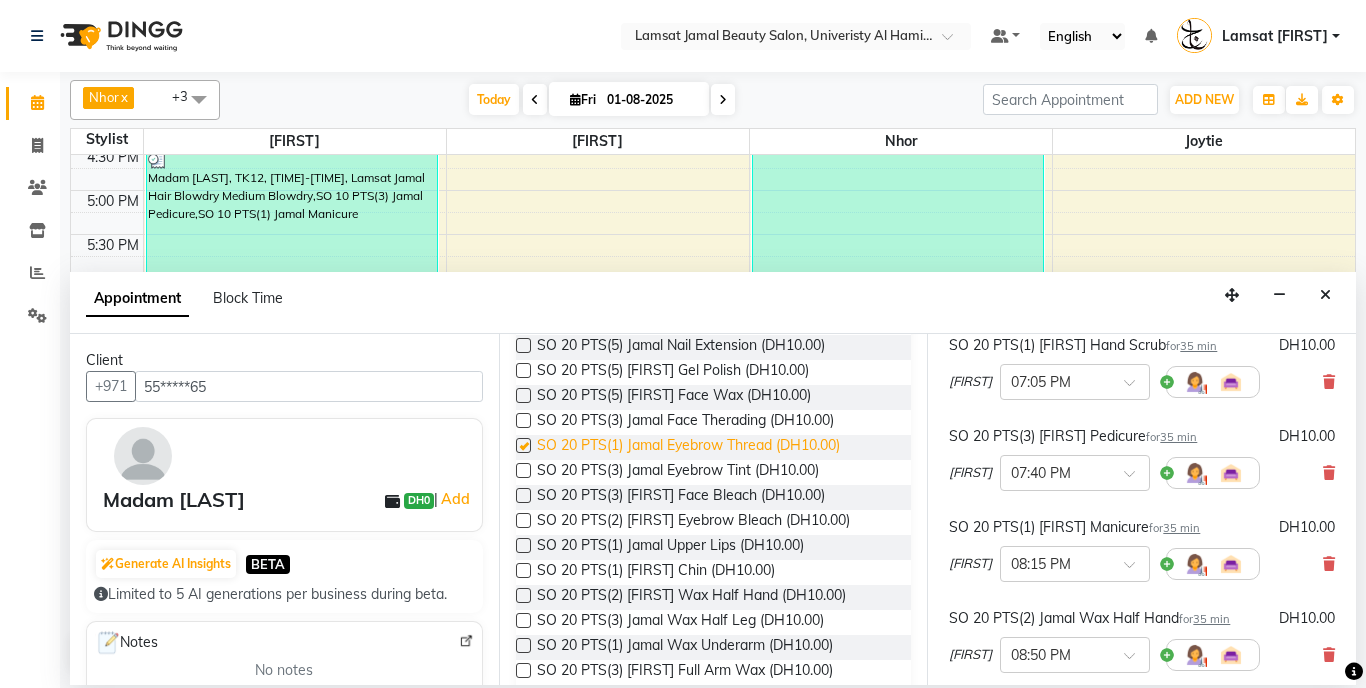 checkbox on "false" 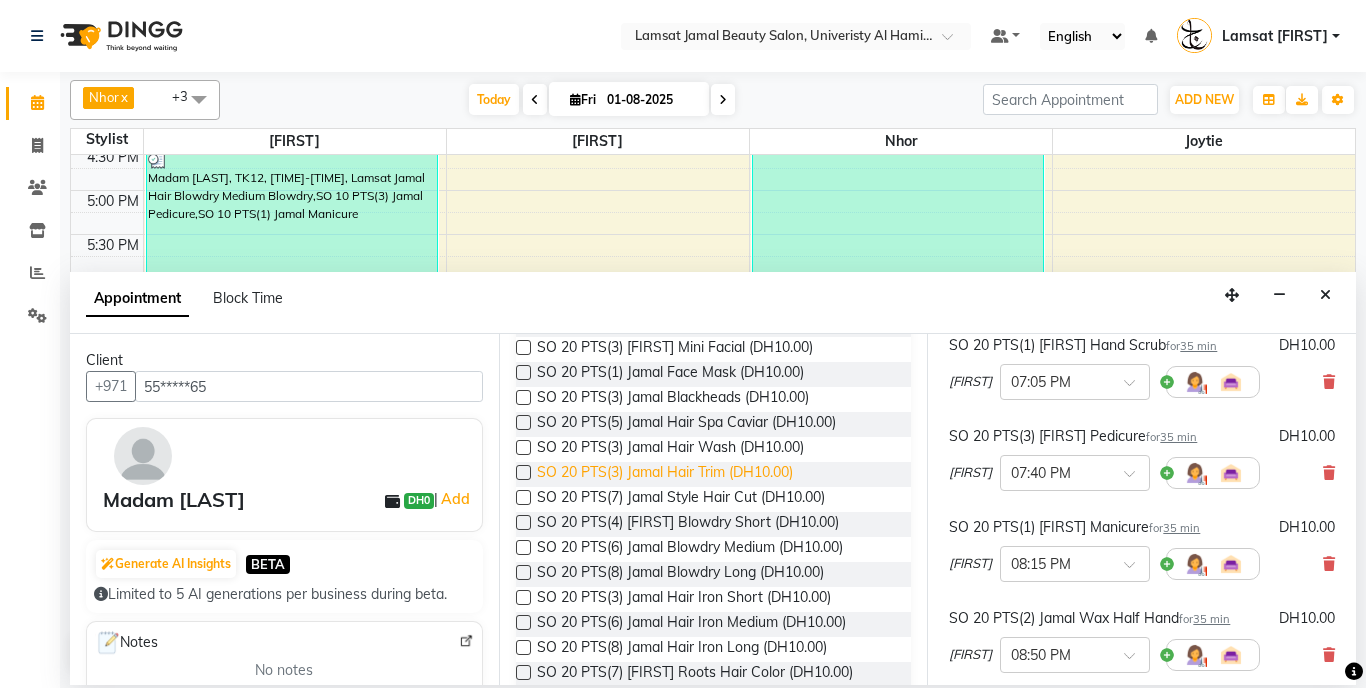 scroll, scrollTop: 652, scrollLeft: 0, axis: vertical 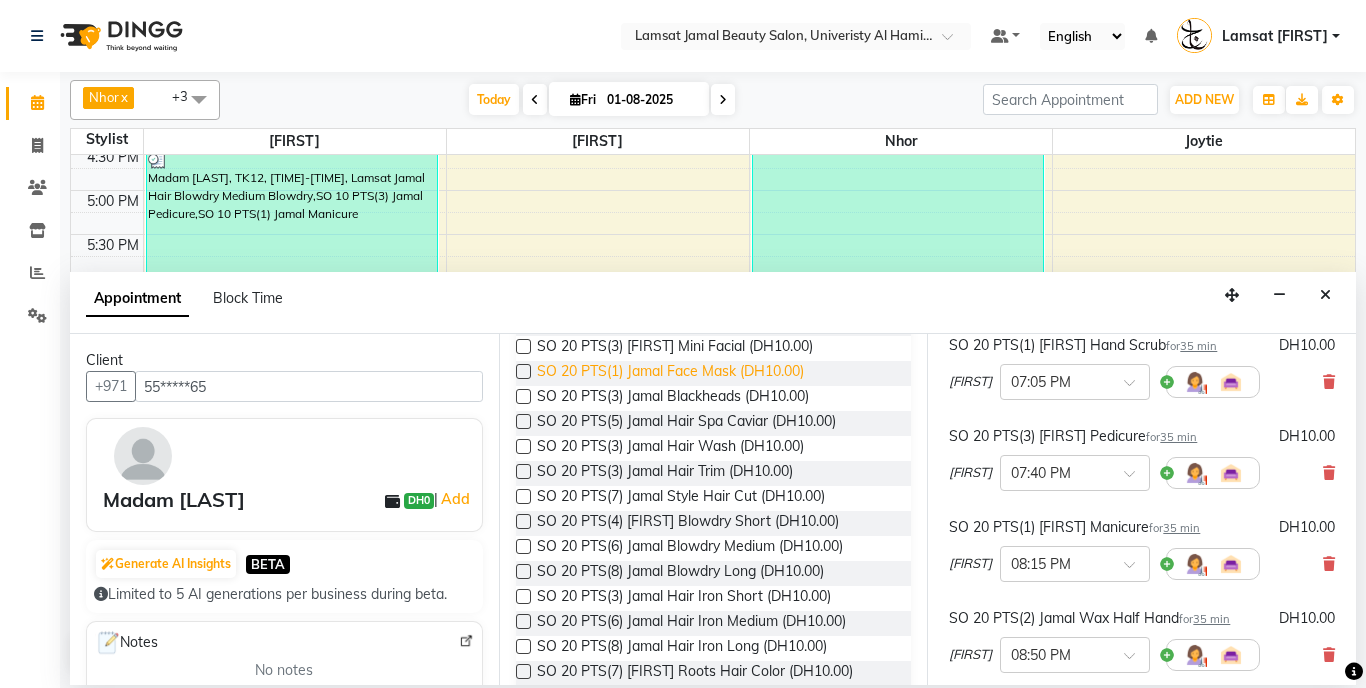click on "SO 20 PTS(1) Jamal Face Mask (DH10.00)" at bounding box center [670, 373] 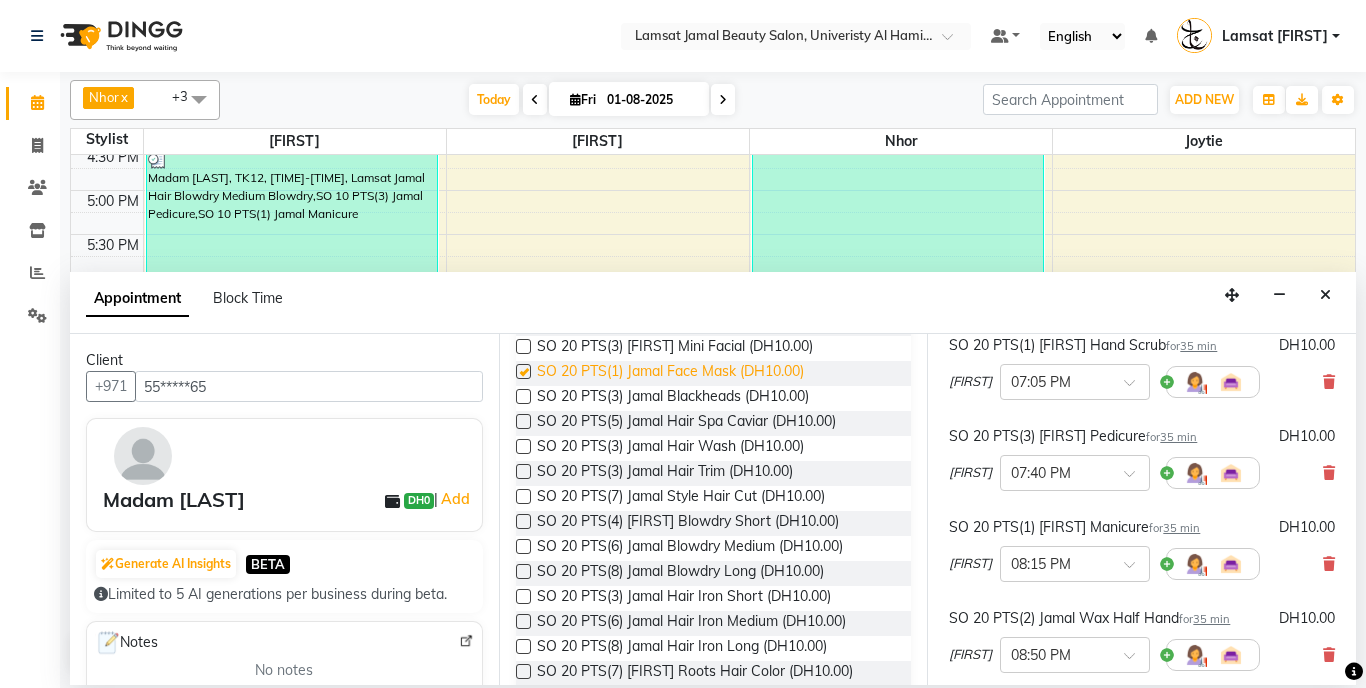 checkbox on "false" 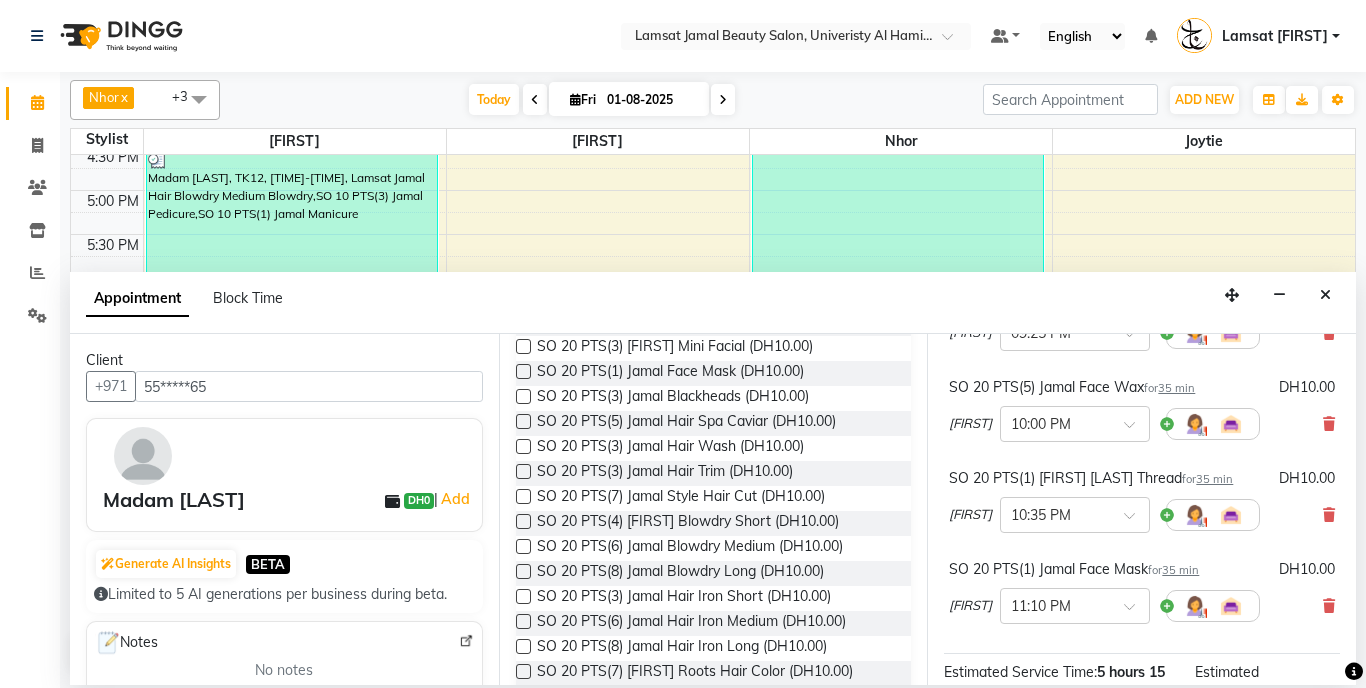 scroll, scrollTop: 945, scrollLeft: 0, axis: vertical 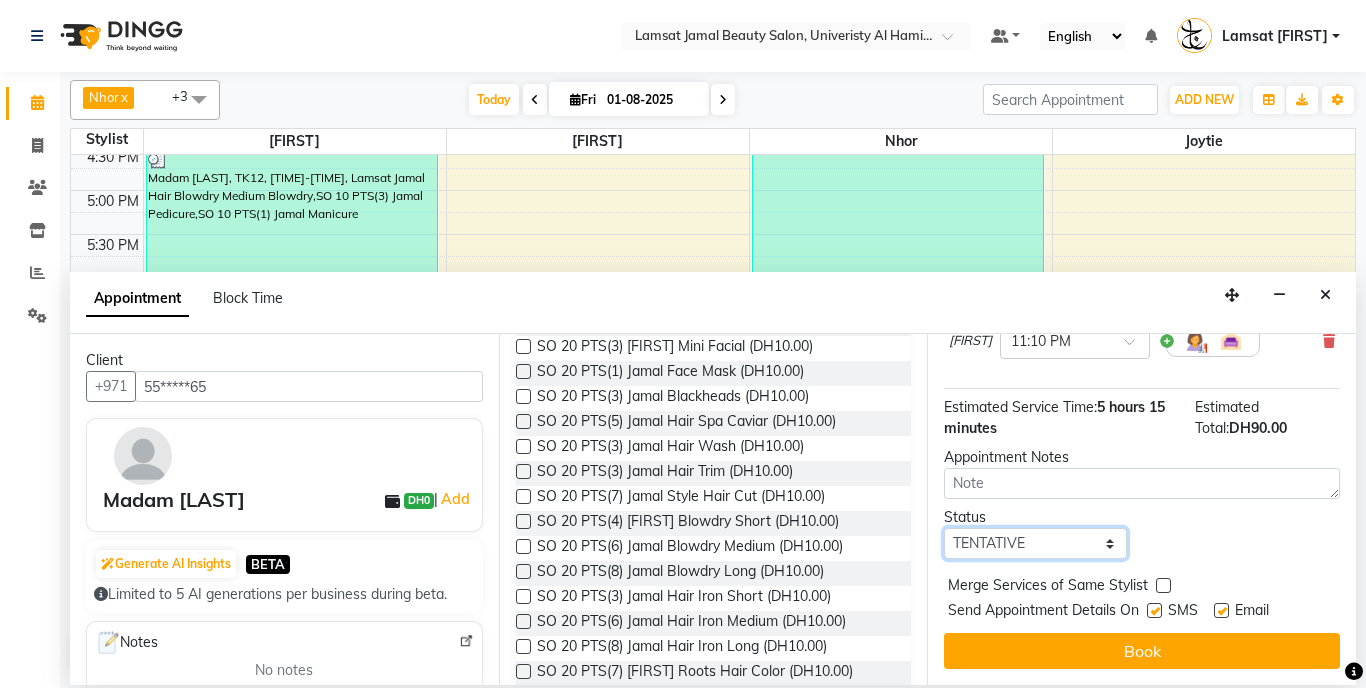 click on "Select TENTATIVE CONFIRM CHECK-IN UPCOMING" at bounding box center [1035, 543] 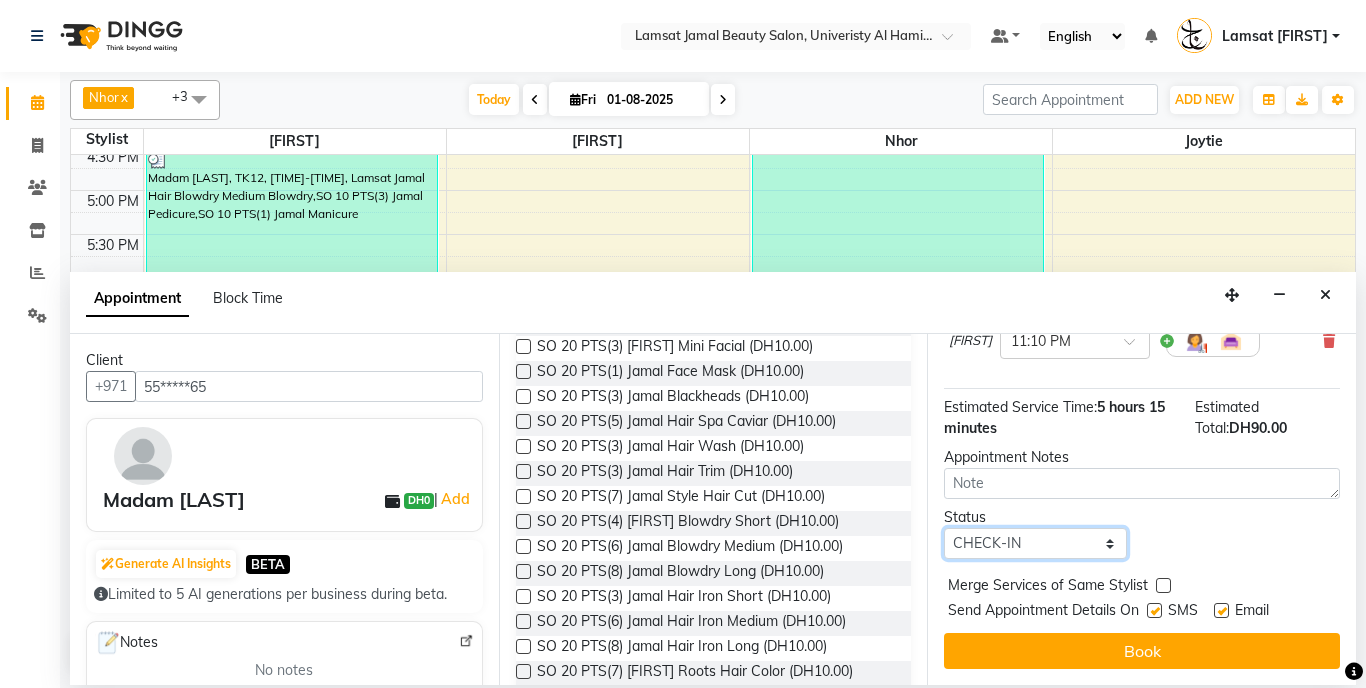 click on "Select TENTATIVE CONFIRM CHECK-IN UPCOMING" at bounding box center (1035, 543) 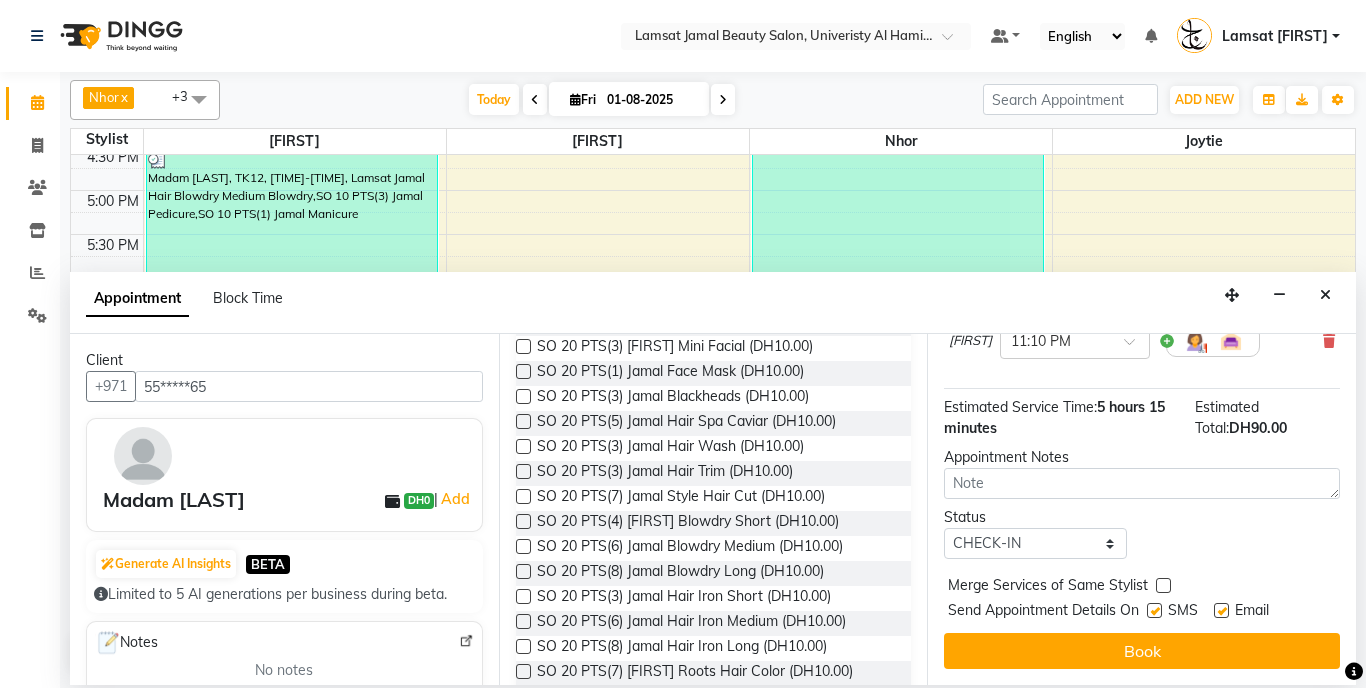 click at bounding box center [1163, 585] 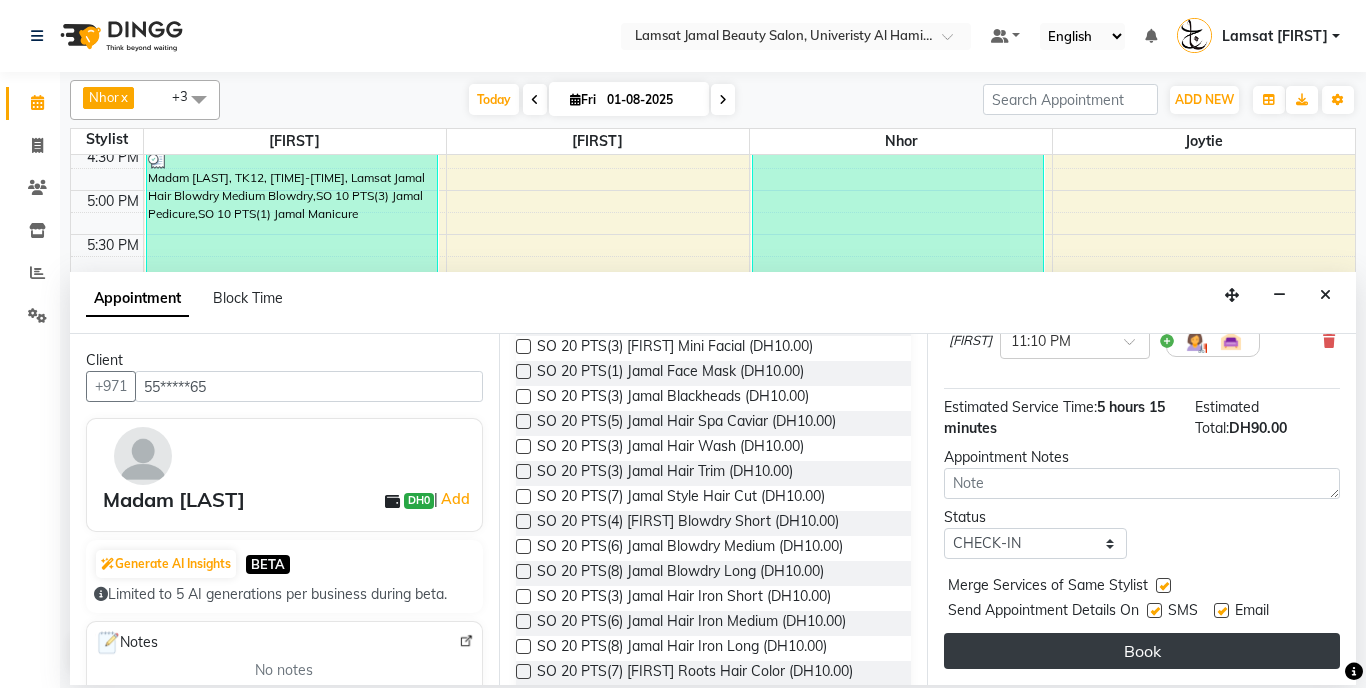 click on "Book" at bounding box center [1142, 651] 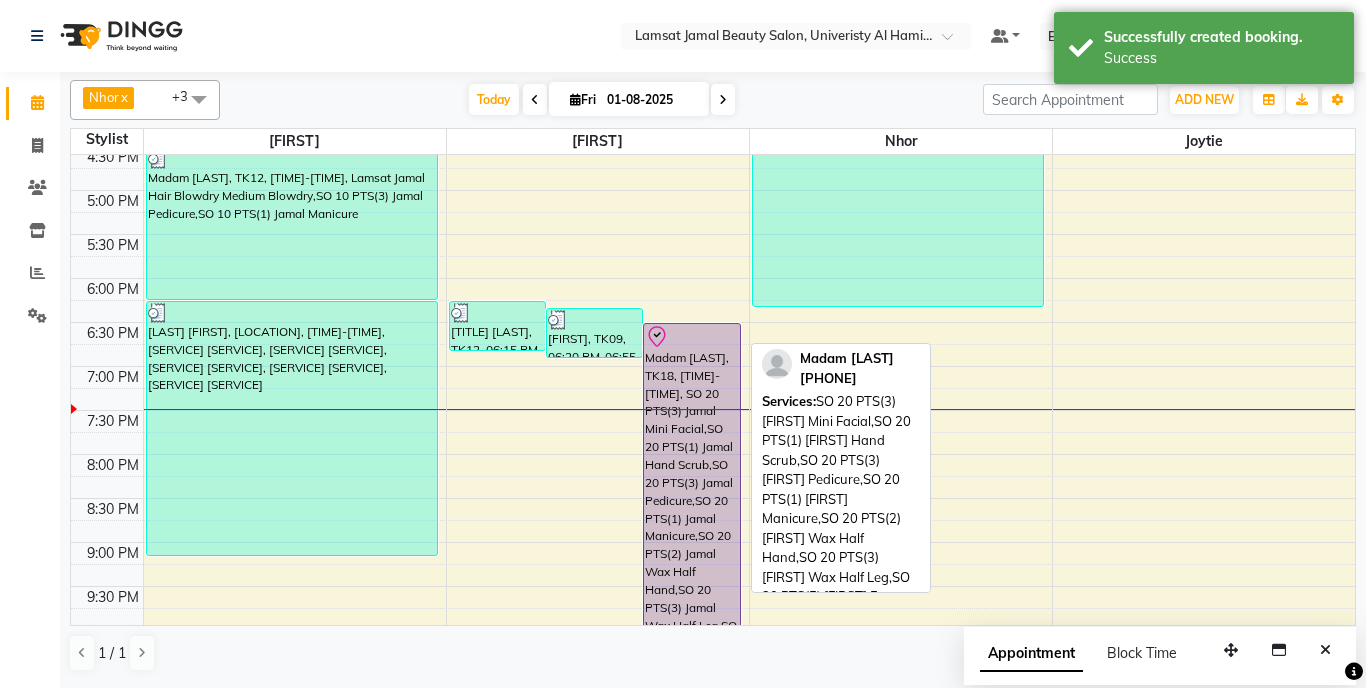 click on "Madam [LAST], TK18, [TIME]-[TIME], SO 20 PTS(3) Jamal Mini Facial,SO 20 PTS(1) Jamal Hand Scrub,SO 20 PTS(3) Jamal Pedicure,SO 20 PTS(1) Jamal Manicure,SO 20 PTS(2) Jamal Wax Half Hand,SO 20 PTS(3) Jamal Wax Half Leg,SO 20 PTS(5) Jamal Face Wax,SO 20 PTS(1) Jamal Eyebrow Thread,SO 20 PTS(1) Jamal Face Mask" at bounding box center [691, 553] 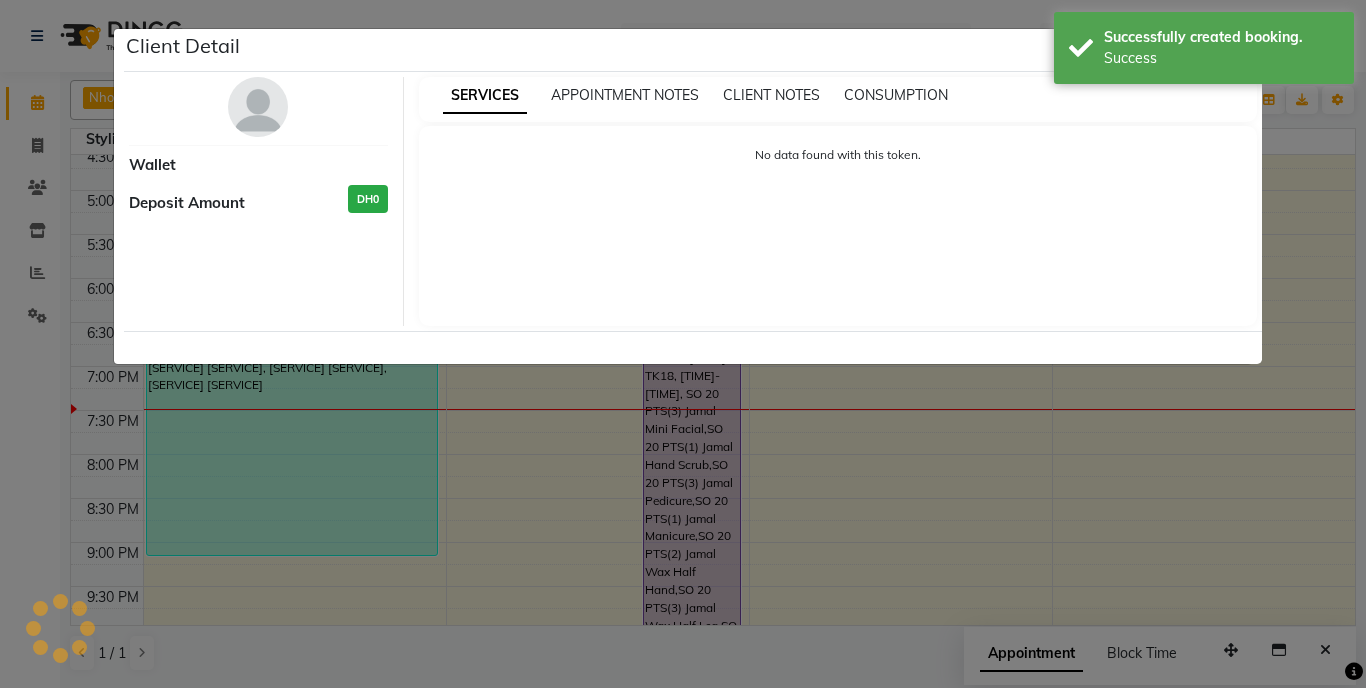 select on "8" 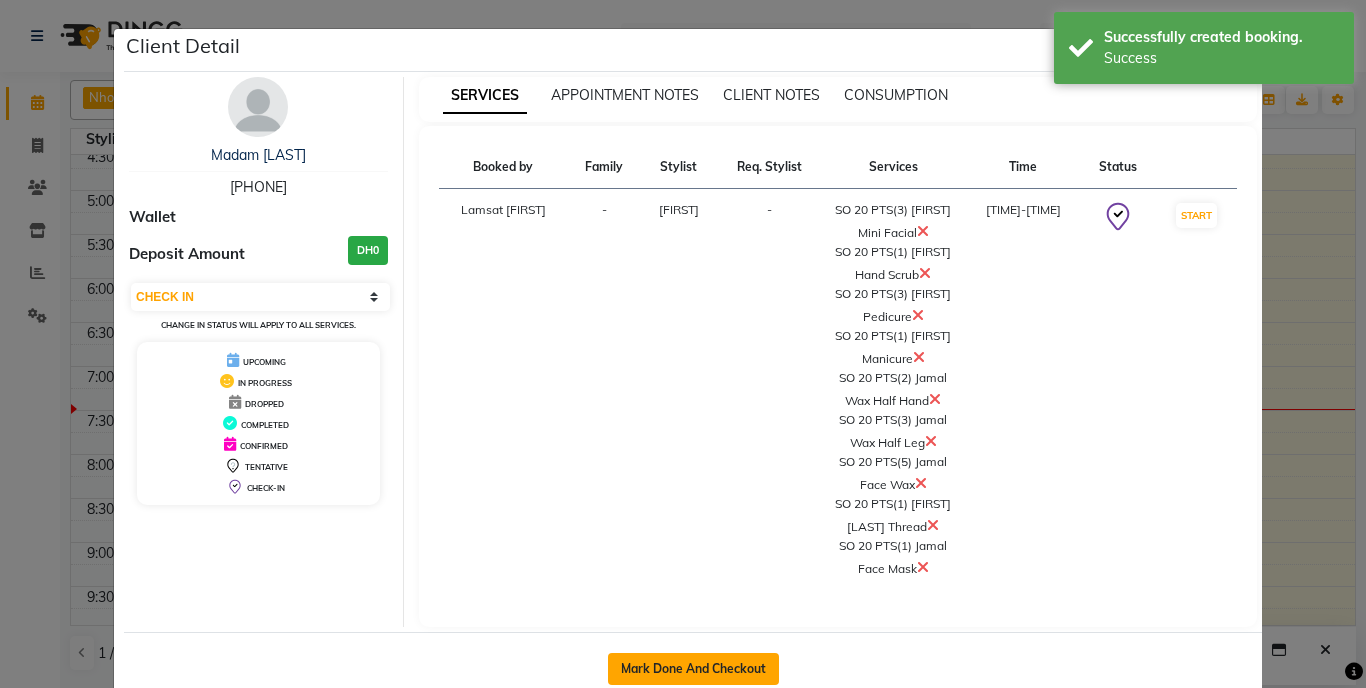 click on "Mark Done And Checkout" 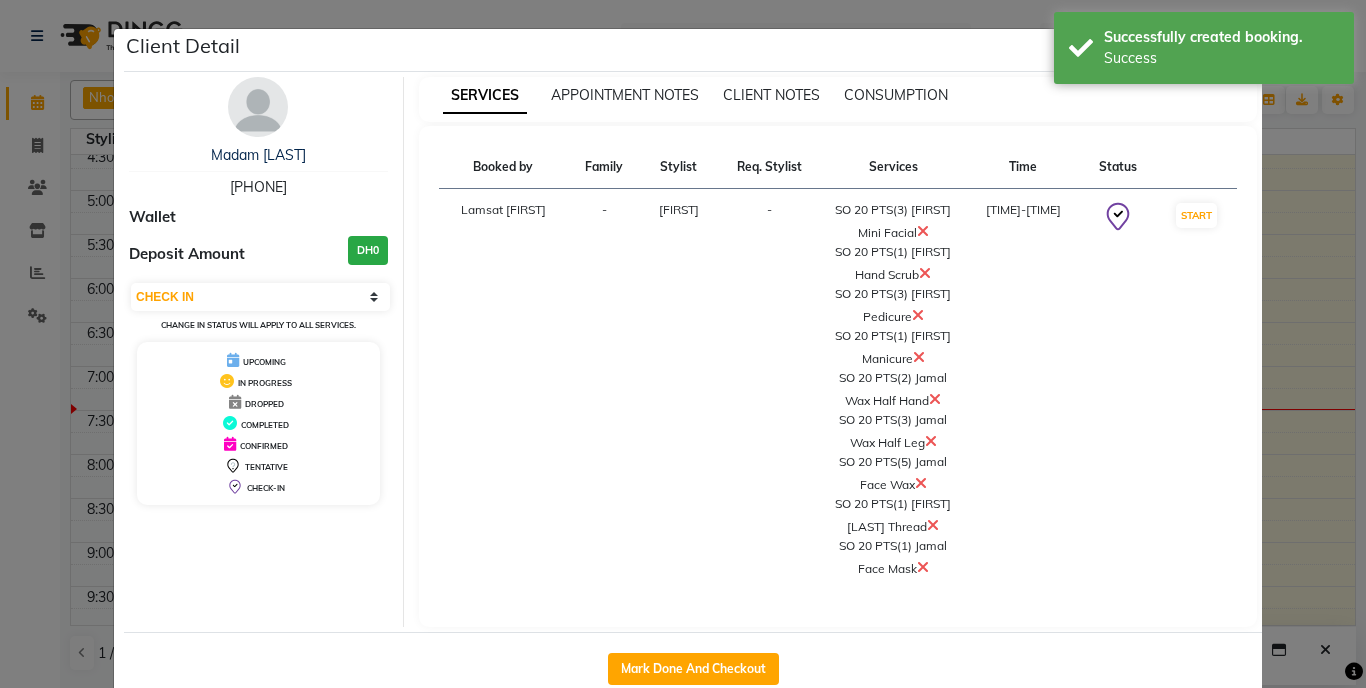 select on "service" 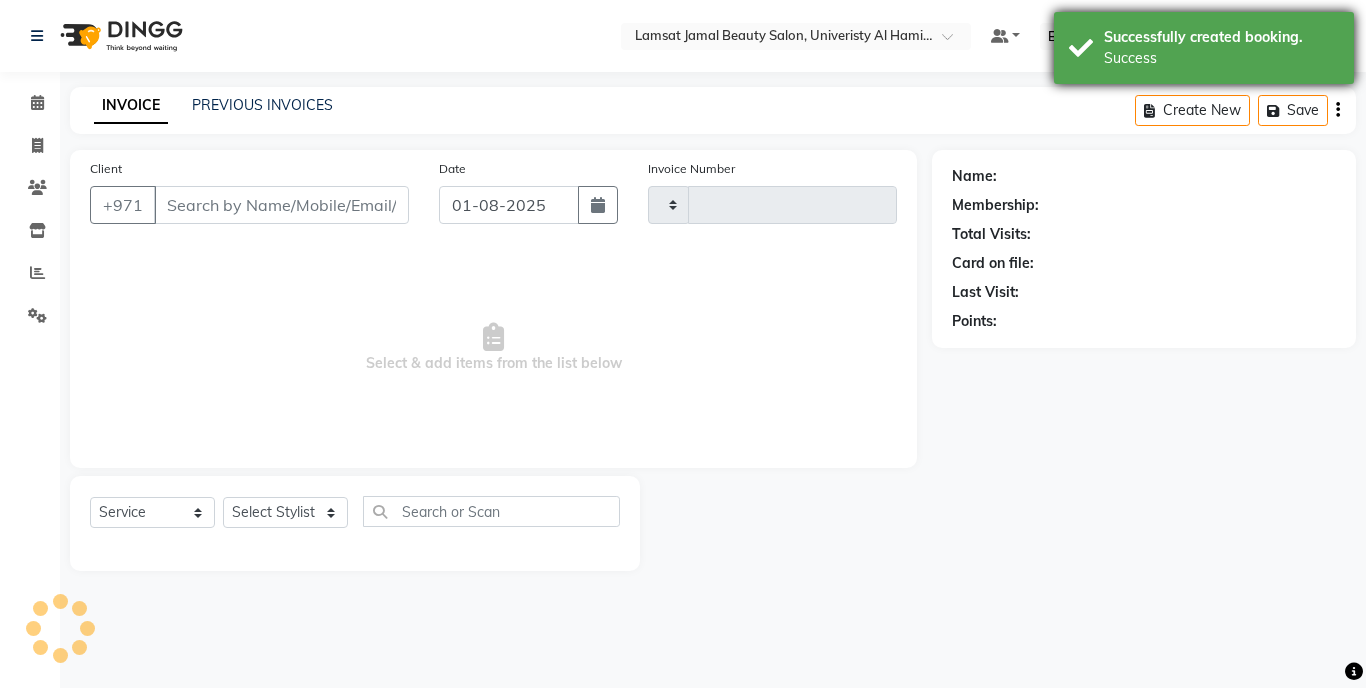 click on "Successfully created booking.   Success" at bounding box center (1204, 48) 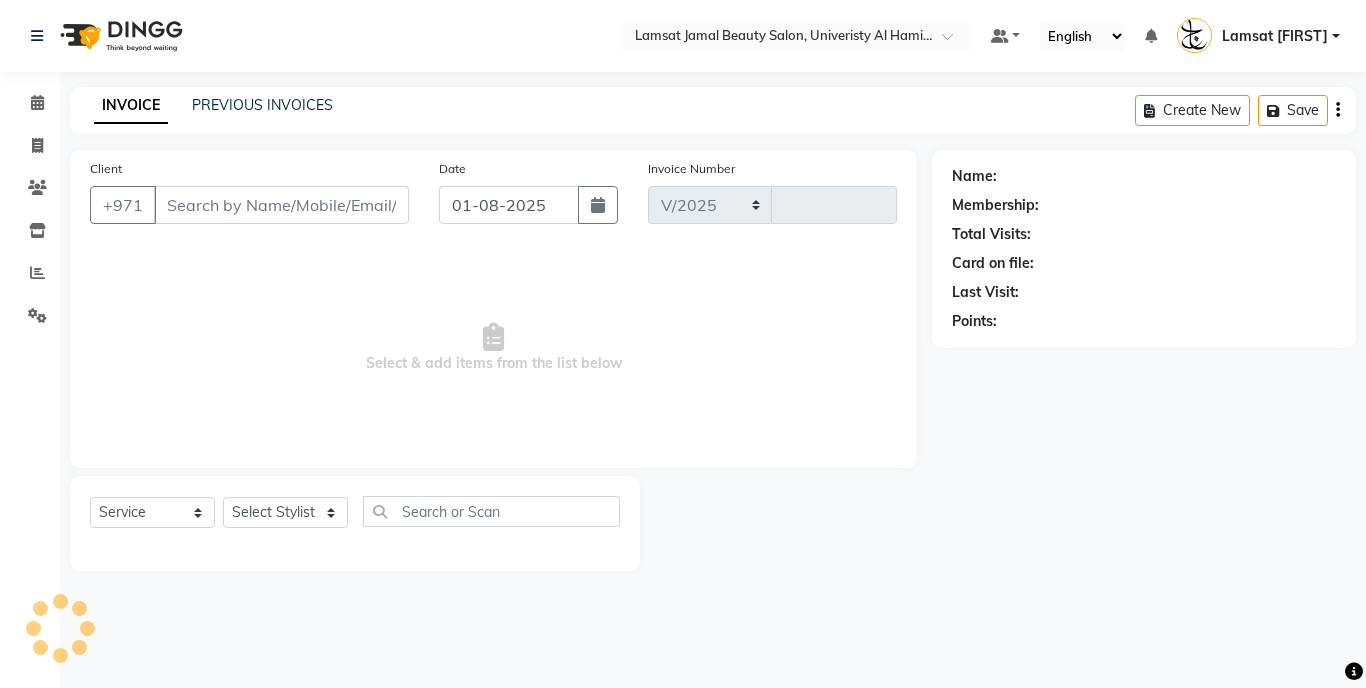 select on "8294" 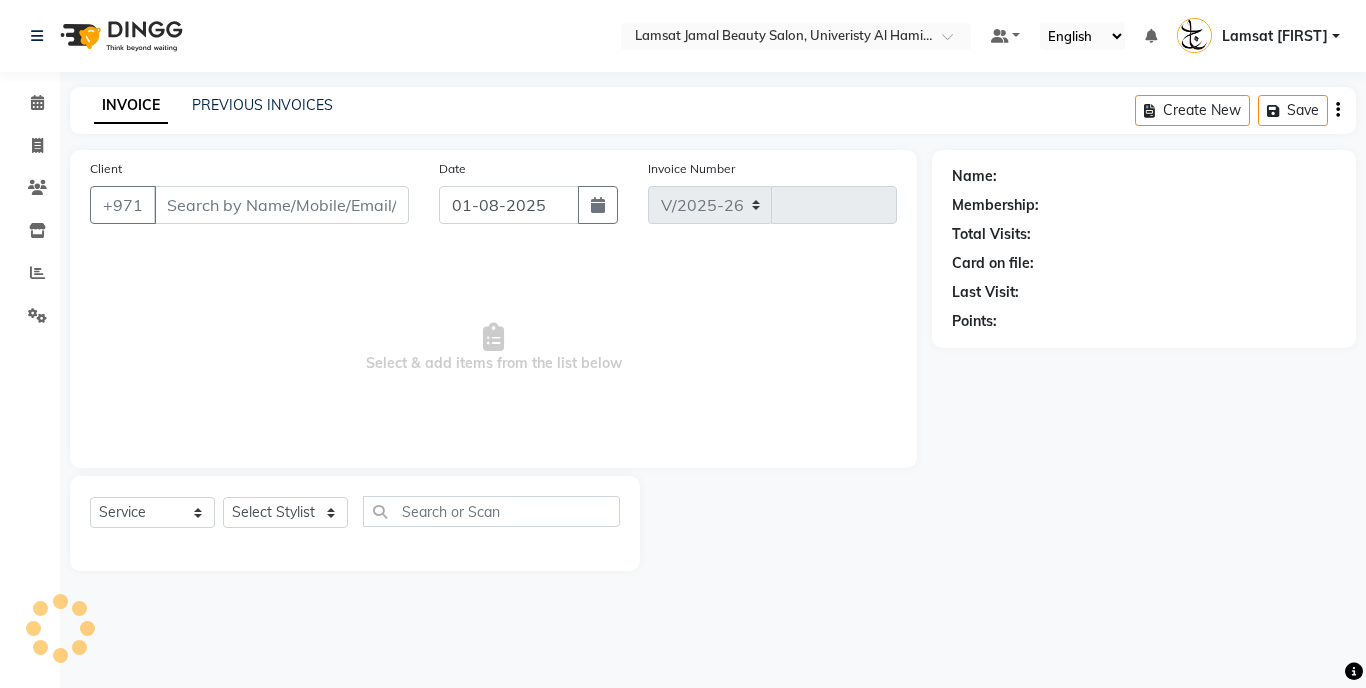 type on "2229" 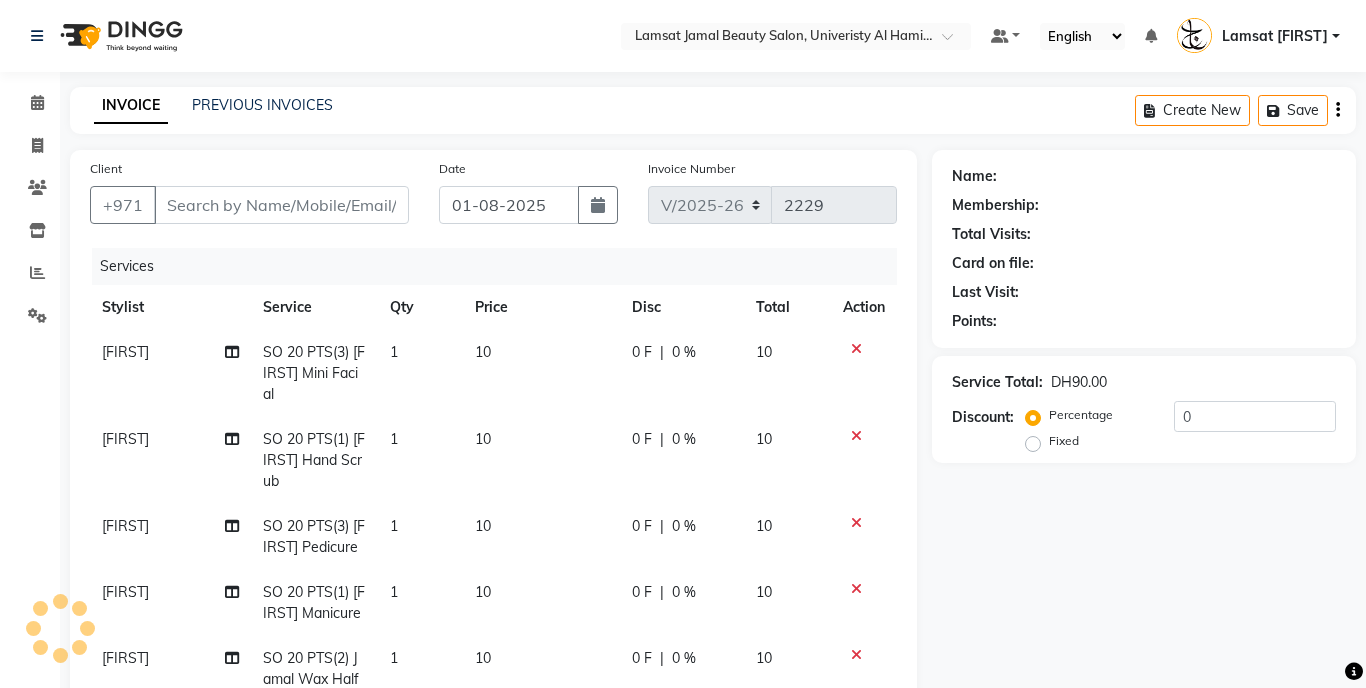 type on "55*****65" 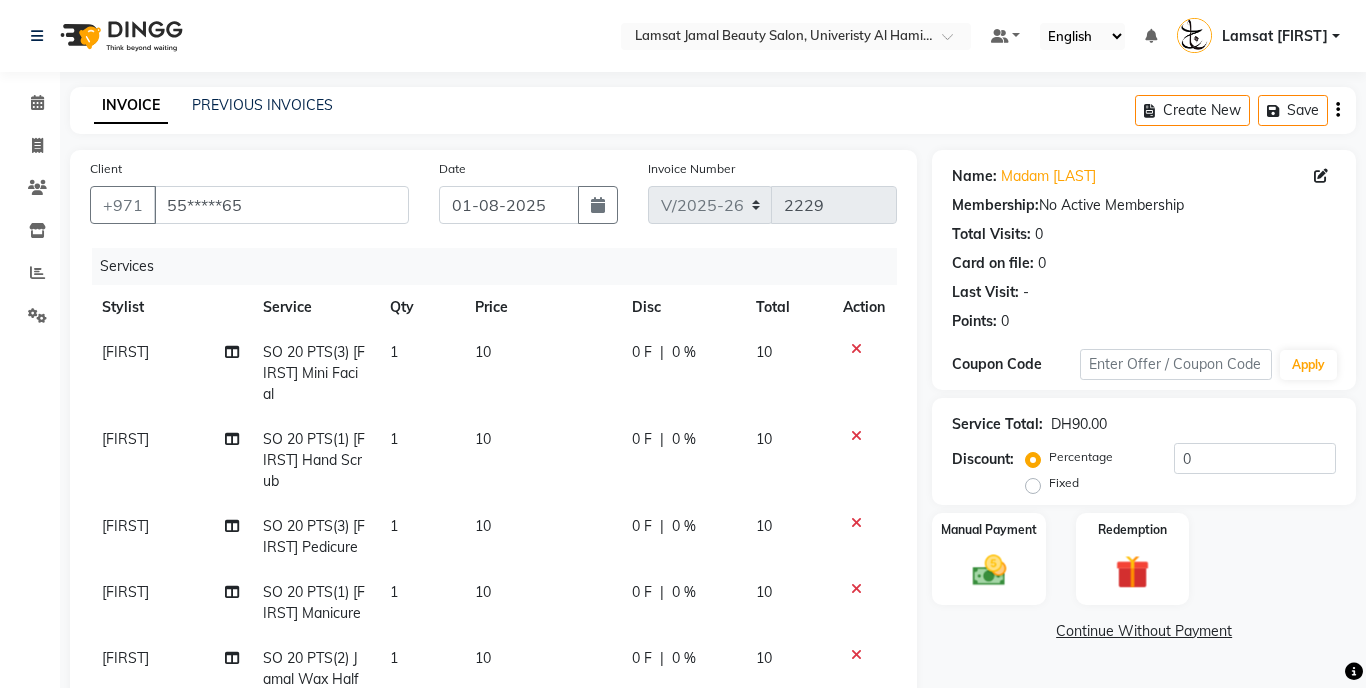 click on "1" 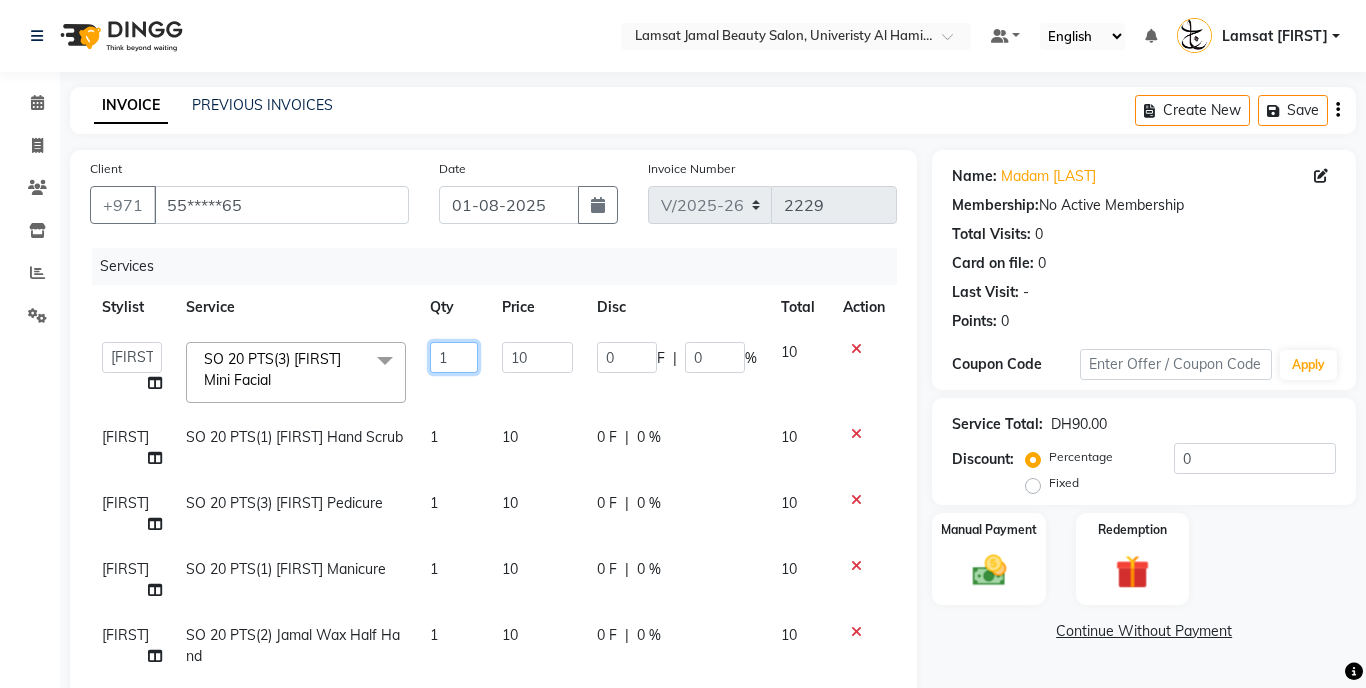 click on "1" 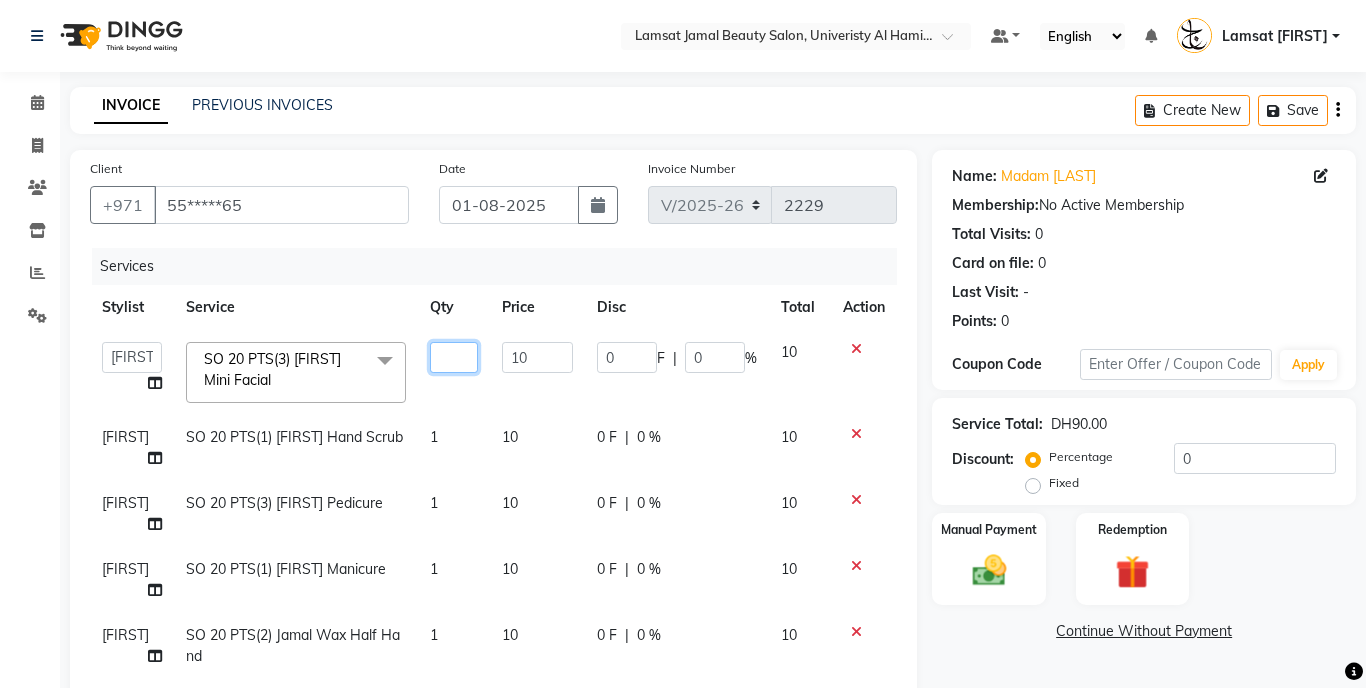 type on "3" 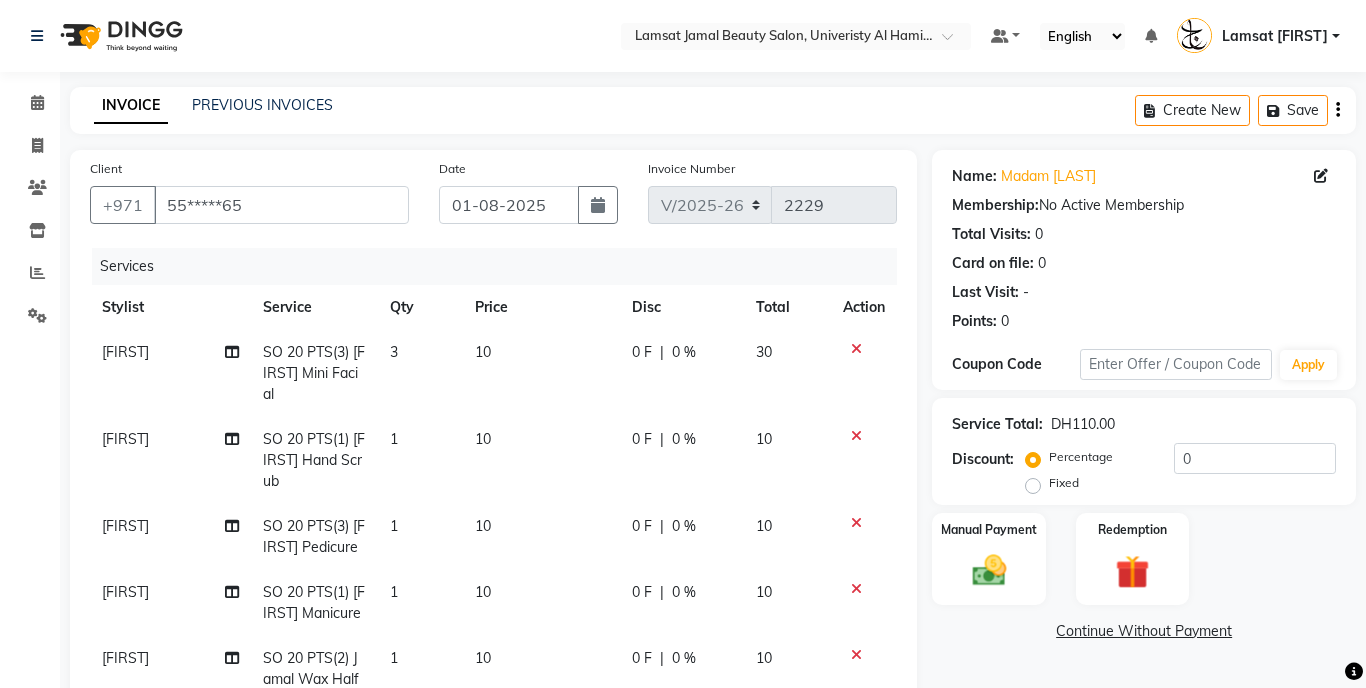 click on "[FIRST]" 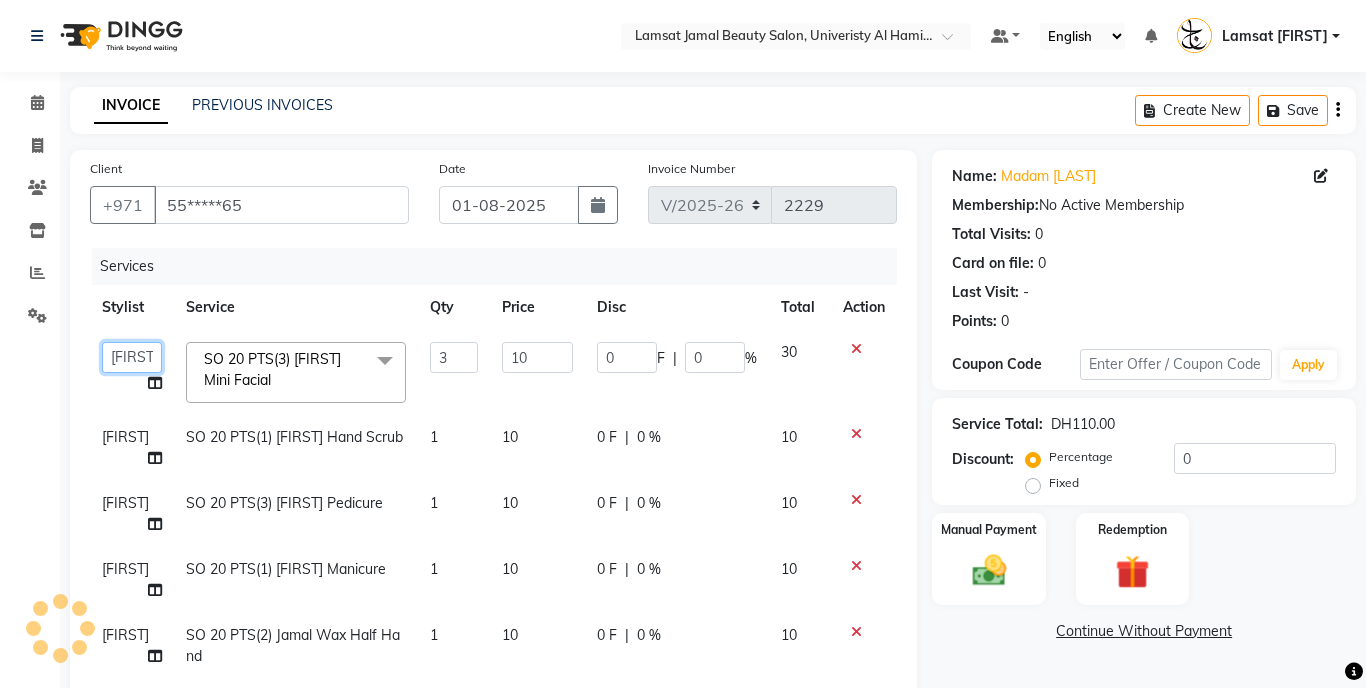 click on "Aldie   Aliya   Amna   Gennie   Joytie   Jude   Lamsat Ebda   Lamsat Jamal   Liezel   Maricar   Maychel   Michelle   Nads   Neha   Nhor   Owner Aliya   Priya   Rods   Sana   Sehr Alya   Yeng" 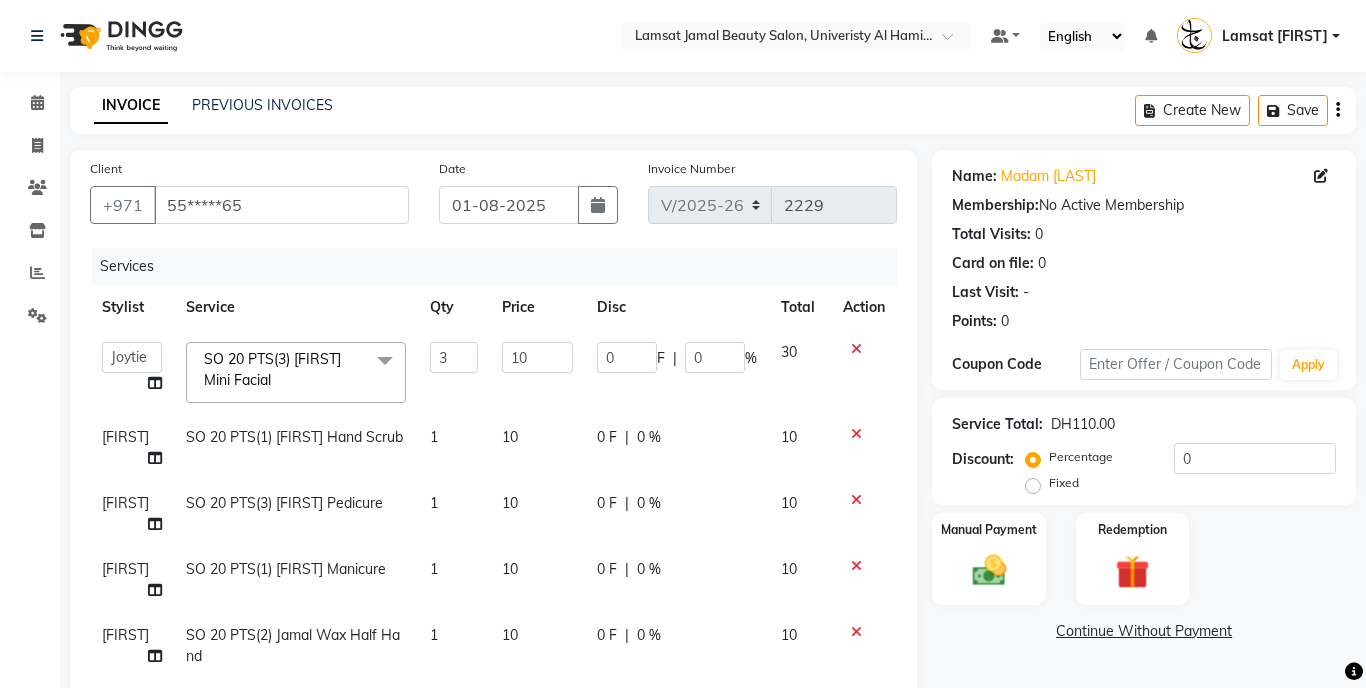select on "79908" 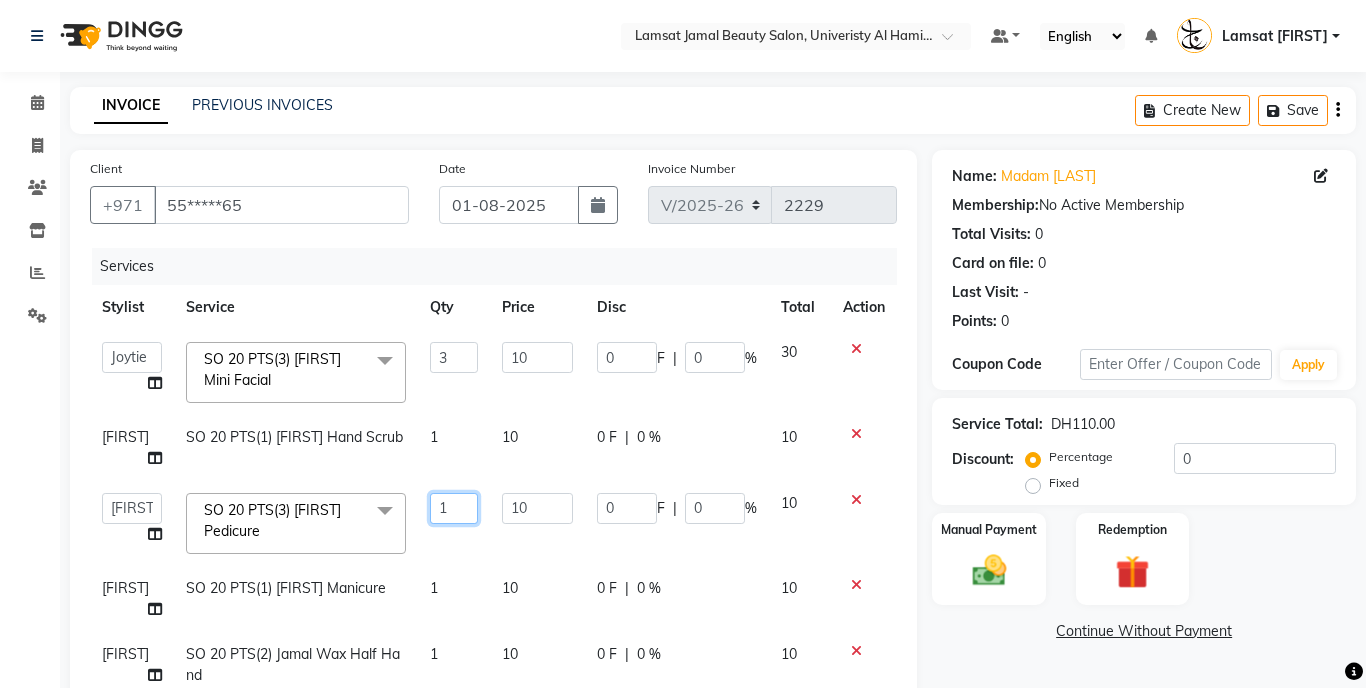 click on "1" 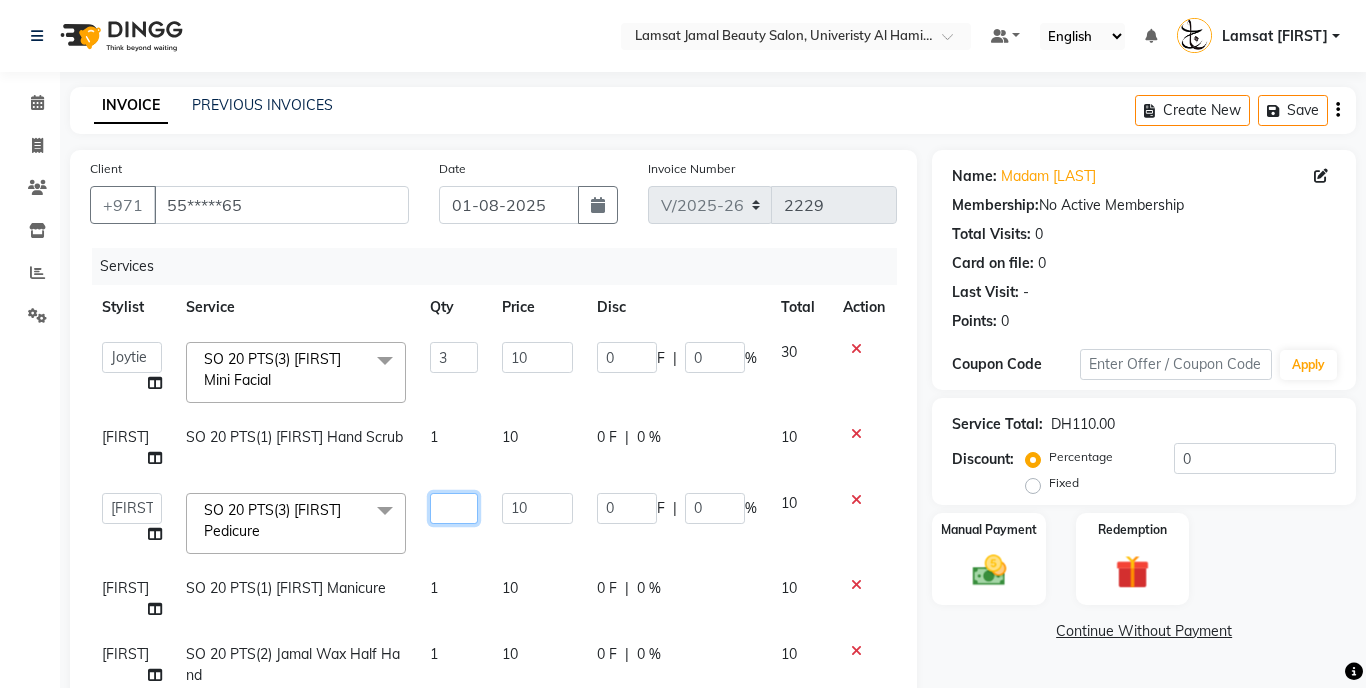 type on "3" 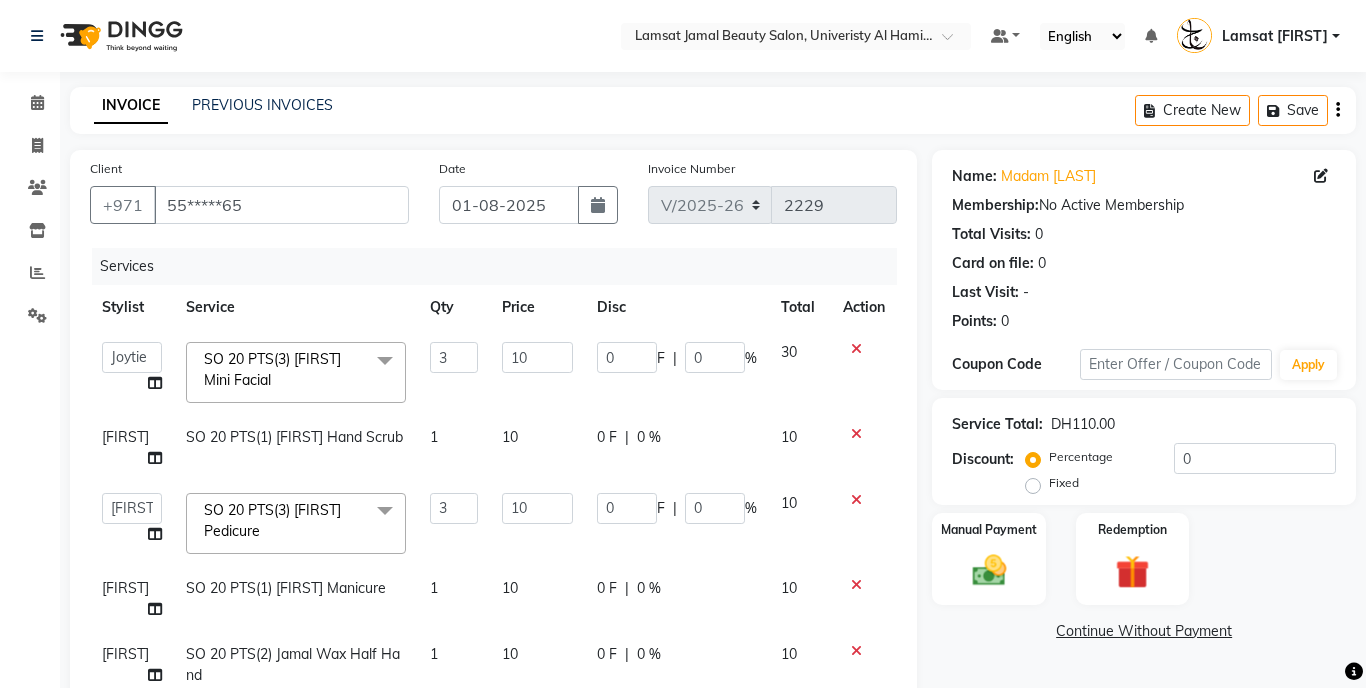 click on "Aldie   Aliya   Amna   Gennie   Joytie   Jude   Lamsat Ebda   Lamsat Jamal   Liezel   Maricar   Maychel   Michelle   Nads   Neha   Nhor   Owner Aliya   Priya   Rods   Sana   Sehr Alya   Yeng  SO 20 PTS(3) Jamal Mini Facial  x M/T Jamal Manicure M/T Jamal Gel Color M/T Jamal Pedicure M/T Jamal Footspa M/T Jamal Plastic Extension M/T Jamal Mini Facial M/T Jamal Black Heads M/T Jamal  Face Bleach M/T Jamal Eyebrow Tint M/T Jamal Hair Trim M/T Jamal Morrocan Bath M/T Jamal Soft Gel M/T Jamal Roots Color With Hair Trim M/T Jamal Hair Spa With Hair Trim M/T Jamal Hot Oil With Hair Trim M/T Jamal Manicure & Pedicure for 2 Pax M/T Jamal Morrocan Bath + 30 Min Massage M/T Jamal Normal Facial, Manicure, Pedicure M/T Jamal Manicure, Pedicure, With Massage Lamsat Jamal Nails Classic Manicure Lamsat Jamal Nails Classic Pedicure Lamsat Jamal Nails Special Manicure Lamsat Jamal Nails Special Pedicure Lamsat Jamal Nails Cut and Shape Lamsat Jamal Nails Gel Polish Lamsat Jamal Nails Classic French Tip Lamsat Jamal  Hair Spa" 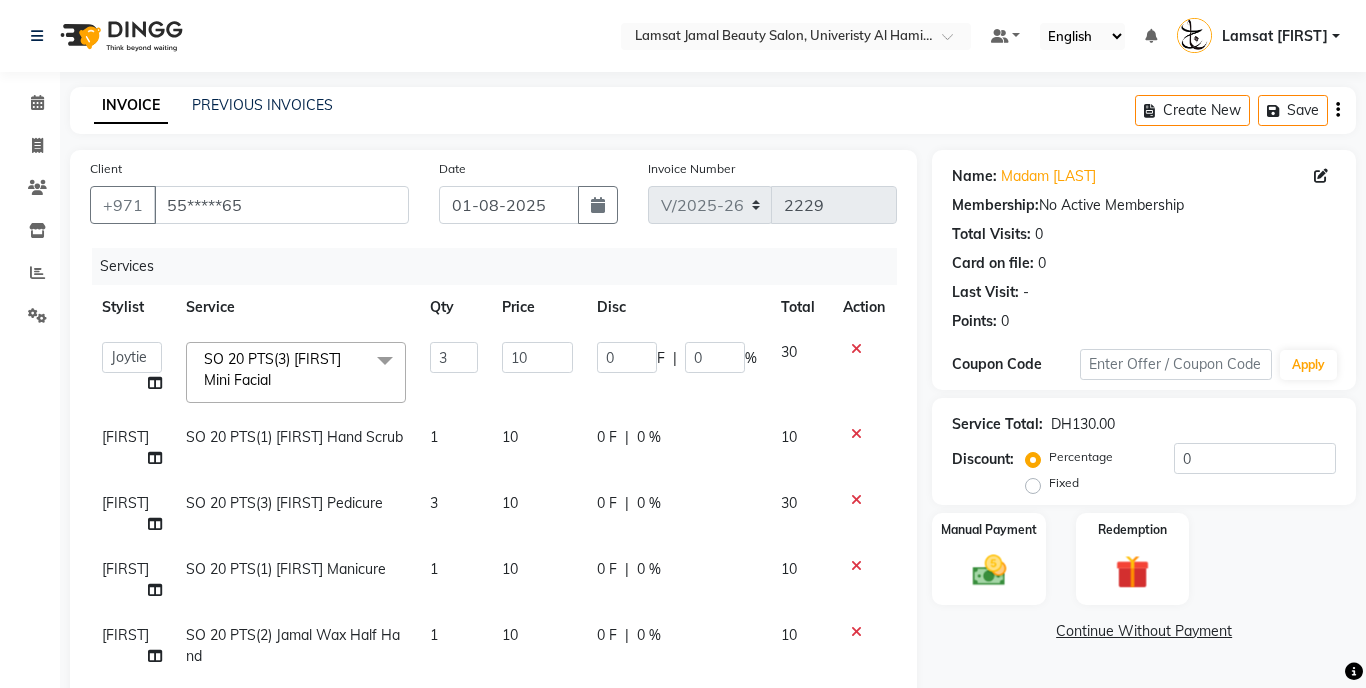 click on "1" 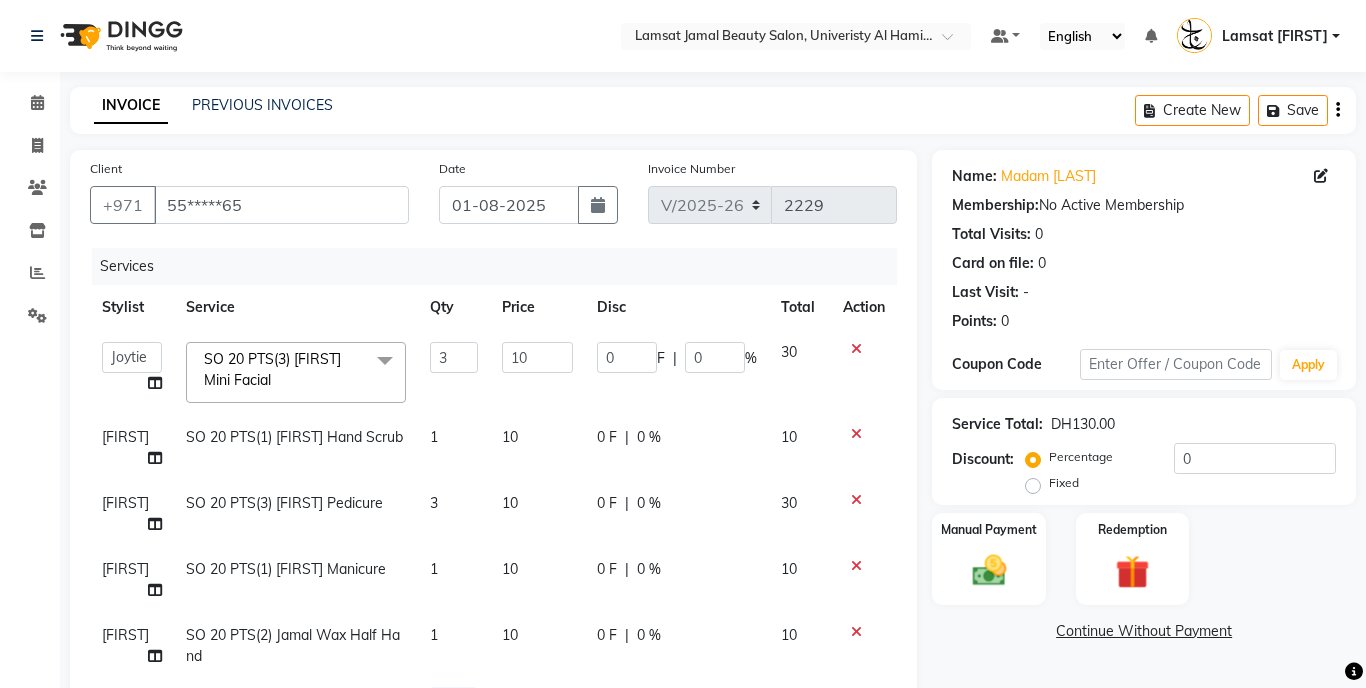 click on "1" 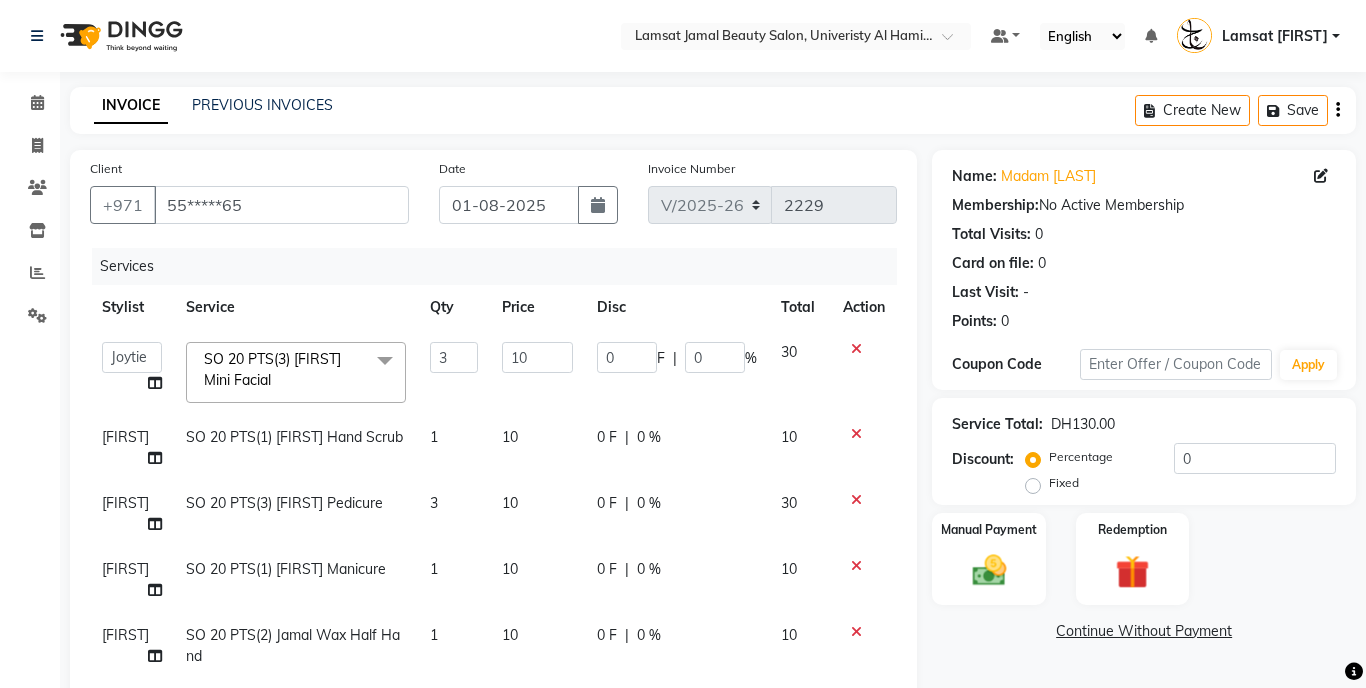 click on "1" 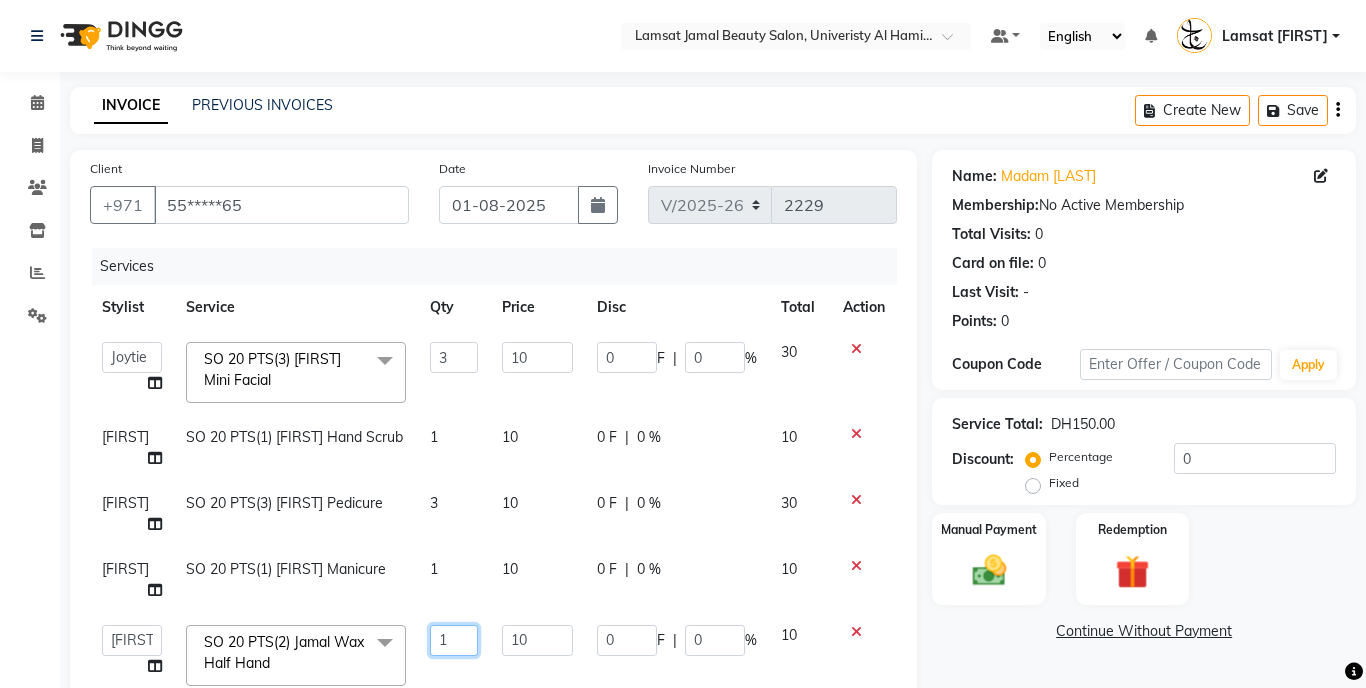 click on "1" 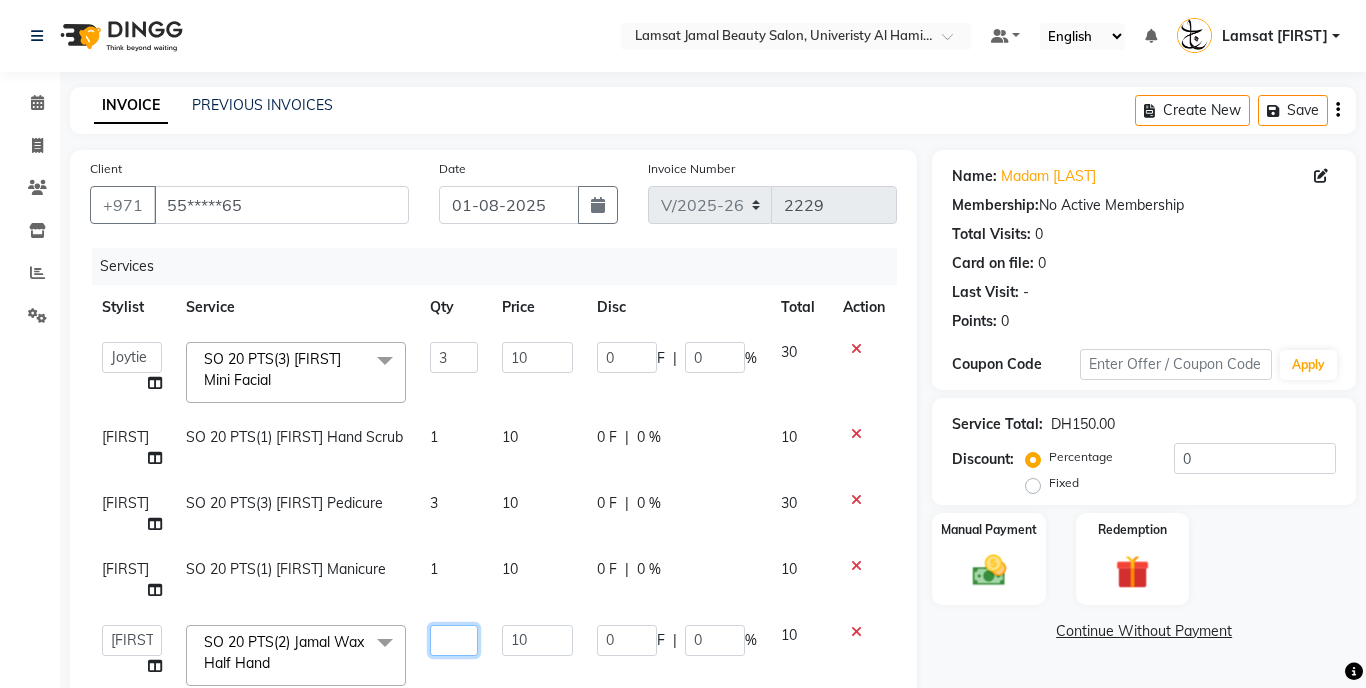 type on "2" 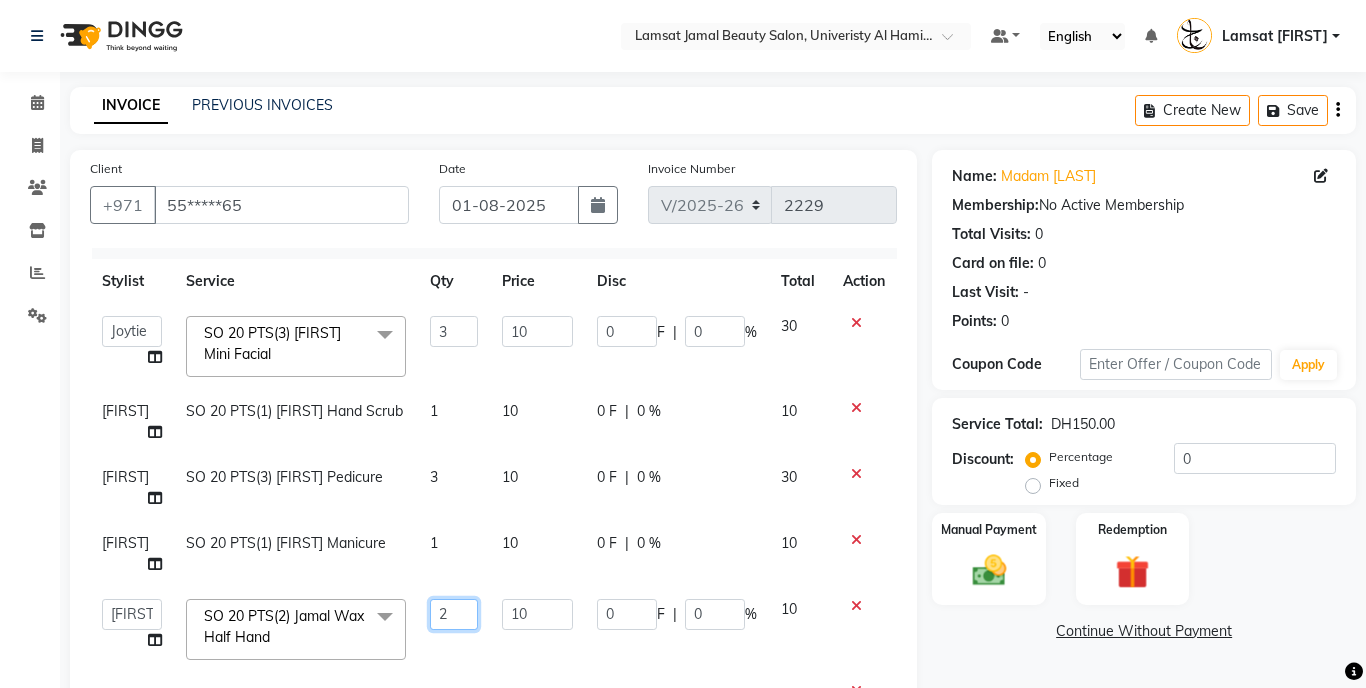 scroll, scrollTop: 104, scrollLeft: 0, axis: vertical 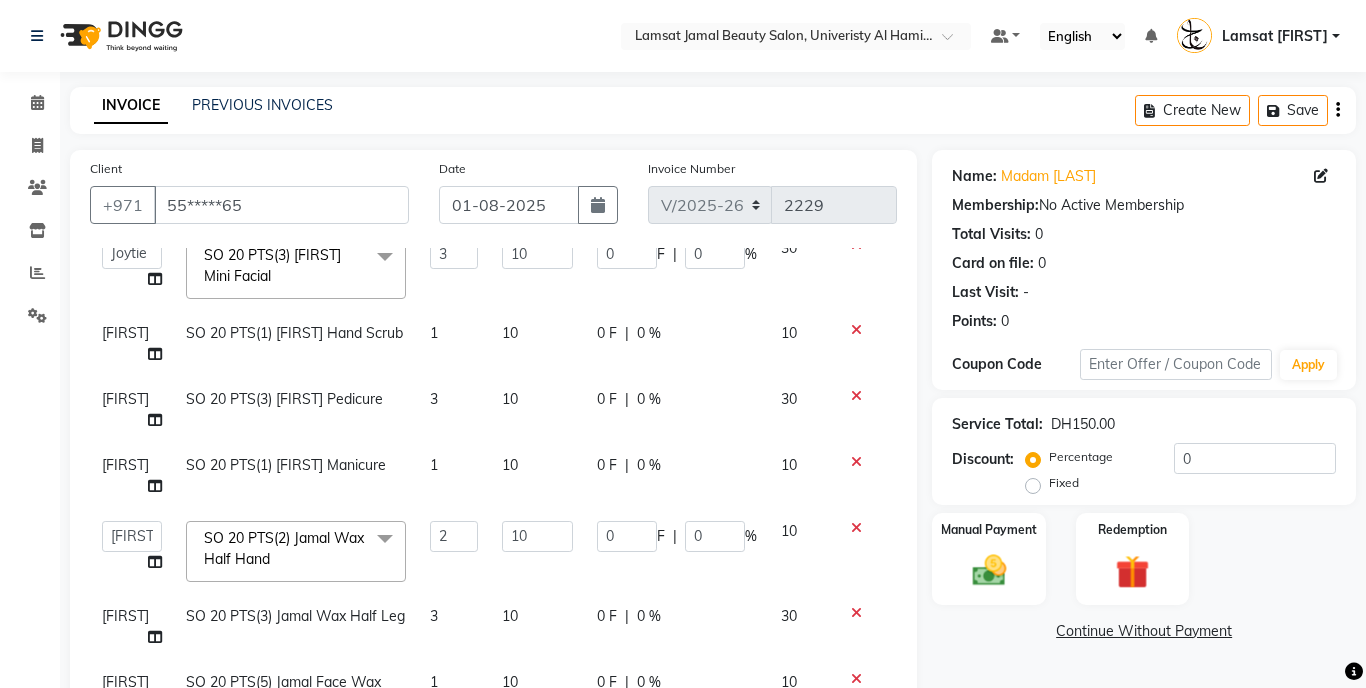 click on "1" 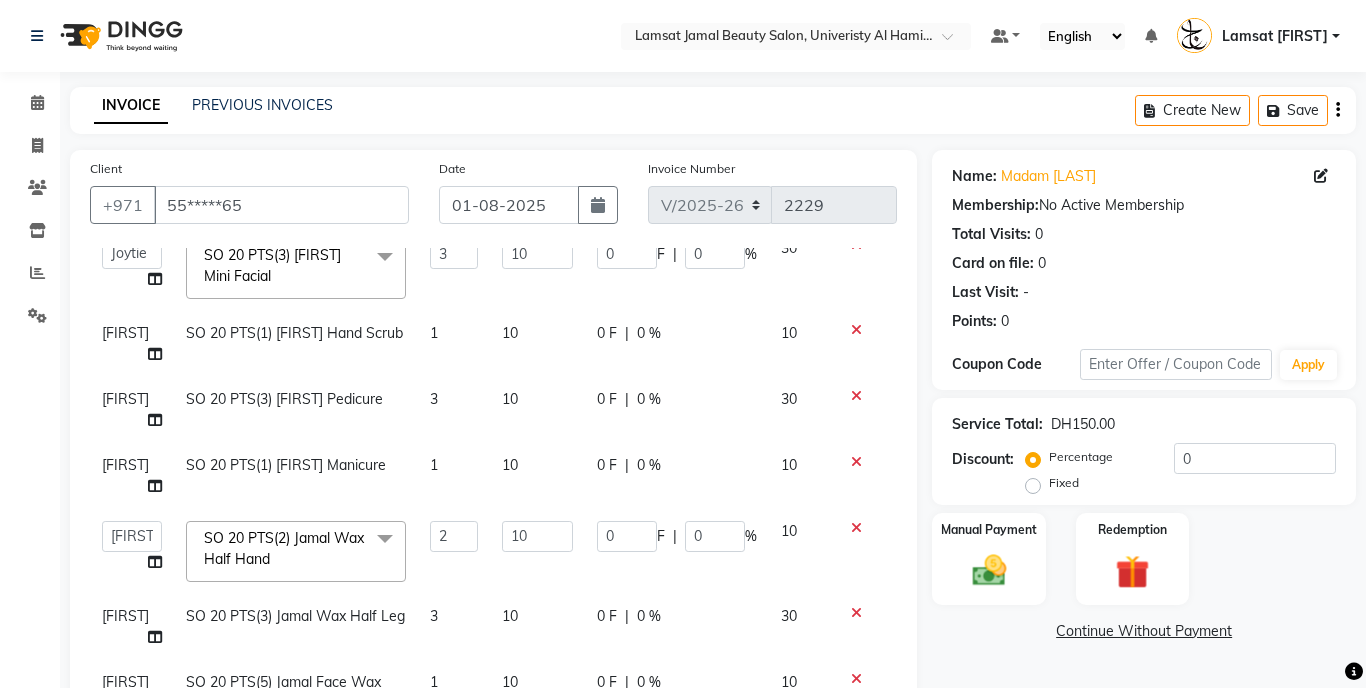 select on "79902" 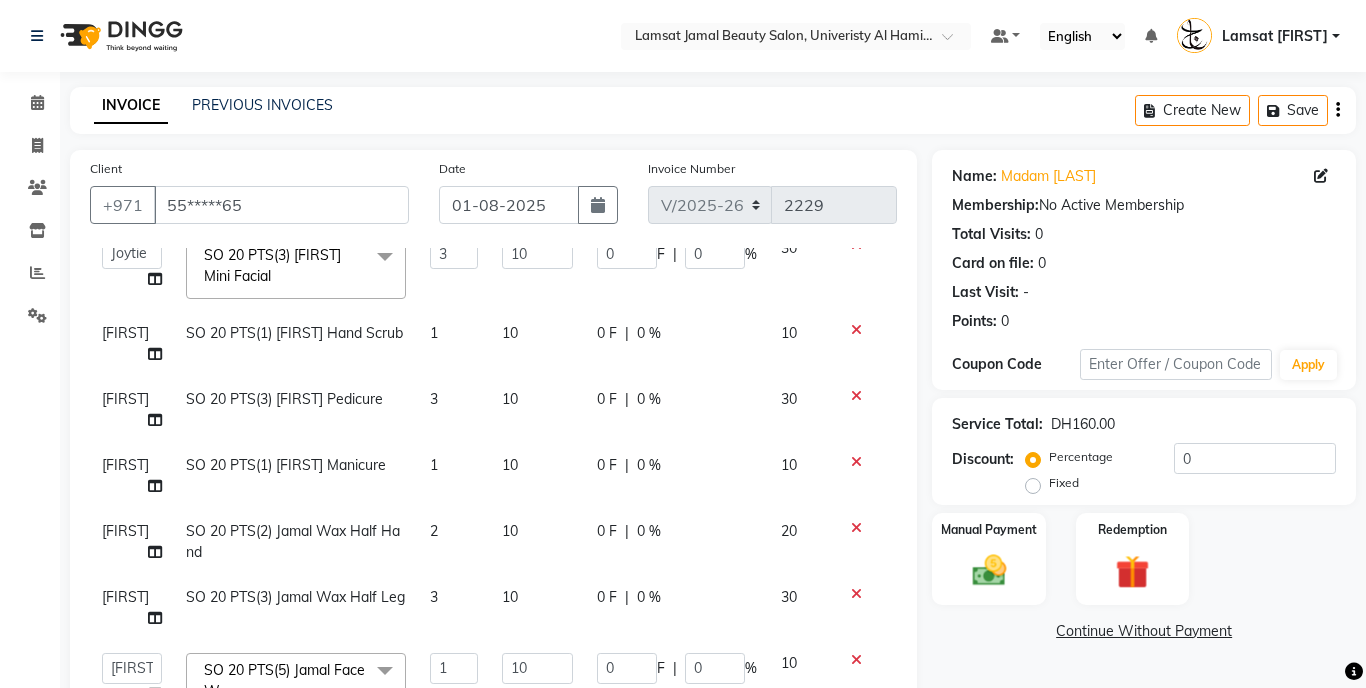 scroll, scrollTop: 104, scrollLeft: 0, axis: vertical 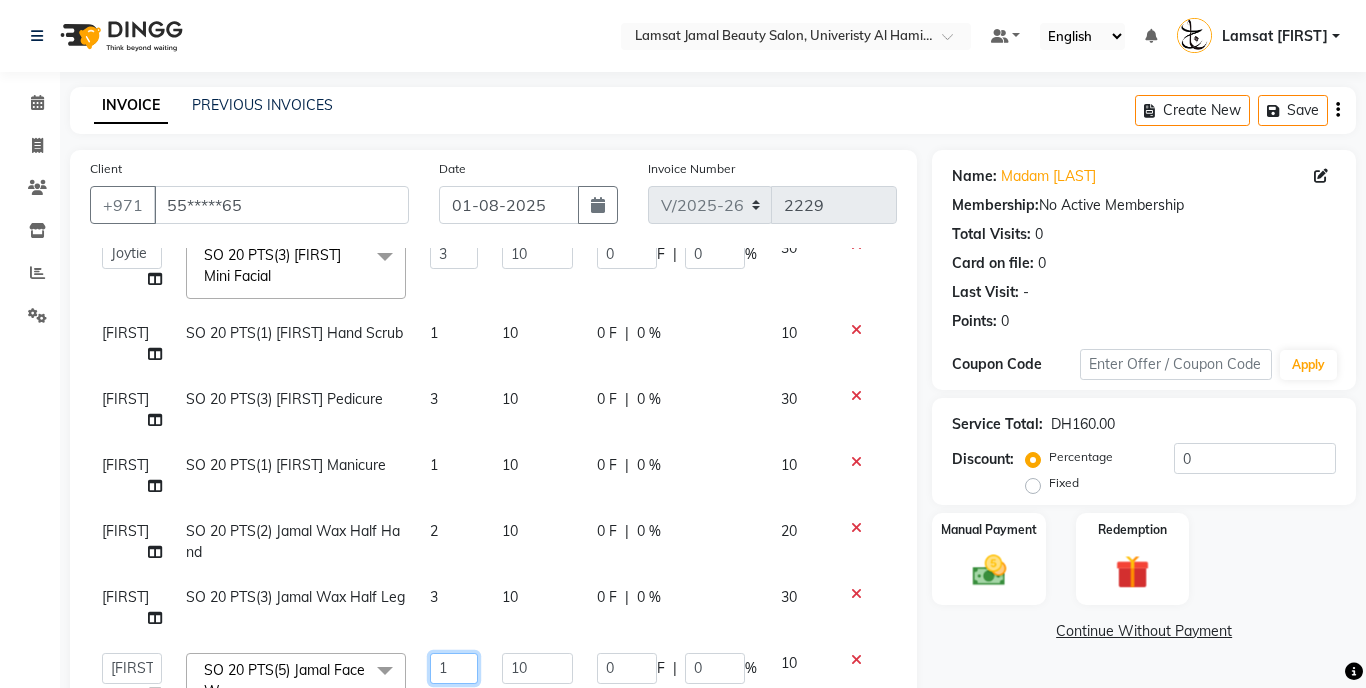 click on "1" 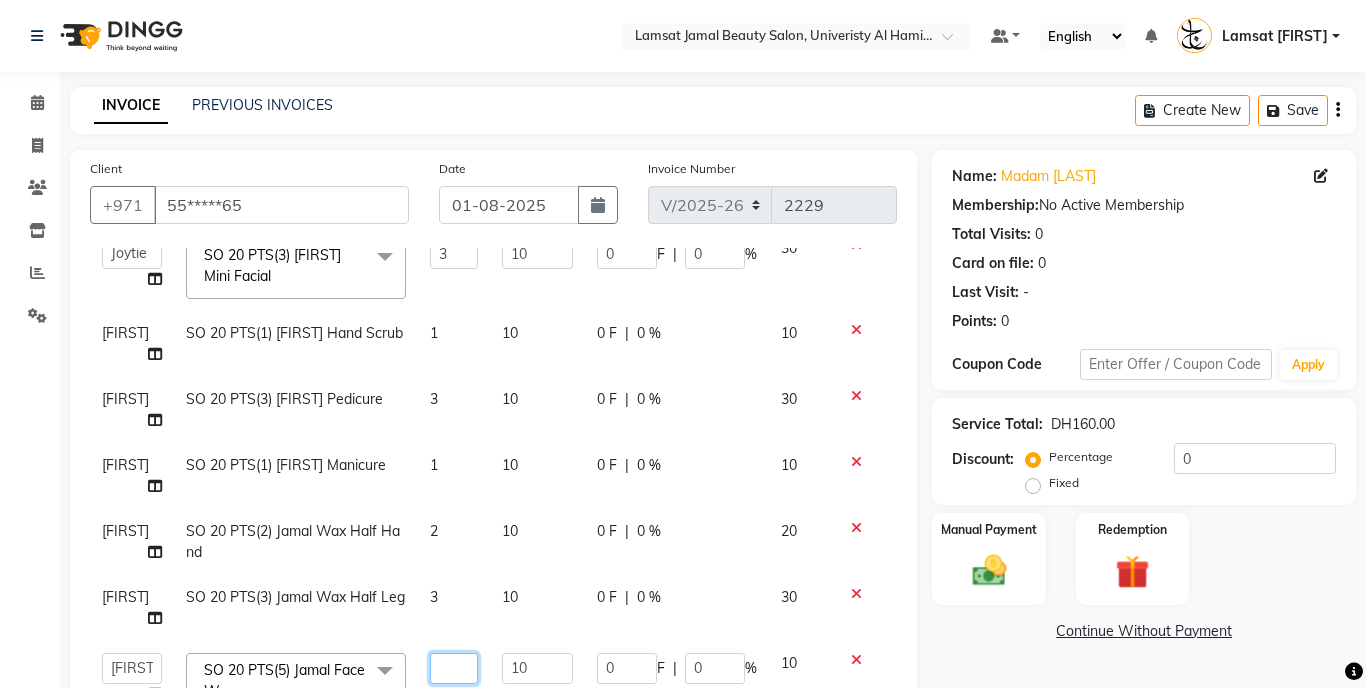 type on "5" 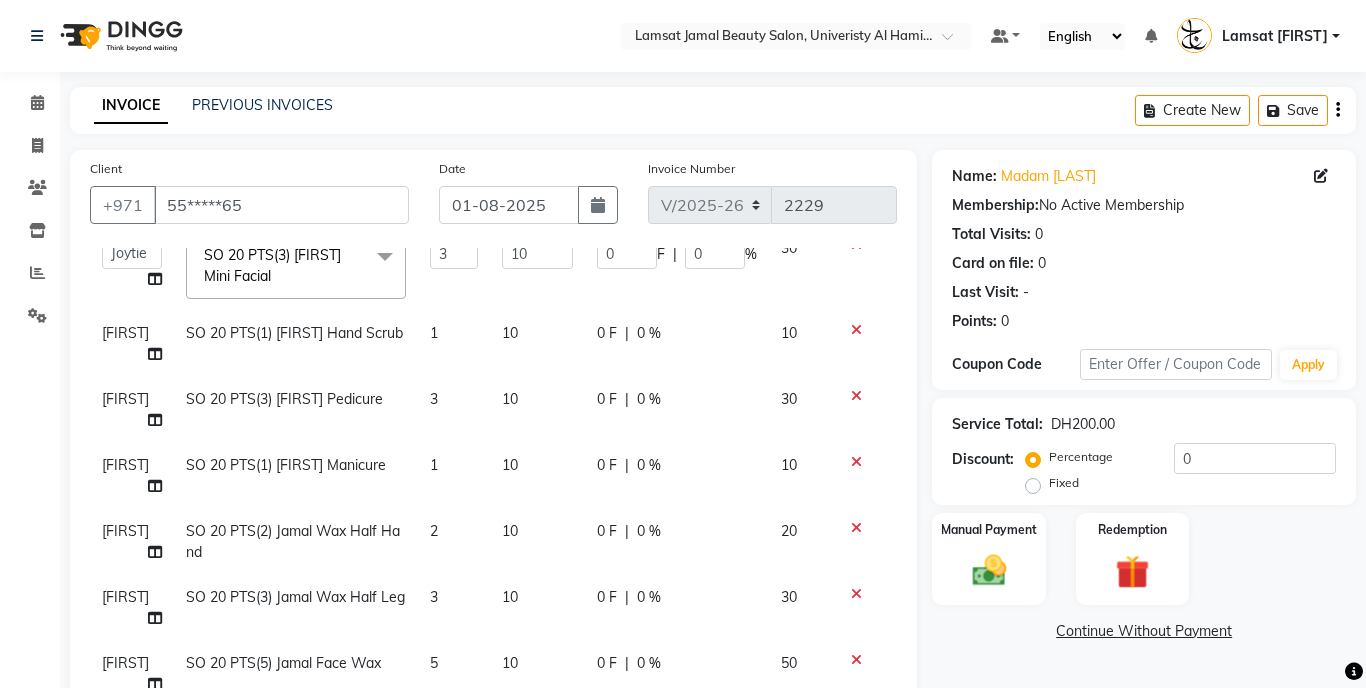 scroll, scrollTop: 85, scrollLeft: 0, axis: vertical 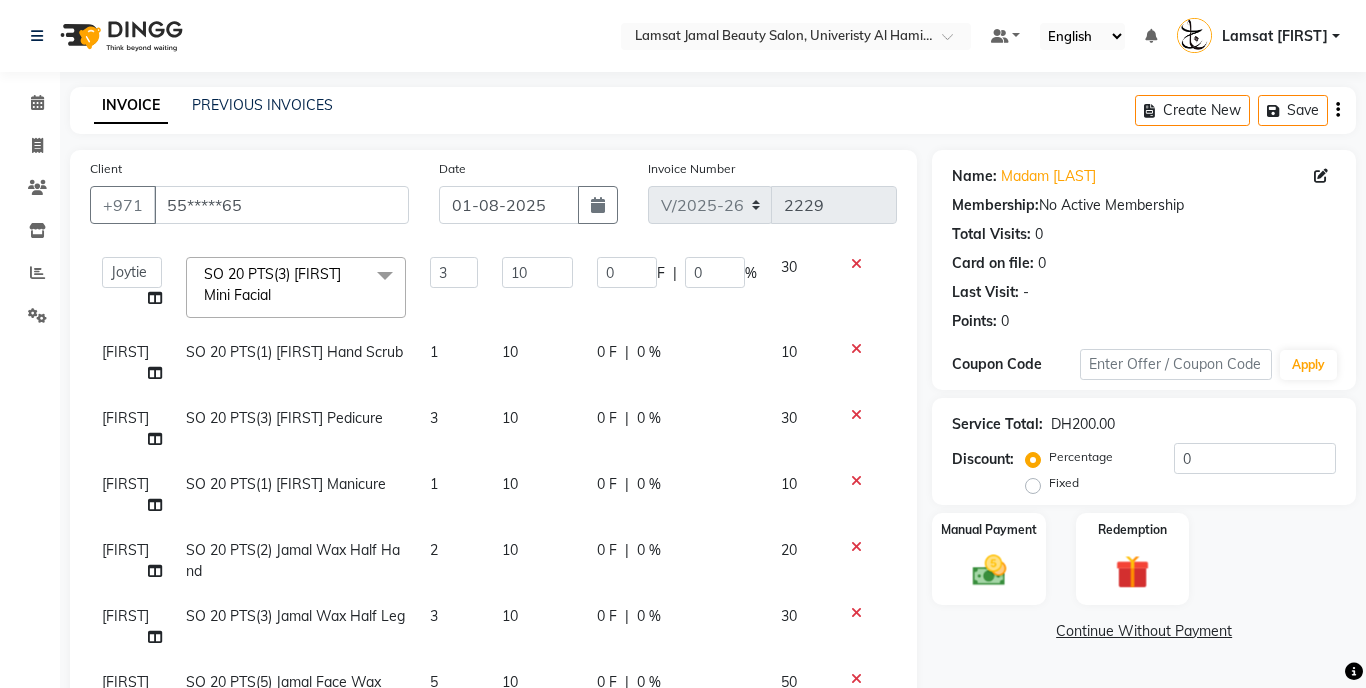 click on "[FIRST]" 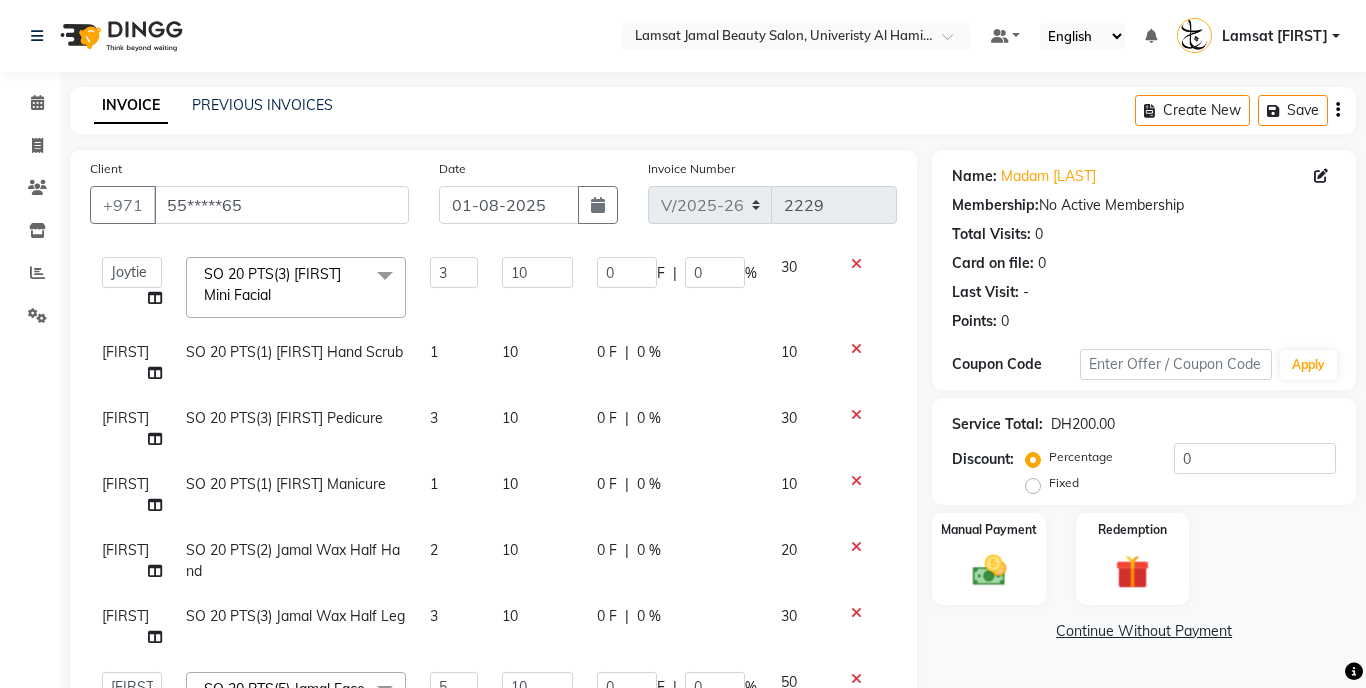 scroll, scrollTop: 104, scrollLeft: 0, axis: vertical 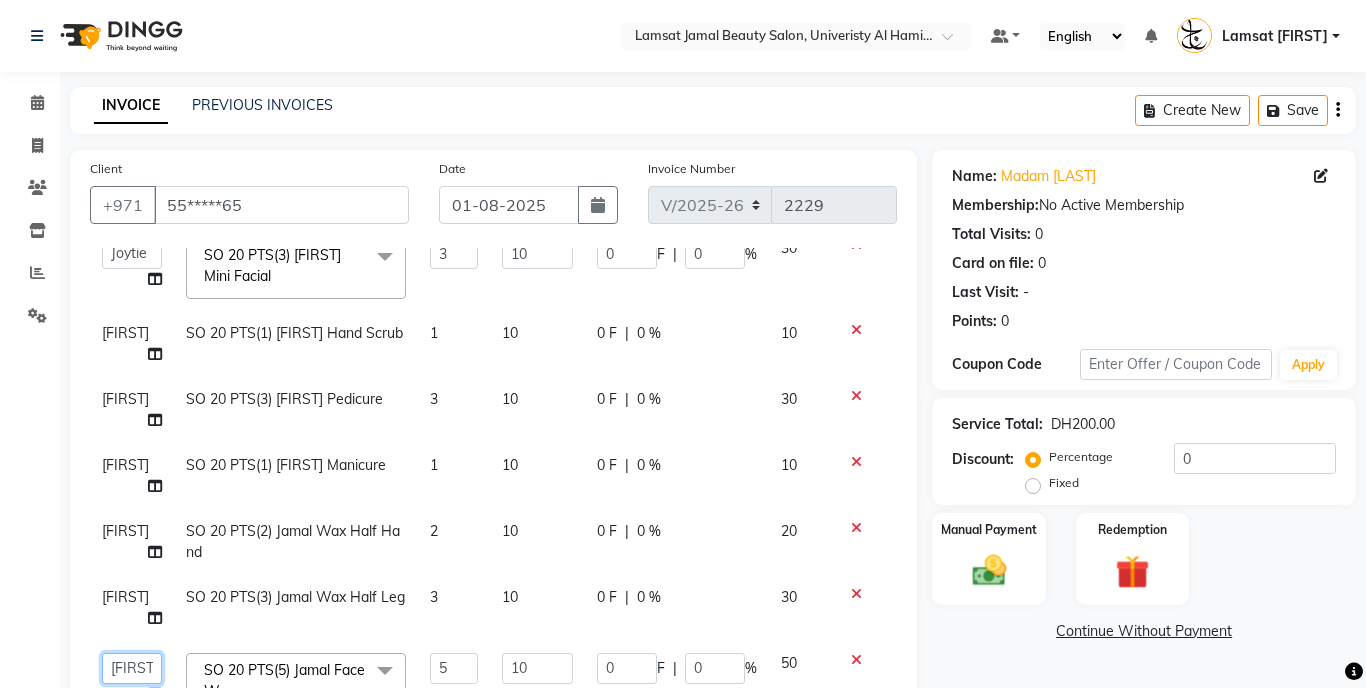 click on "Aldie   Aliya   Amna   Gennie   Joytie   Jude   Lamsat Ebda   Lamsat Jamal   Liezel   Maricar   Maychel   Michelle   Nads   Neha   Nhor   Owner Aliya   Priya   Rods   Sana   Sehr Alya   Yeng" 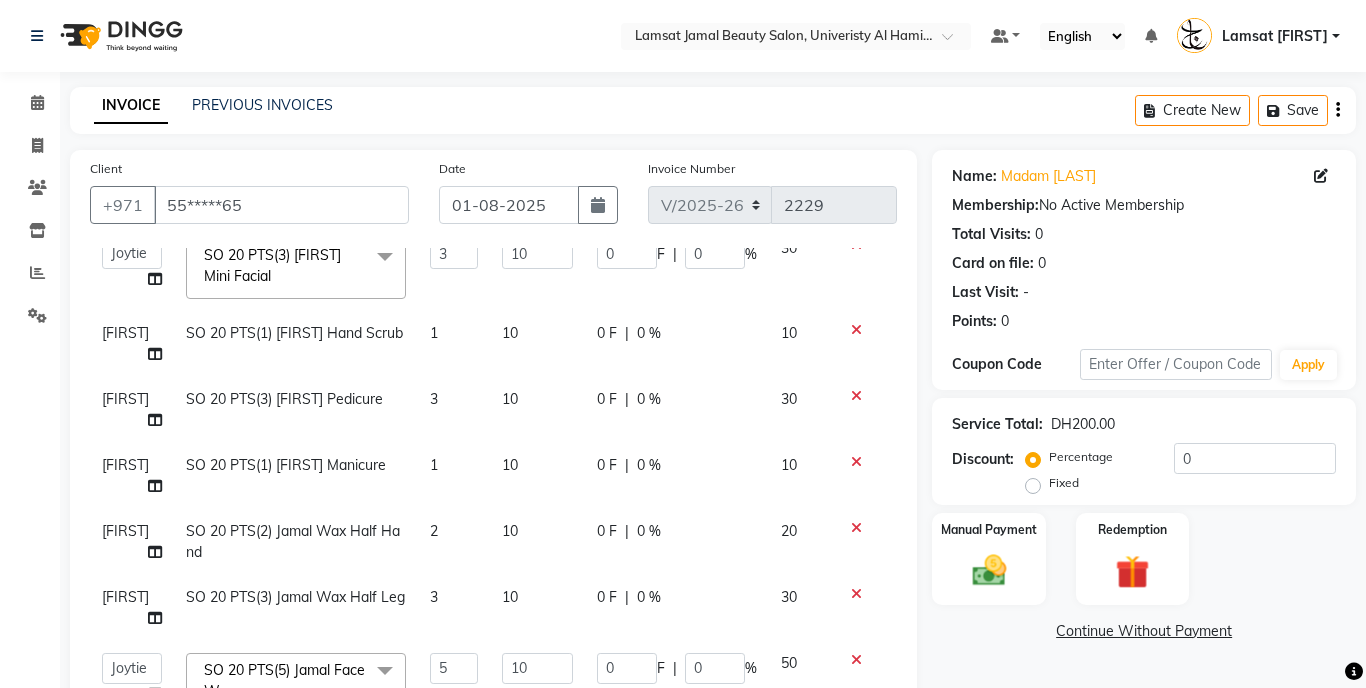 select on "79908" 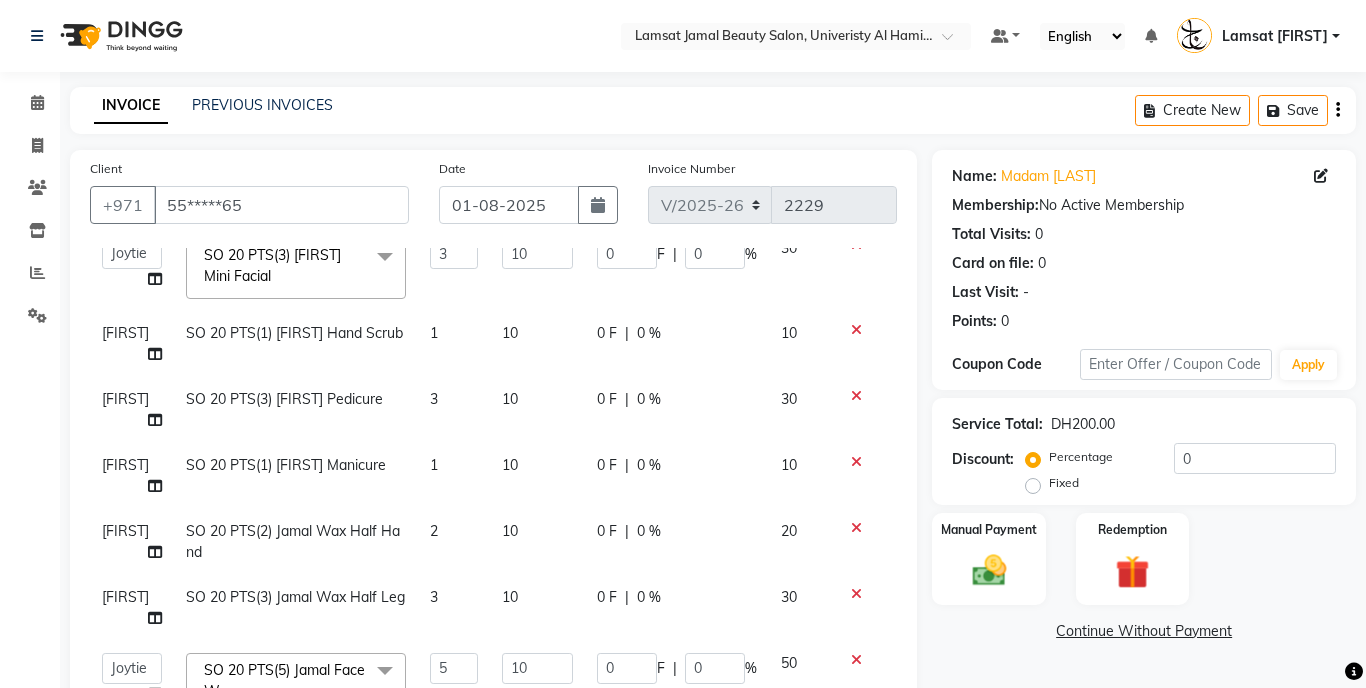 click on "[FIRST]" 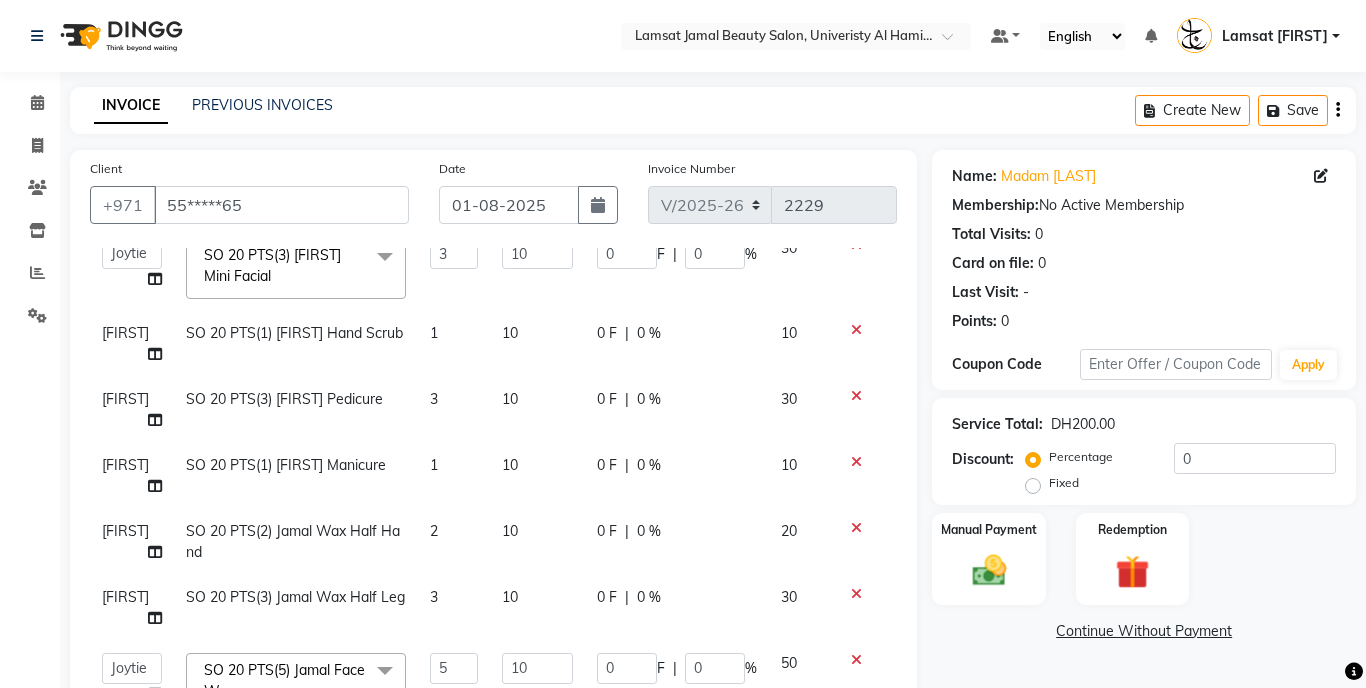 select on "79902" 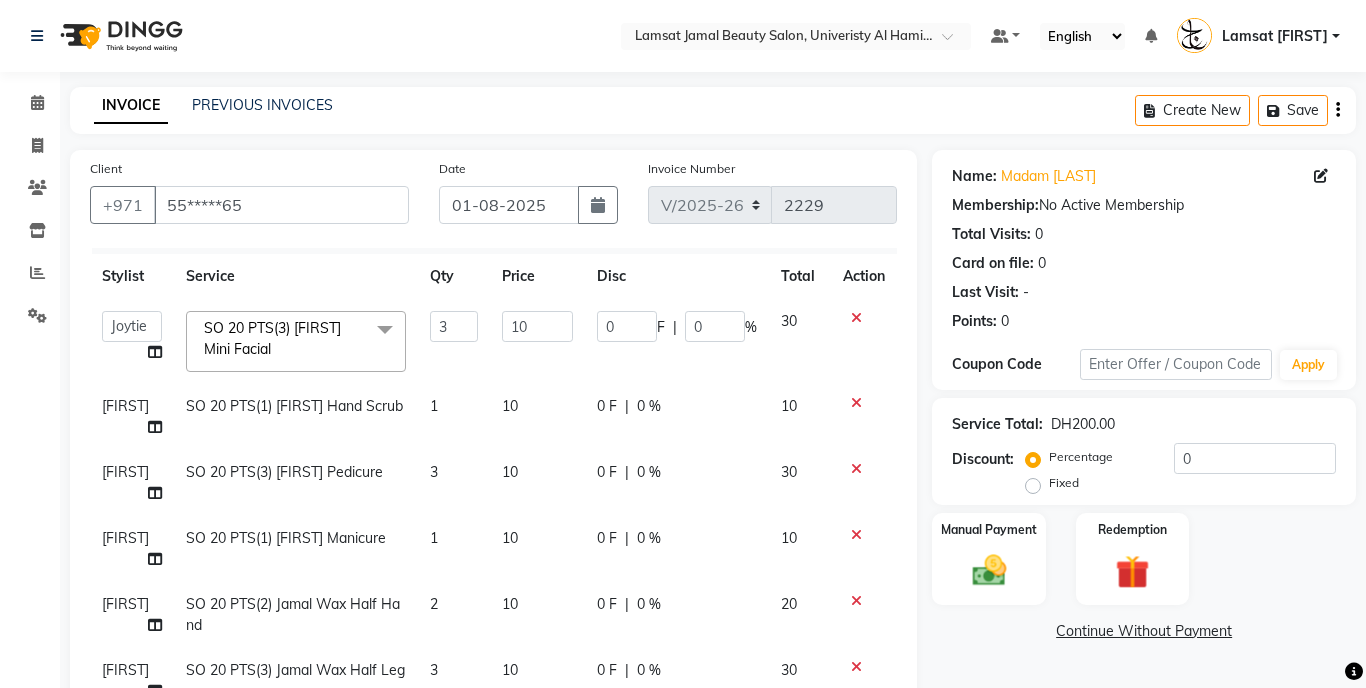 scroll, scrollTop: 143, scrollLeft: 0, axis: vertical 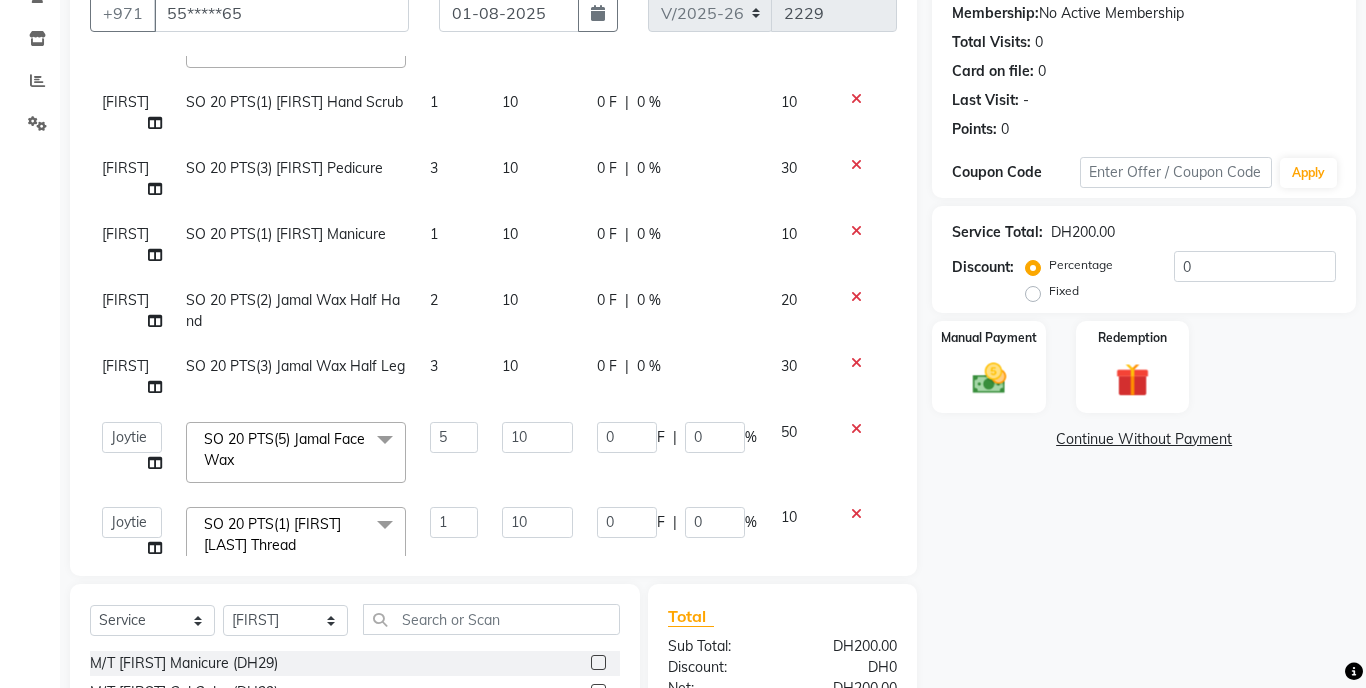 click on "[FIRST]" 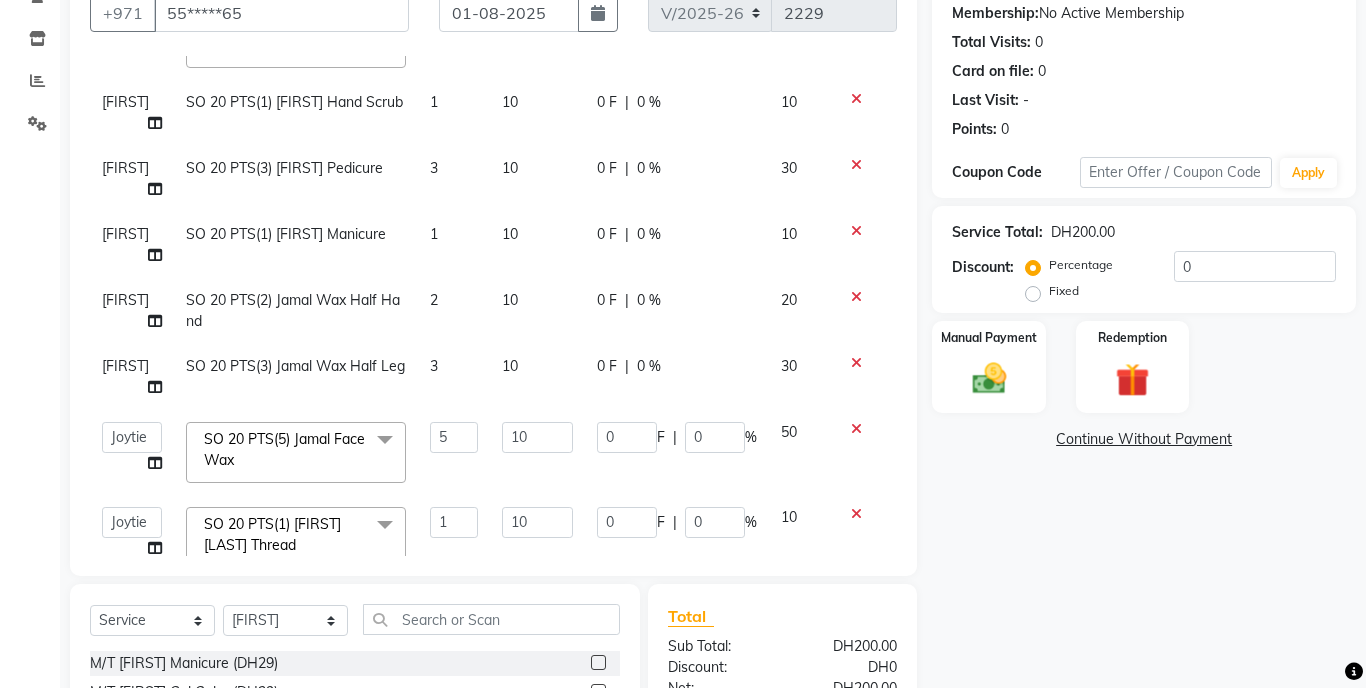 scroll, scrollTop: 183, scrollLeft: 0, axis: vertical 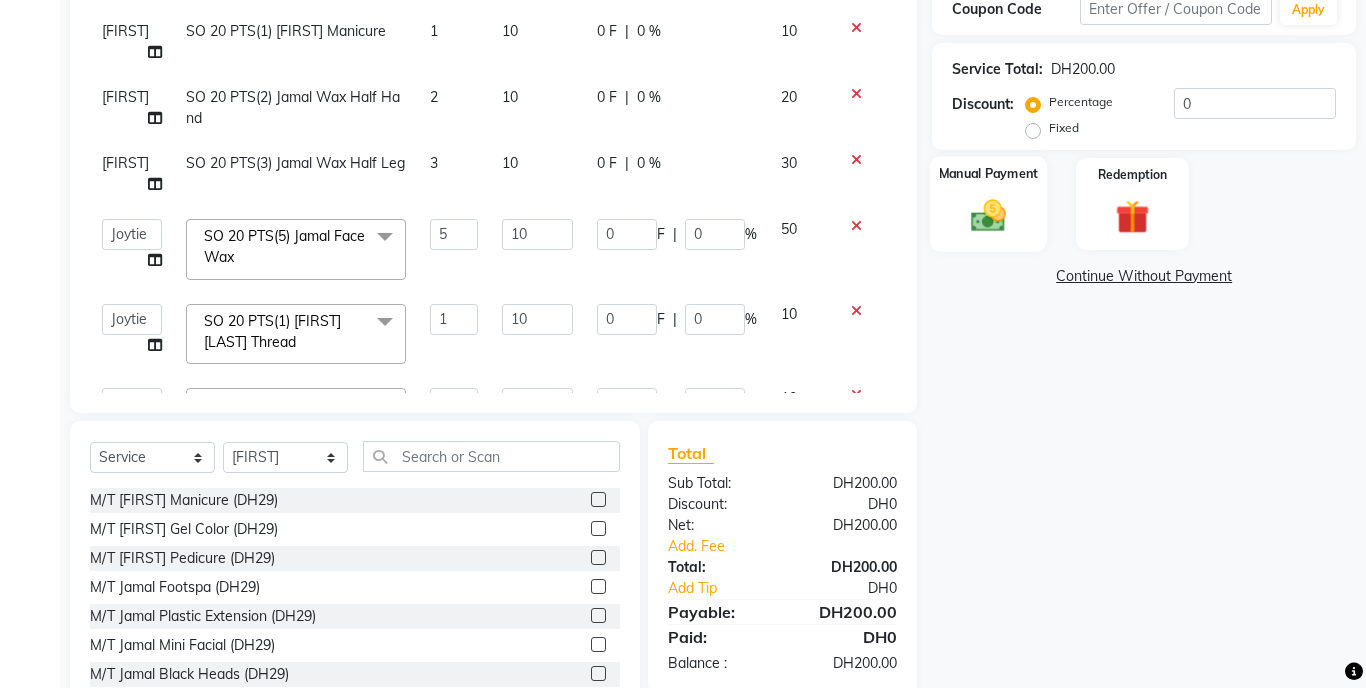 click on "Manual Payment" 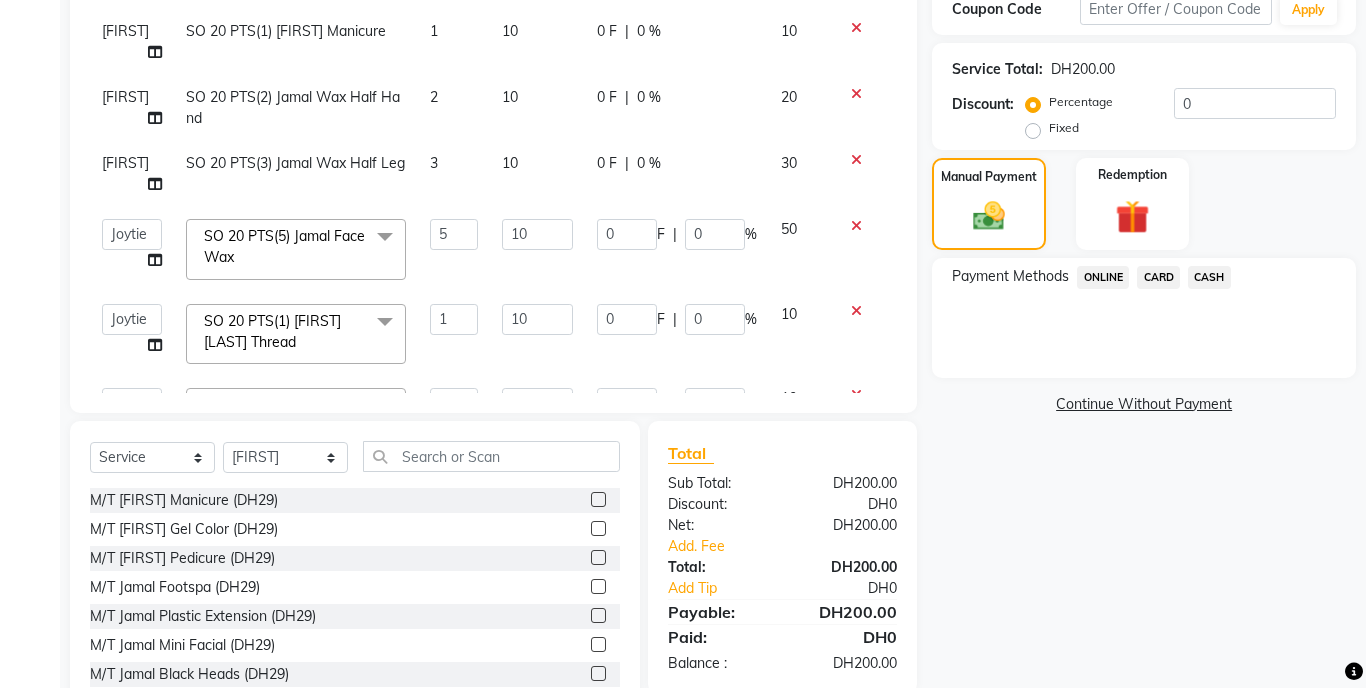 scroll, scrollTop: 413, scrollLeft: 0, axis: vertical 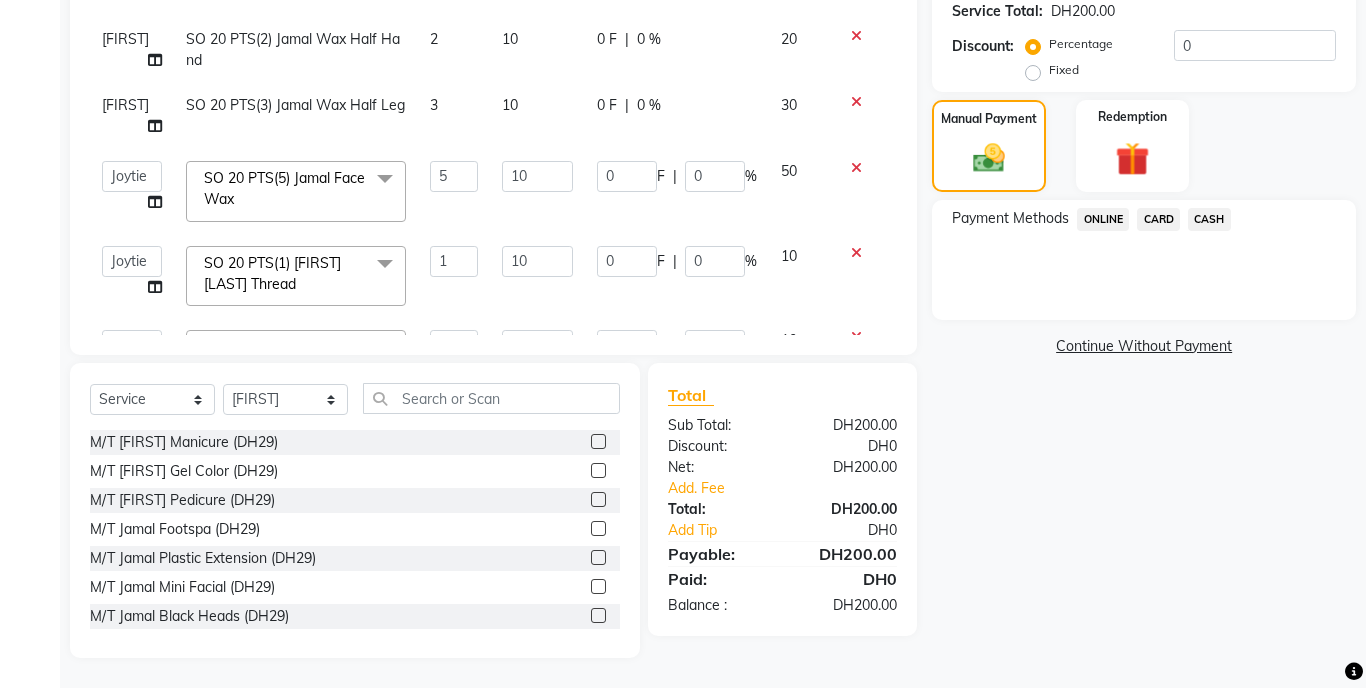 click on "CASH" 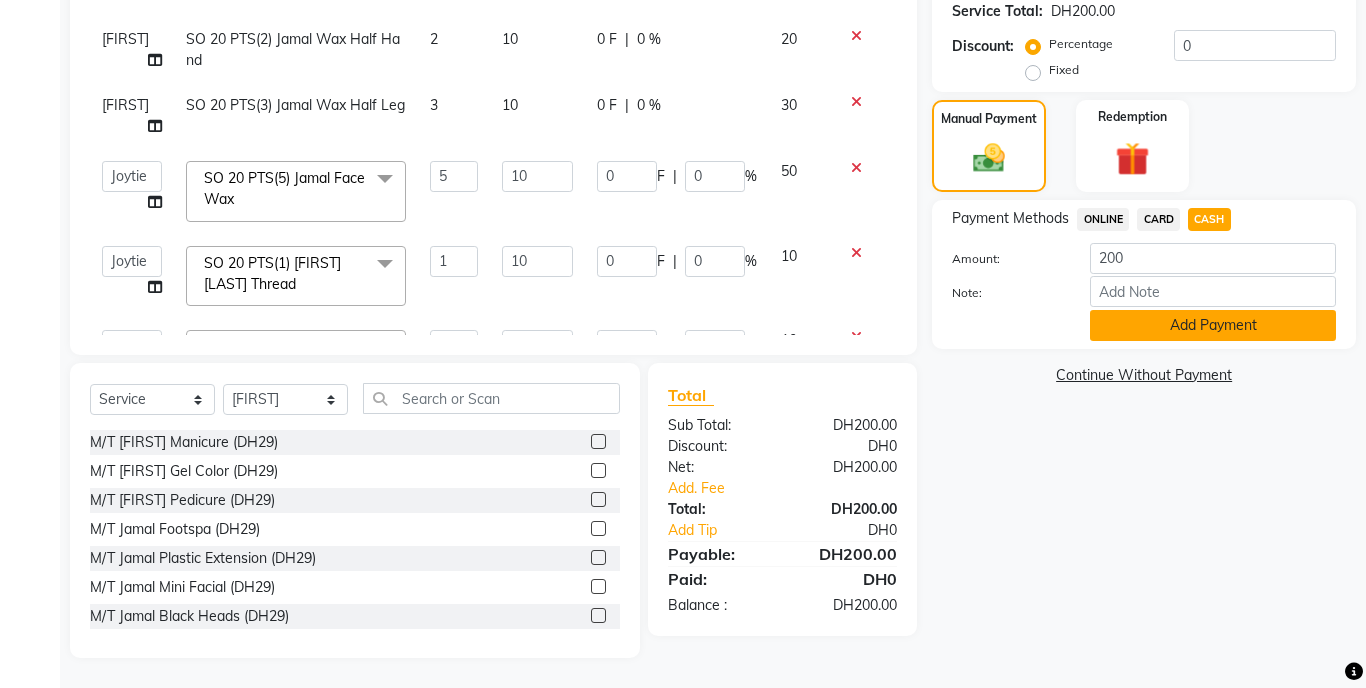 click on "Add Payment" 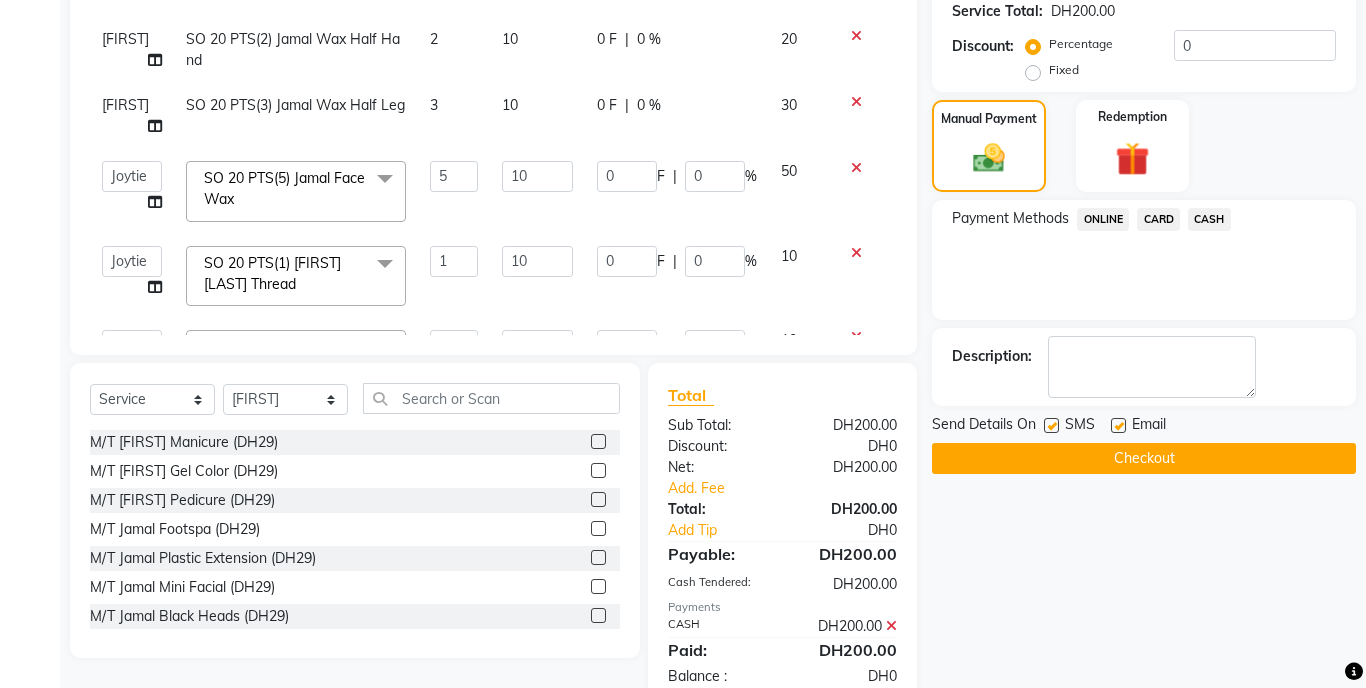 click on "Checkout" 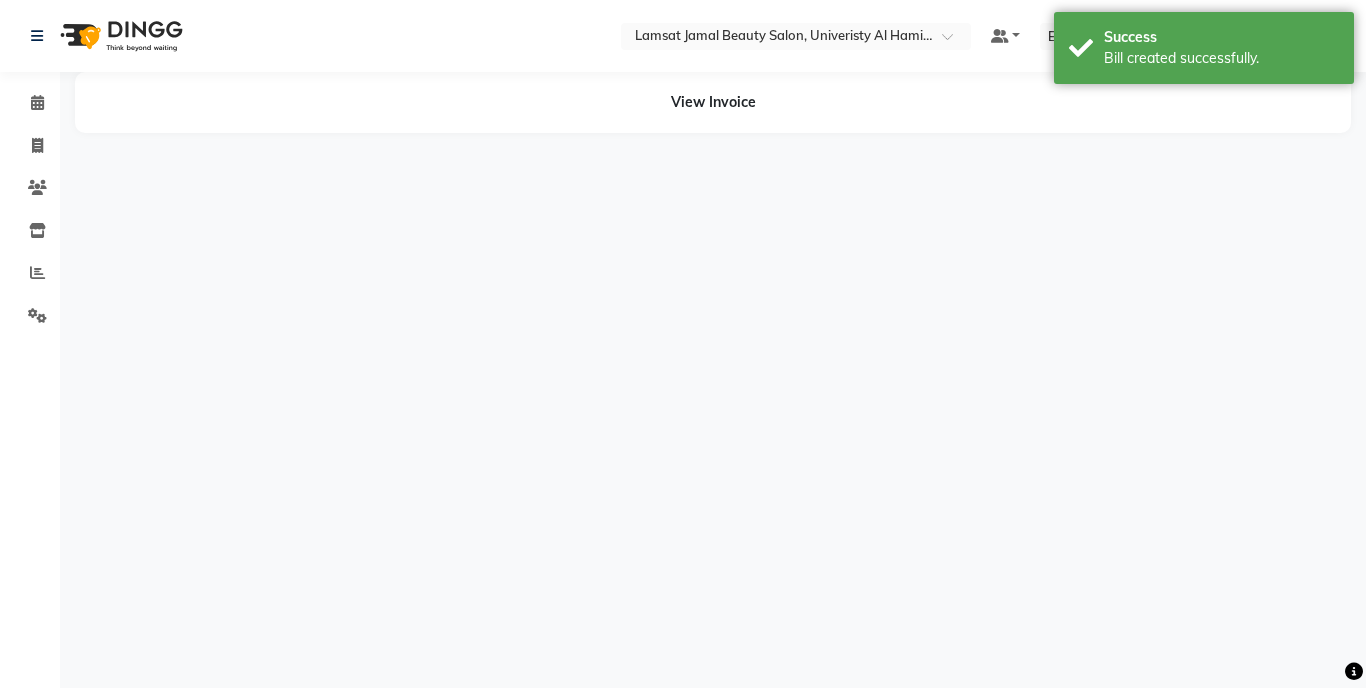 scroll, scrollTop: 0, scrollLeft: 0, axis: both 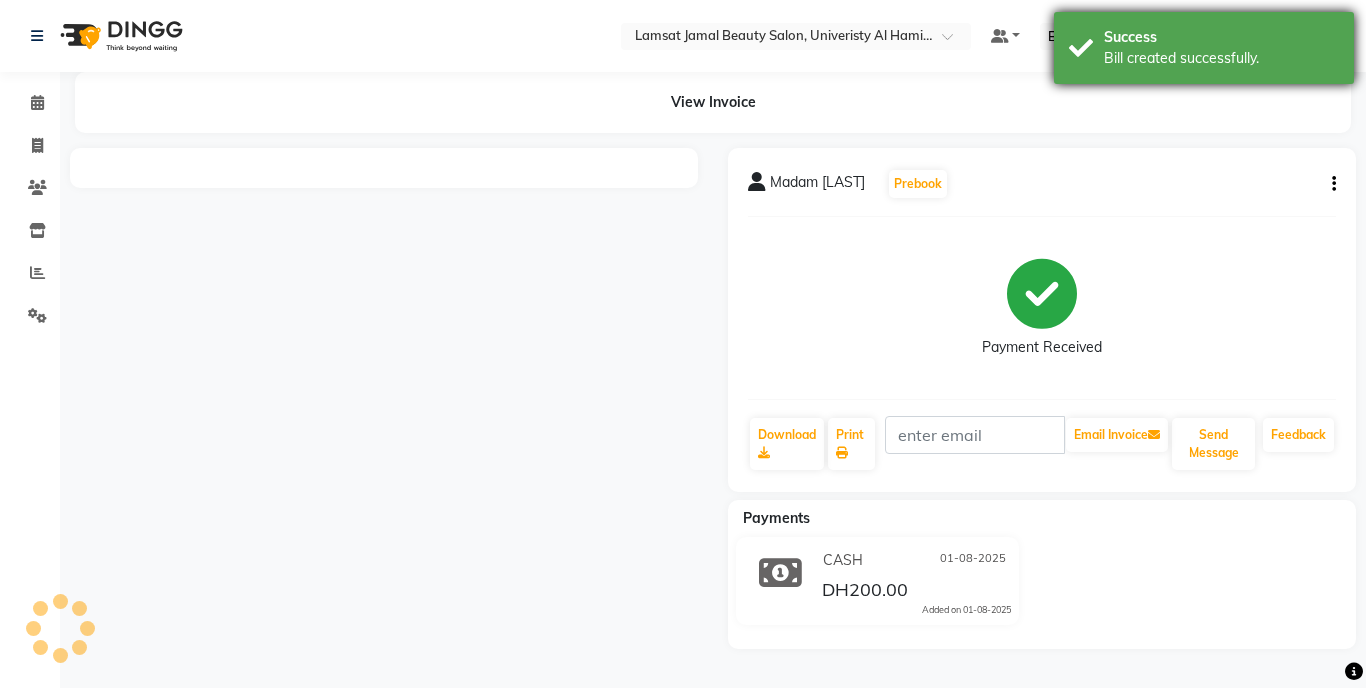 click on "Bill created successfully." at bounding box center (1221, 58) 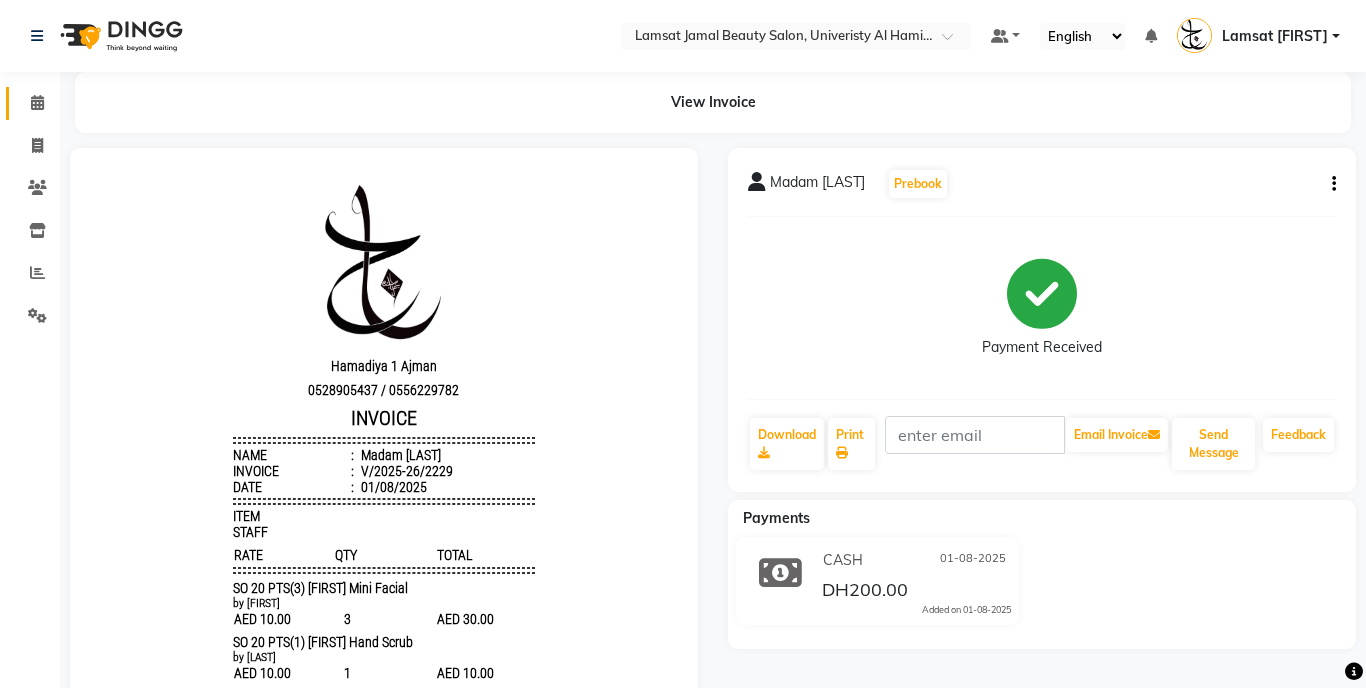 scroll, scrollTop: 0, scrollLeft: 0, axis: both 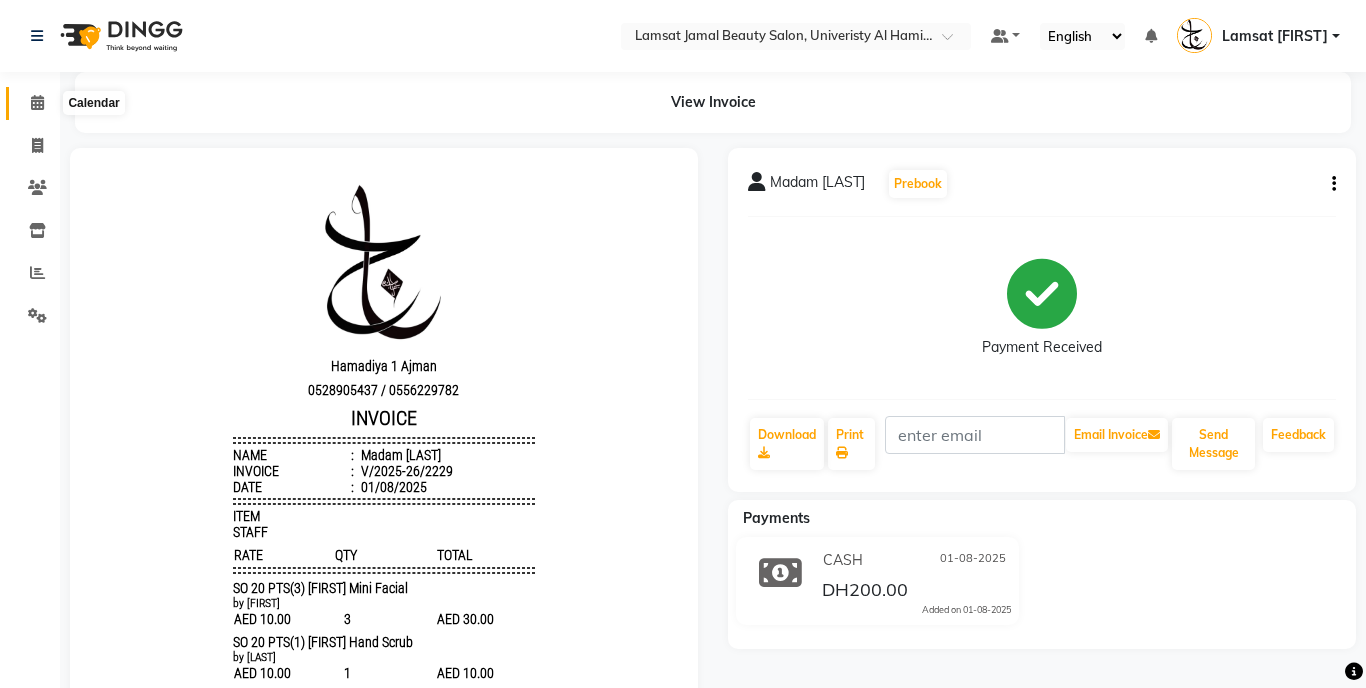 click 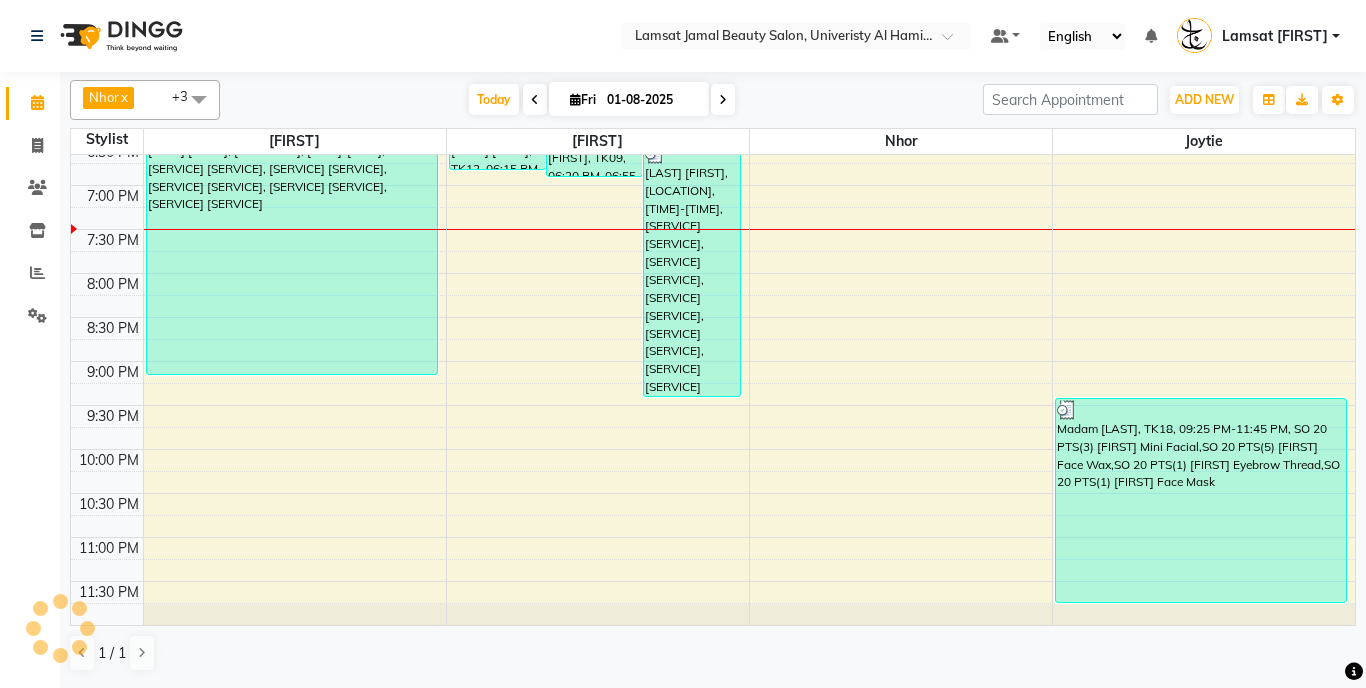 scroll, scrollTop: 464, scrollLeft: 0, axis: vertical 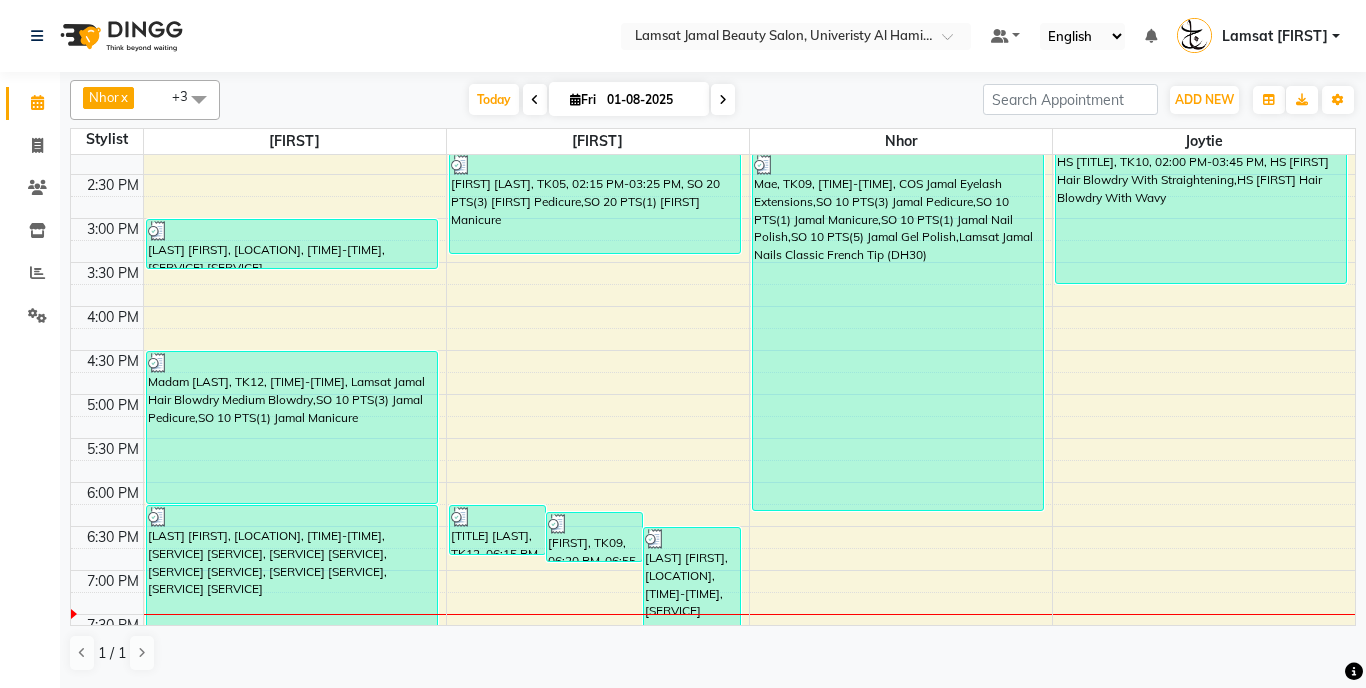 click on "9:00 AM 9:30 AM 10:00 AM 10:30 AM 11:00 AM 11:30 AM 12:00 PM 12:30 PM 1:00 PM 1:30 PM 2:00 PM 2:30 PM 3:00 PM 3:30 PM 4:00 PM 4:30 PM 5:00 PM 5:30 PM 6:00 PM 6:30 PM 7:00 PM 7:30 PM 8:00 PM 8:30 PM 9:00 PM 9:30 PM 10:00 PM 10:30 PM 11:00 PM 11:30 PM     [FIRST] [LAST], TK02, 11:00 AM-12:45 PM, SO 10 PTS(5) [FIRST] Hair Spa Caviar,SO 10 PTS(3) [FIRST] Pedicure,SO 10 PTS(2) [FIRST] Foot Paraffin     [TITLE] [LAST], TK08, 01:00 PM-02:10 PM, Lamsat [FIRST] Facial Whitening Facial,Lamsat [FIRST] Hair Hair Spa     [LAST] [COUNTRY], TK11, 03:00 PM-03:35 PM, Lamsat [FIRST] Nails Classic Pedicure     [TITLE] [LAST], TK12, 04:30 PM-06:15 PM, Lamsat [FIRST] Hair Blowdry Medium Blowdry,SO 10 PTS(3) [FIRST] Pedicure,SO 10 PTS(1) [FIRST] Manicure     [TITLE] [LAST], TK17, 06:15 PM-09:10 PM, SO 10 PTS(3) [FIRST] Mini Facial,SO 10 PTS(3) [FIRST] Pedicure,SO 10 PTS(1) [FIRST] Manicure,SO 10 PTS(2) [FIRST] Wax Half Hand,SO 10 PTS(1) [FIRST] Hand Scrub     [TITLE] [LAST], TK12, 06:15 PM-06:50 PM, SO 10 PTS(7) [FIRST] Roots Hair Color" at bounding box center (713, 350) 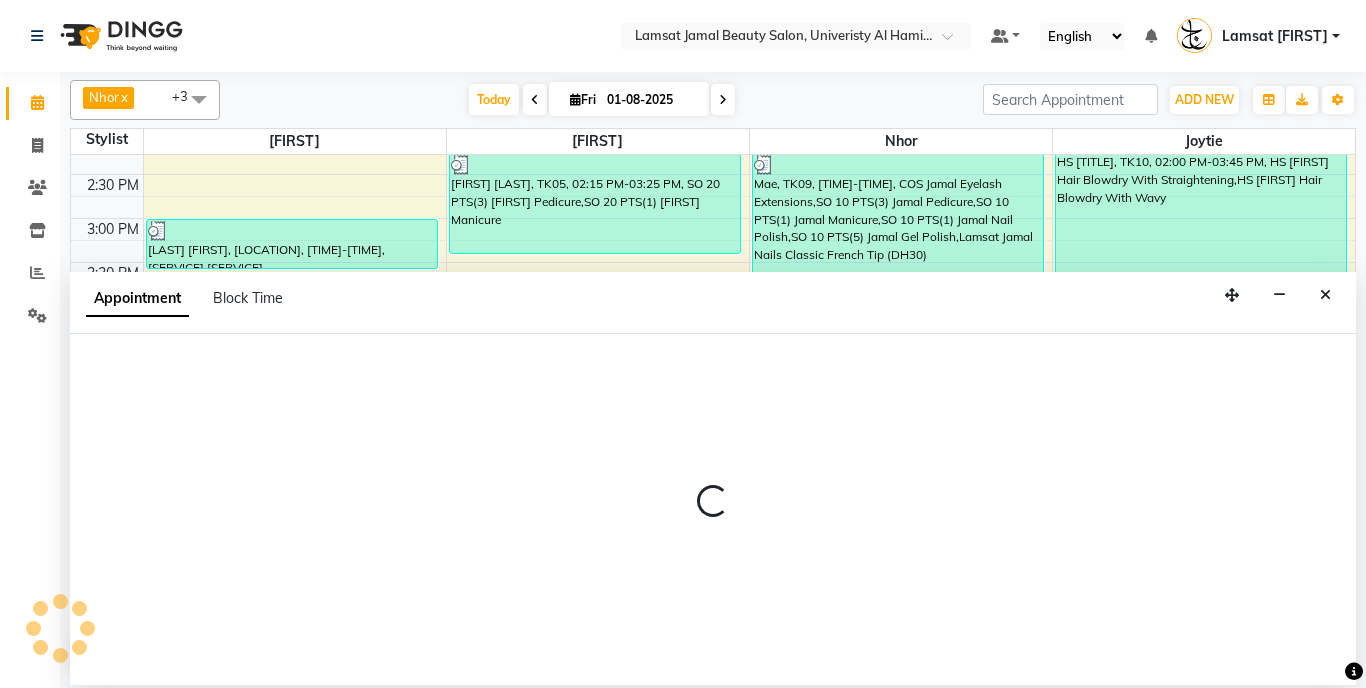 select on "79908" 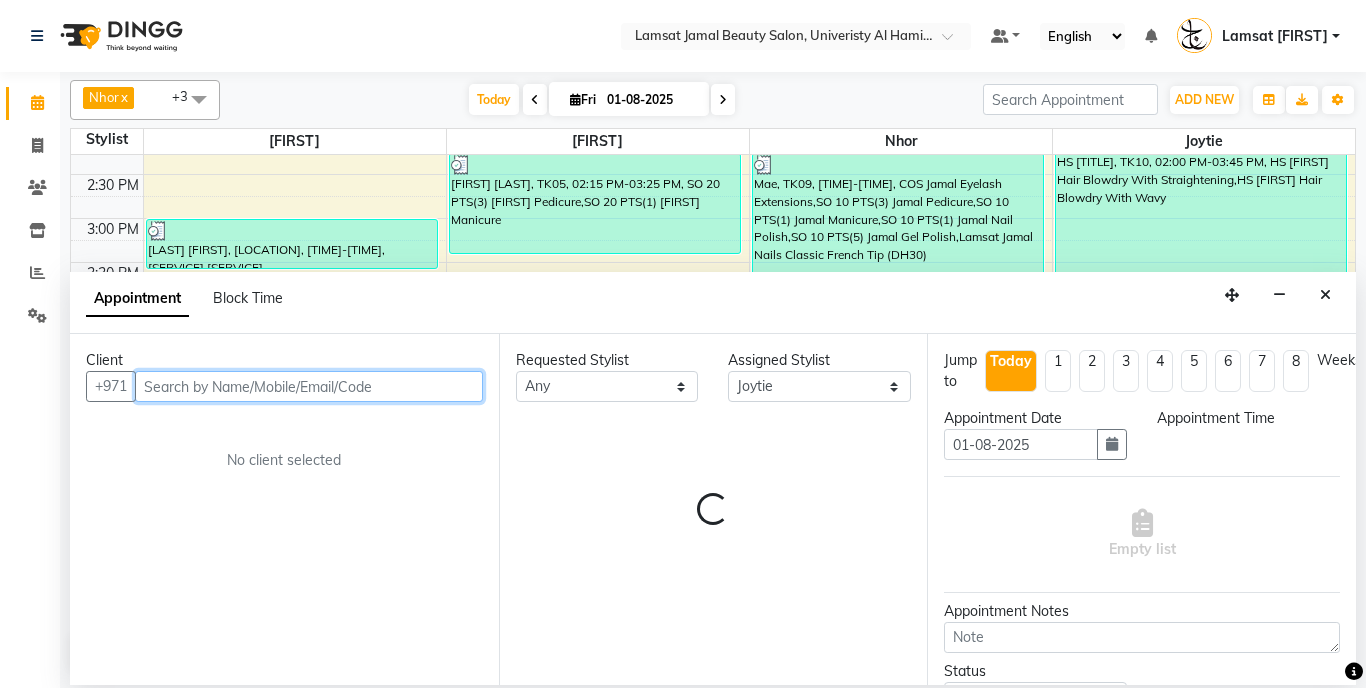 click at bounding box center (309, 386) 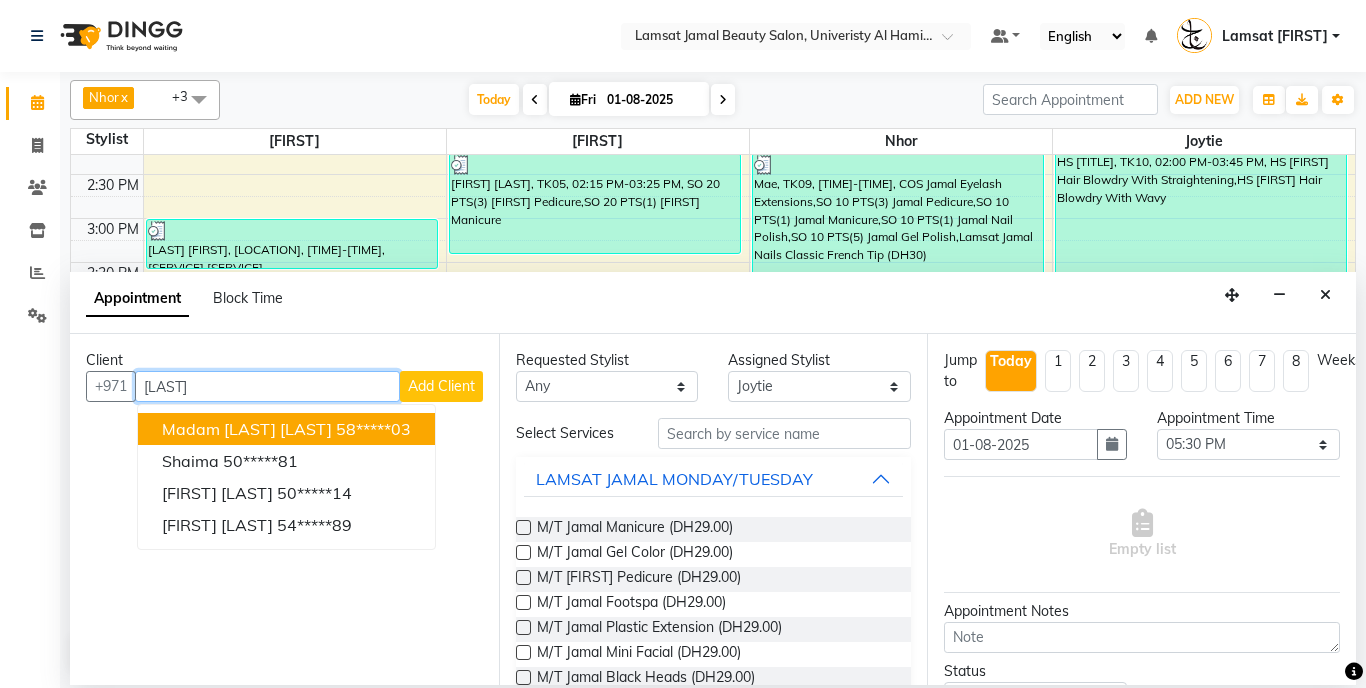click on "58*****03" at bounding box center [373, 429] 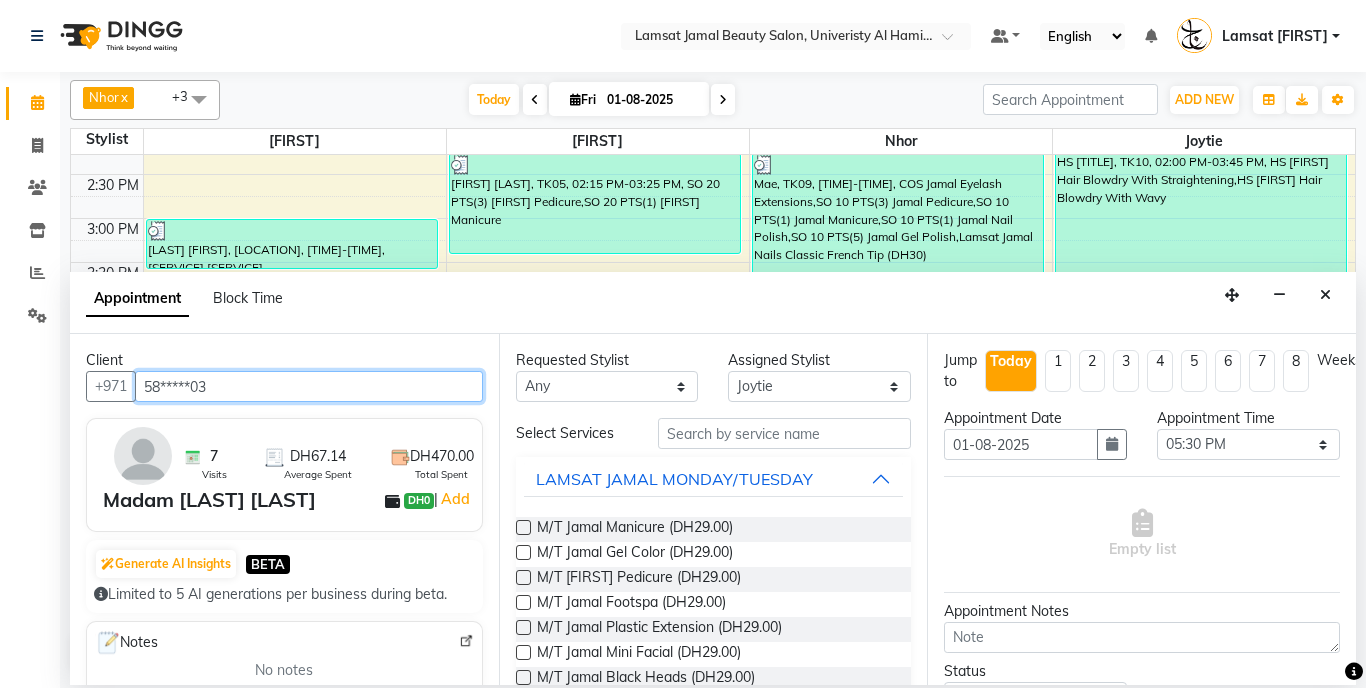 type on "58*****03" 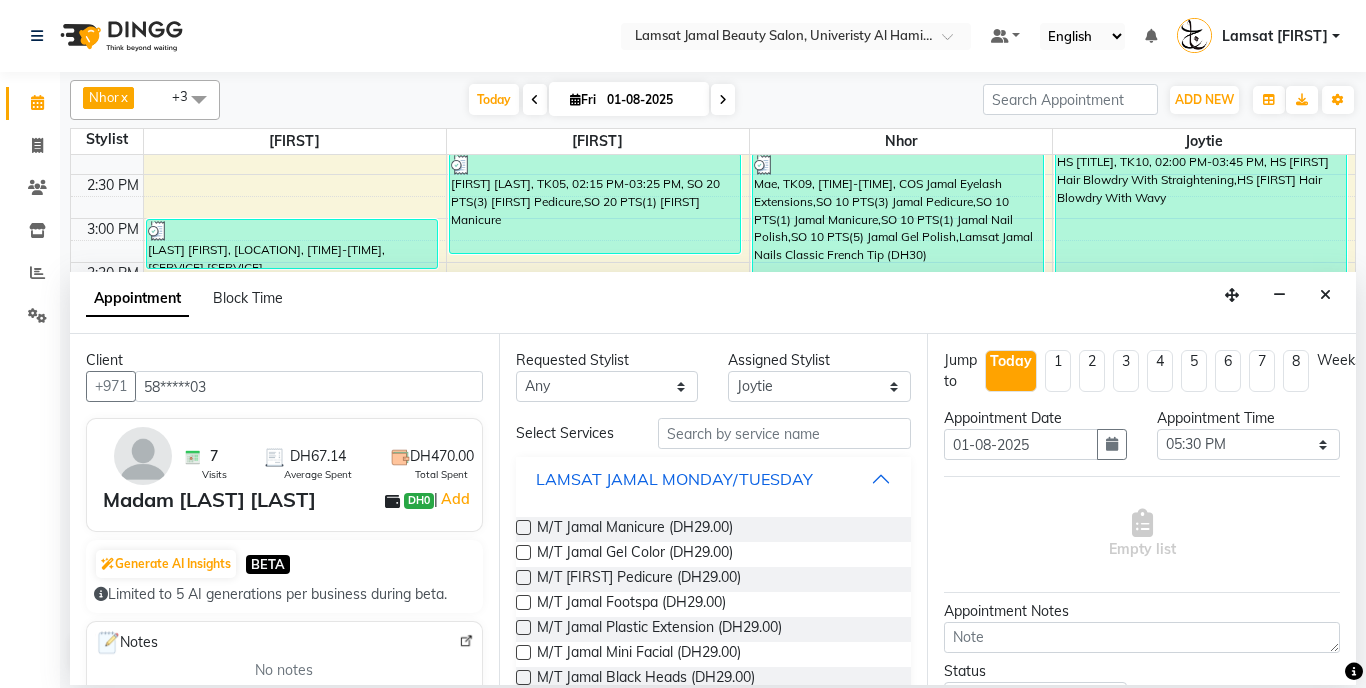click on "LAMSAT JAMAL MONDAY/TUESDAY" at bounding box center [714, 479] 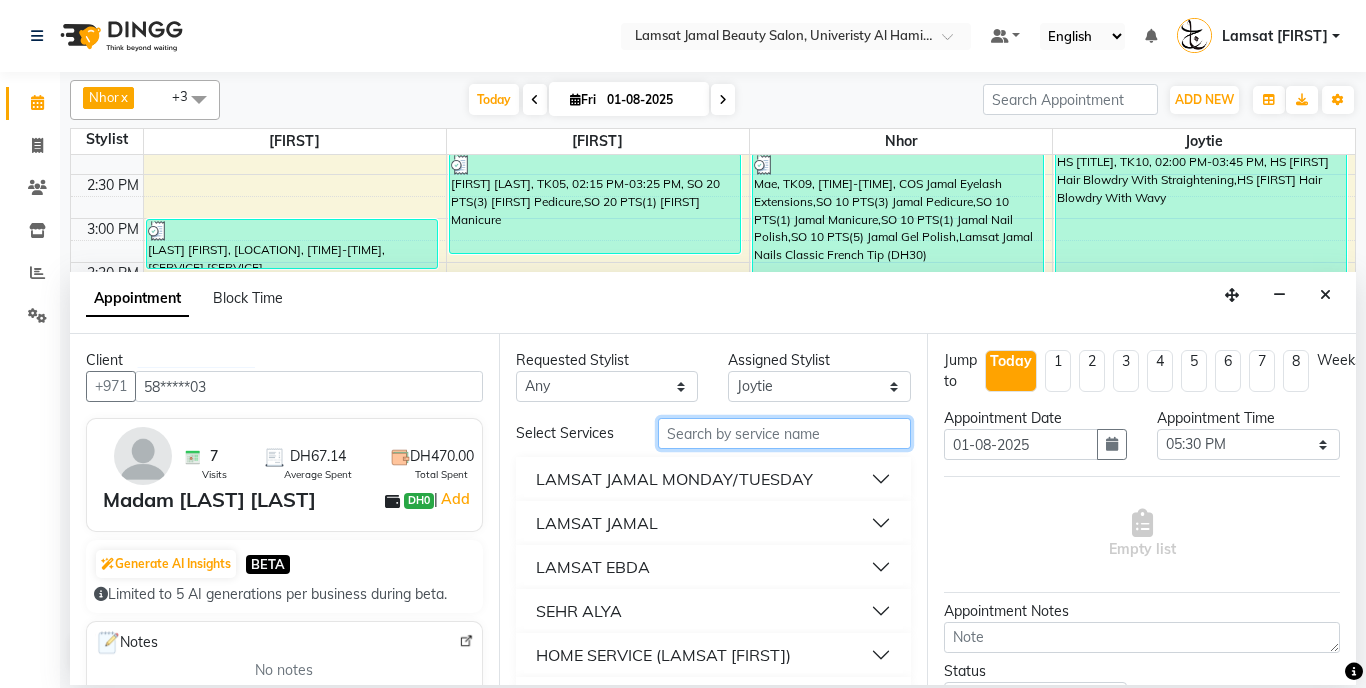 click at bounding box center [785, 433] 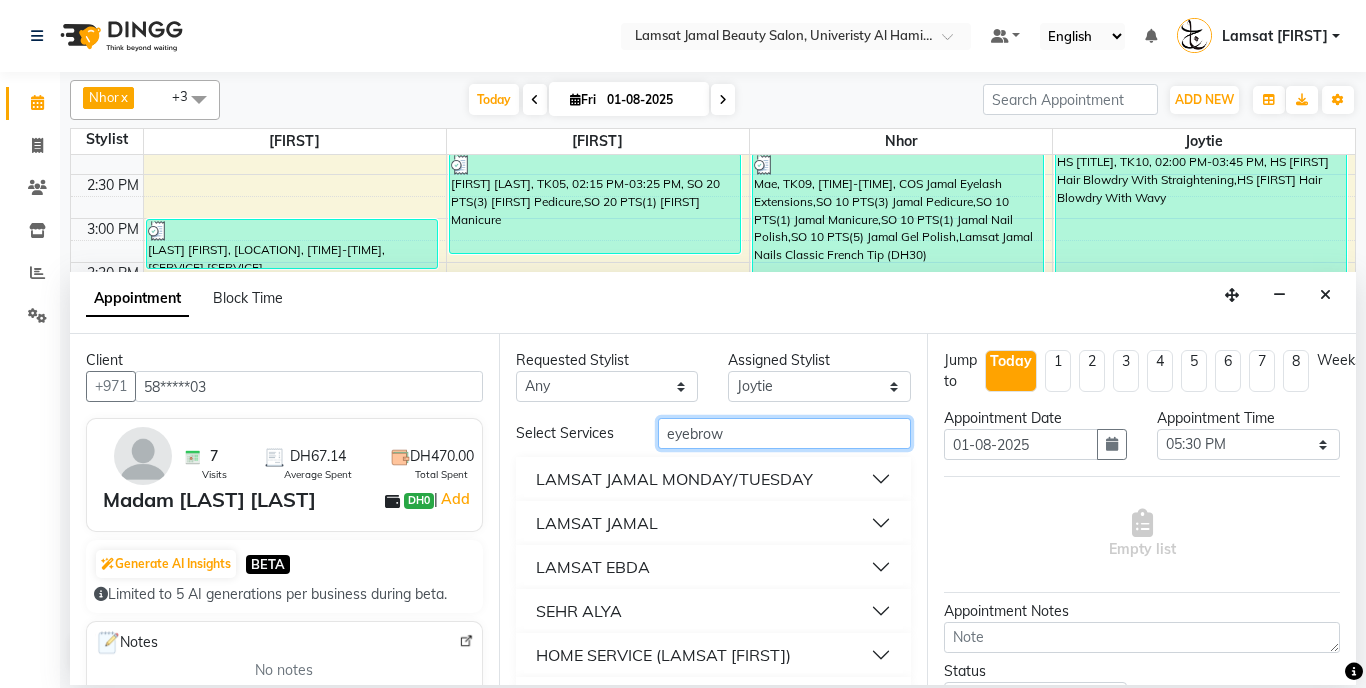 type on "eyebrow" 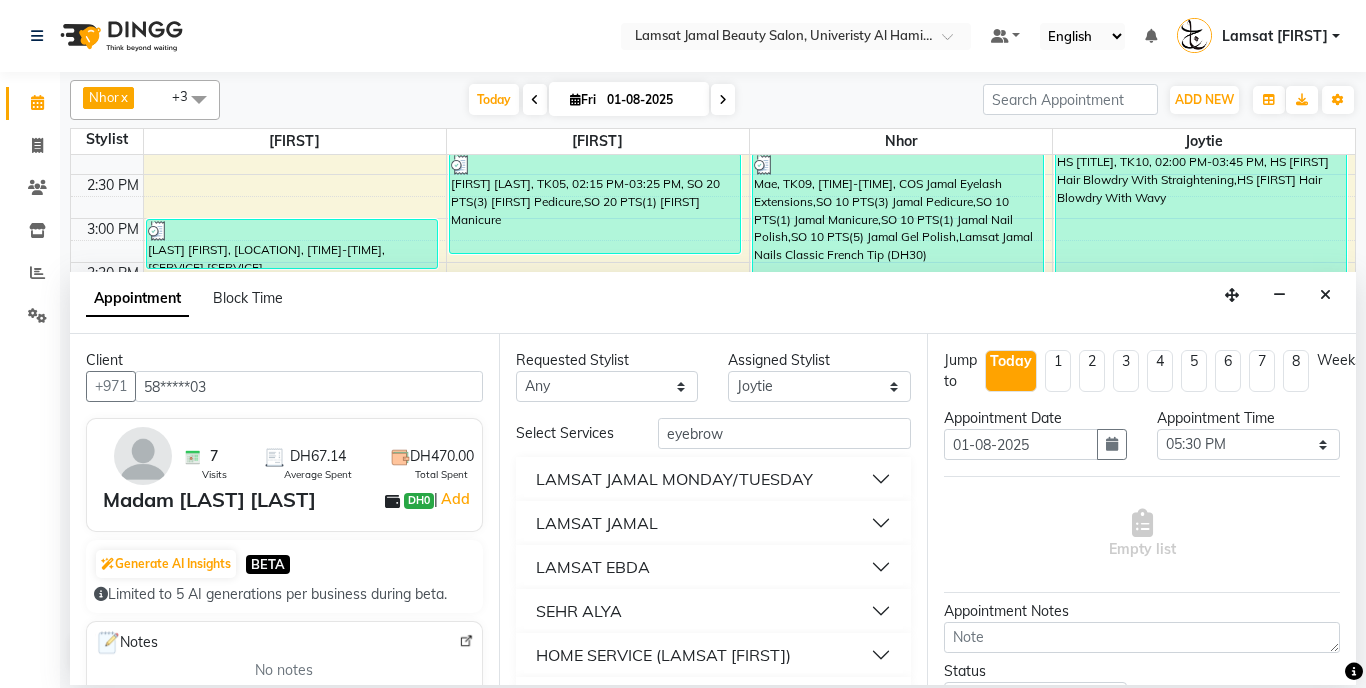 click on "LAMSAT JAMAL" at bounding box center (714, 523) 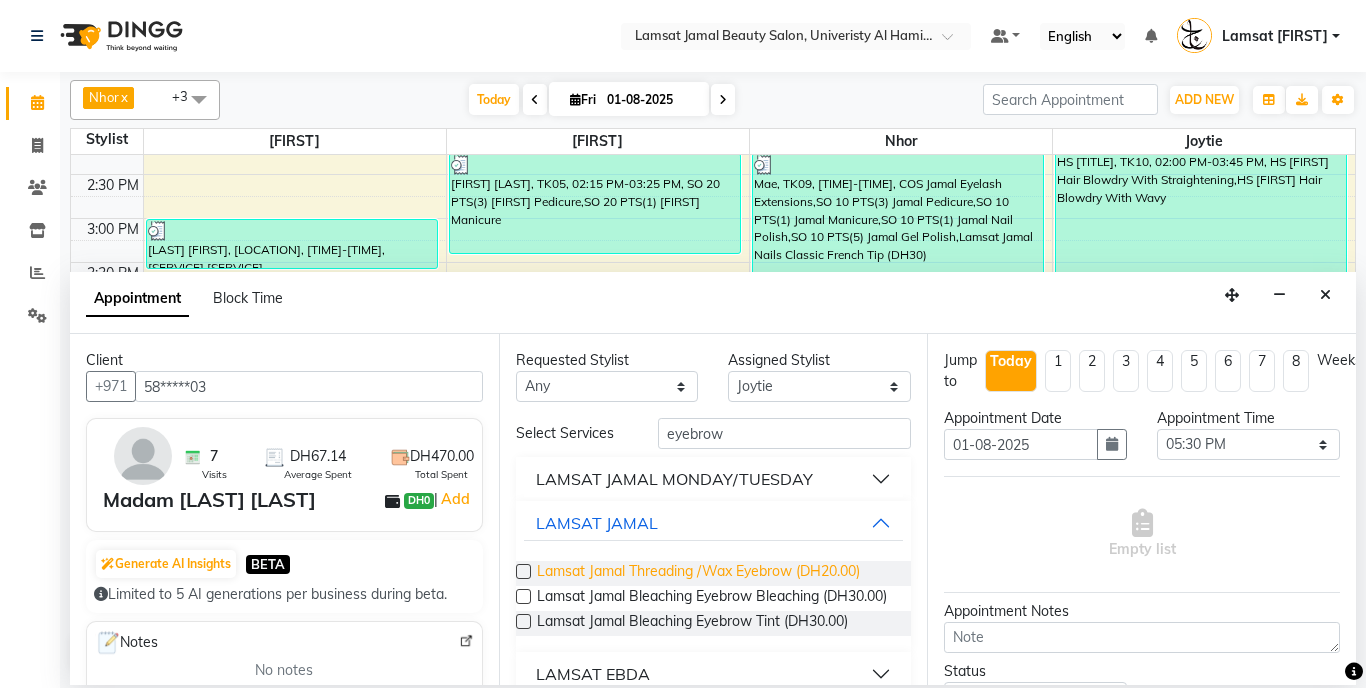 click on "Lamsat Jamal Threading /Wax Eyebrow (DH20.00)" at bounding box center (698, 573) 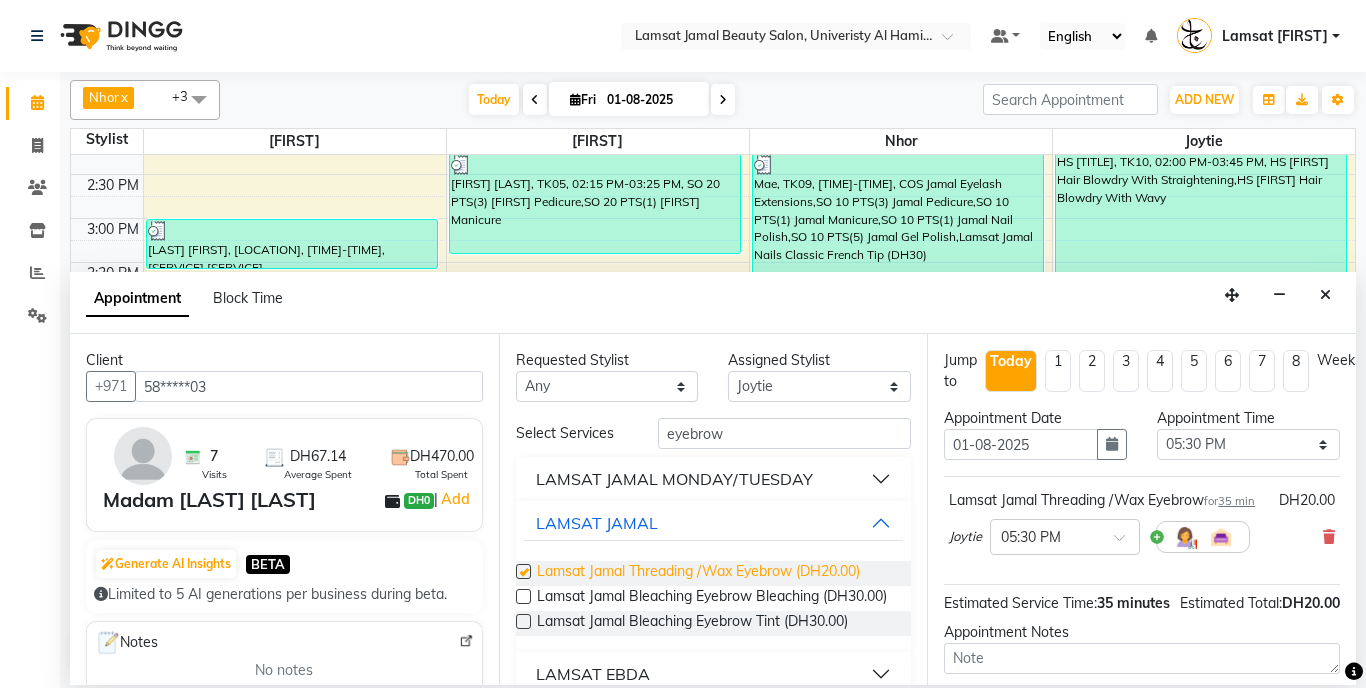 checkbox on "false" 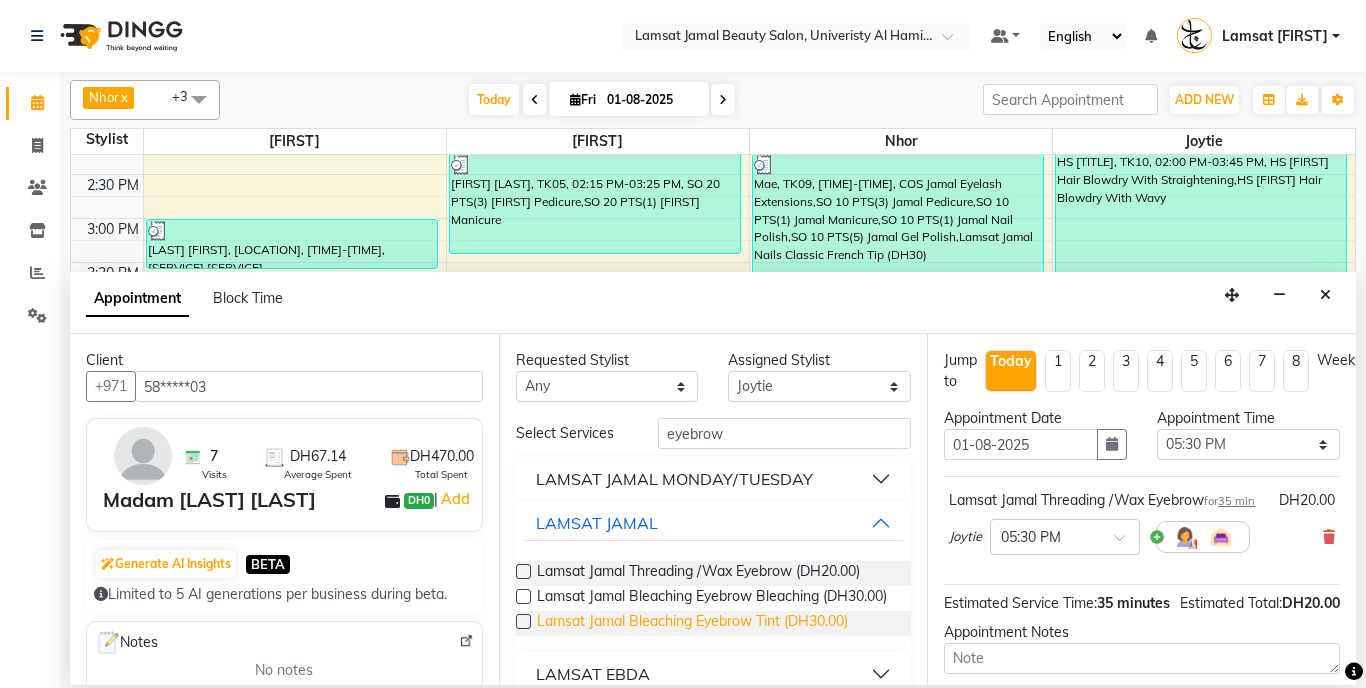 click on "Lamsat Jamal Bleaching Eyebrow Tint (DH30.00)" at bounding box center [692, 623] 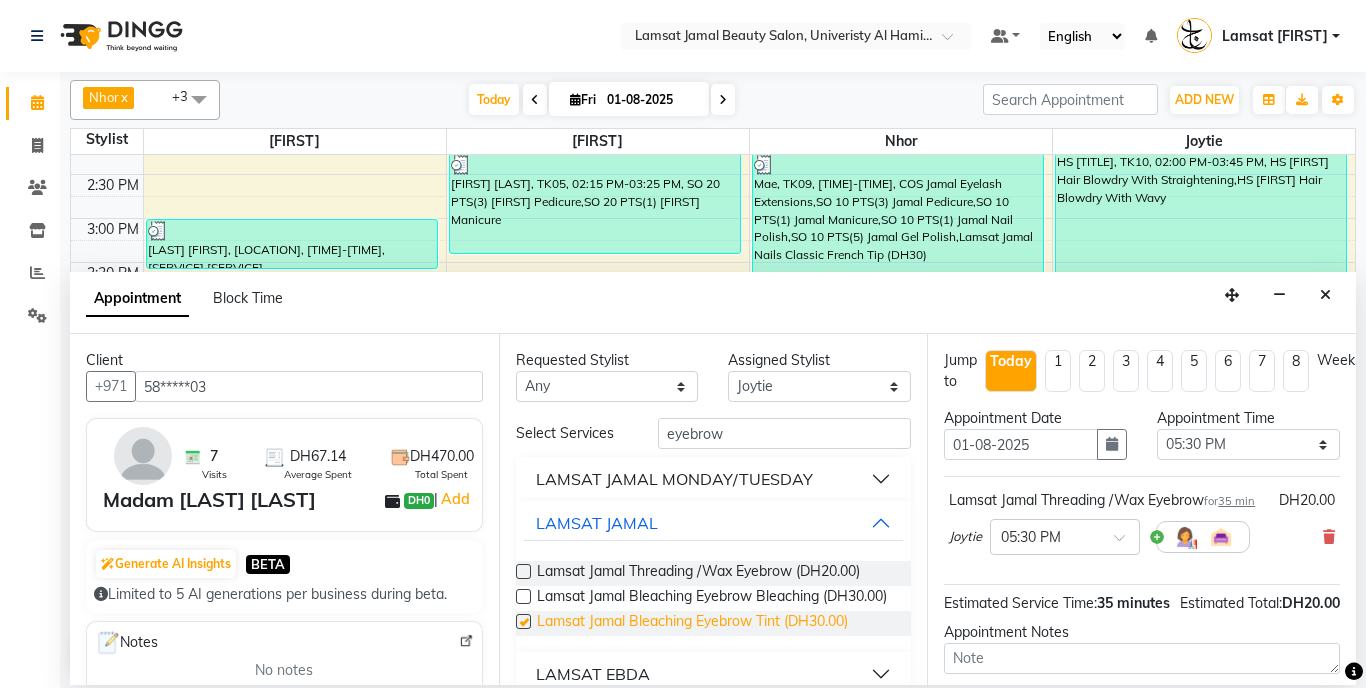 checkbox on "false" 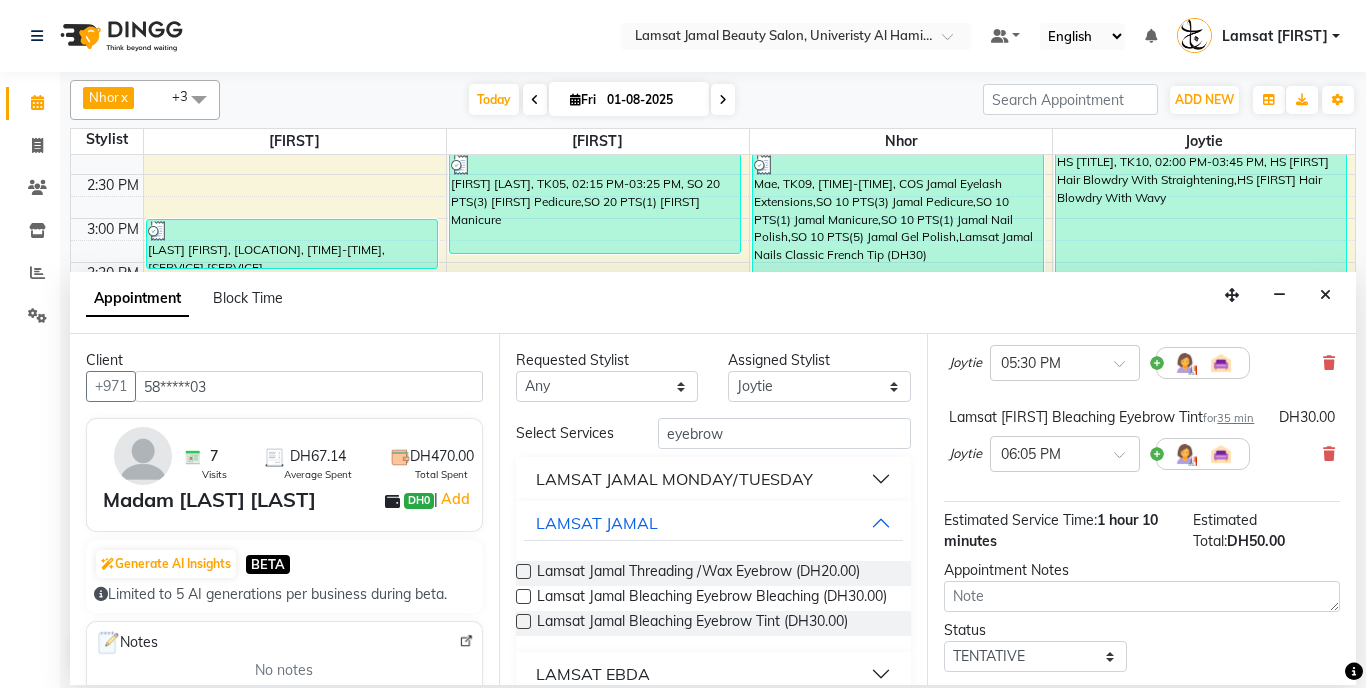 scroll, scrollTop: 287, scrollLeft: 0, axis: vertical 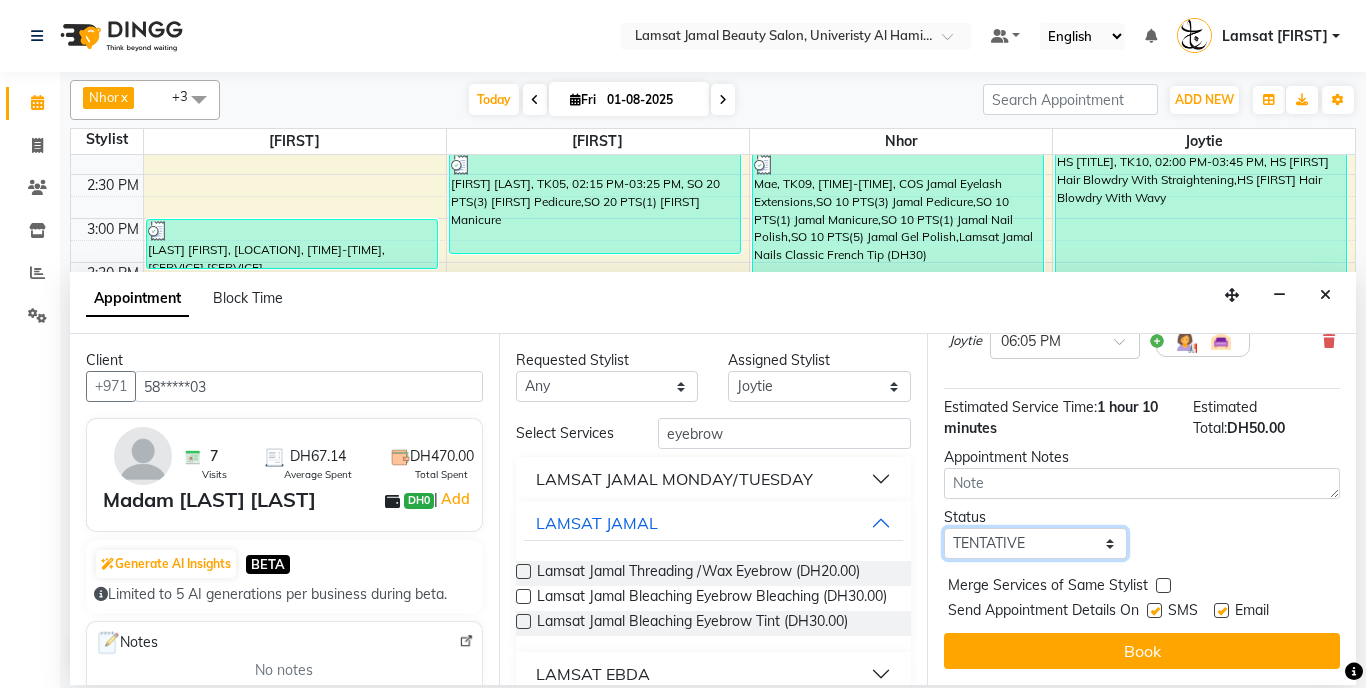 click on "Select TENTATIVE CONFIRM CHECK-IN UPCOMING" at bounding box center [1035, 543] 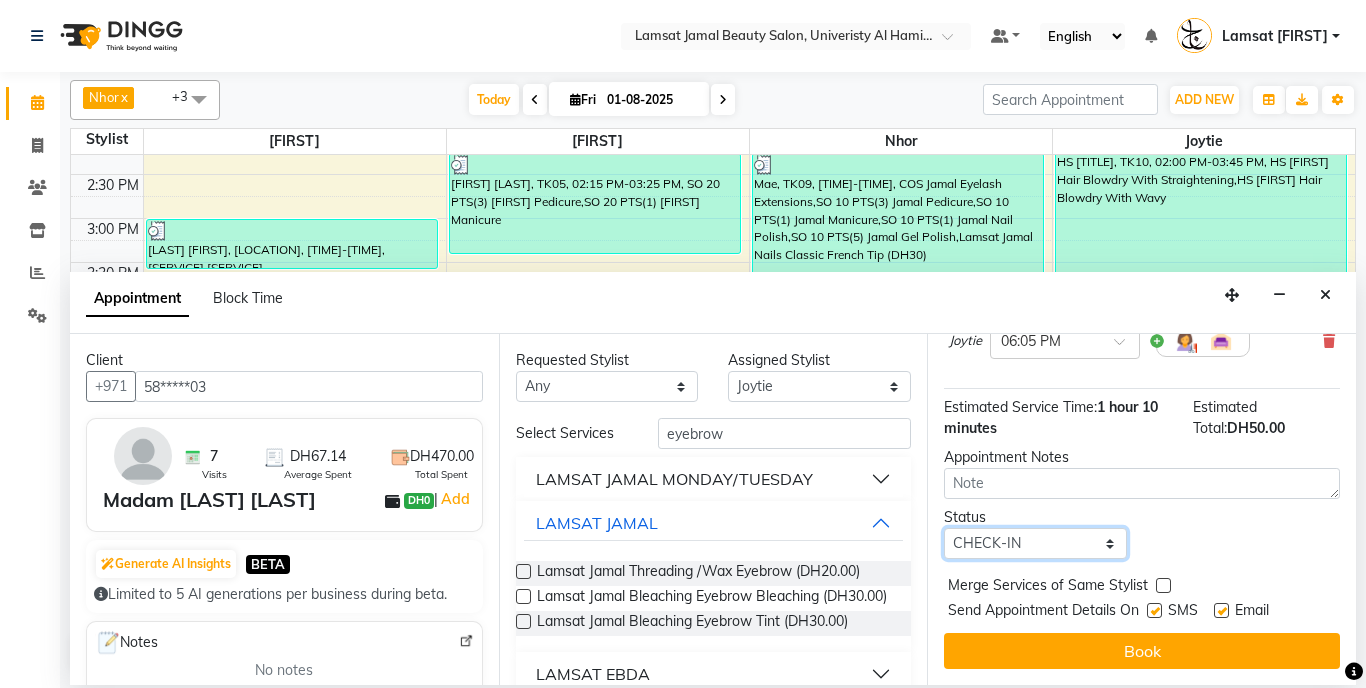 click on "Select TENTATIVE CONFIRM CHECK-IN UPCOMING" at bounding box center (1035, 543) 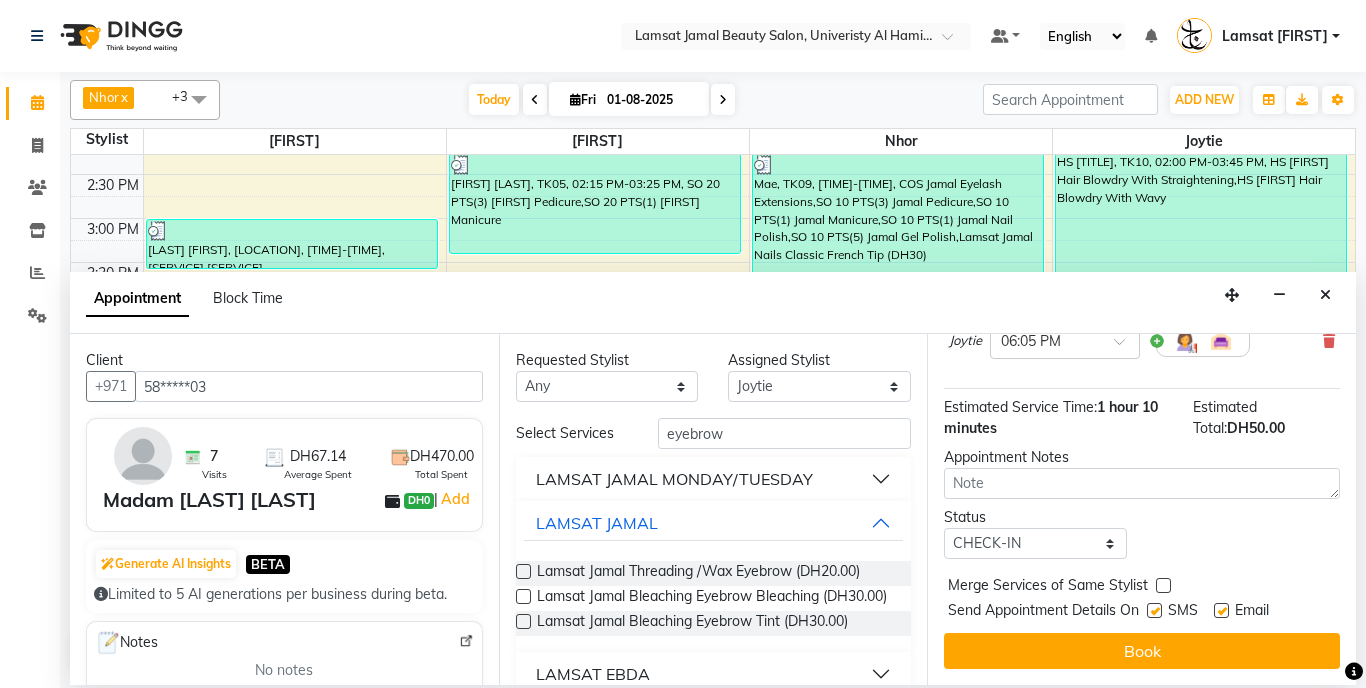 drag, startPoint x: 1164, startPoint y: 589, endPoint x: 1162, endPoint y: 628, distance: 39.051247 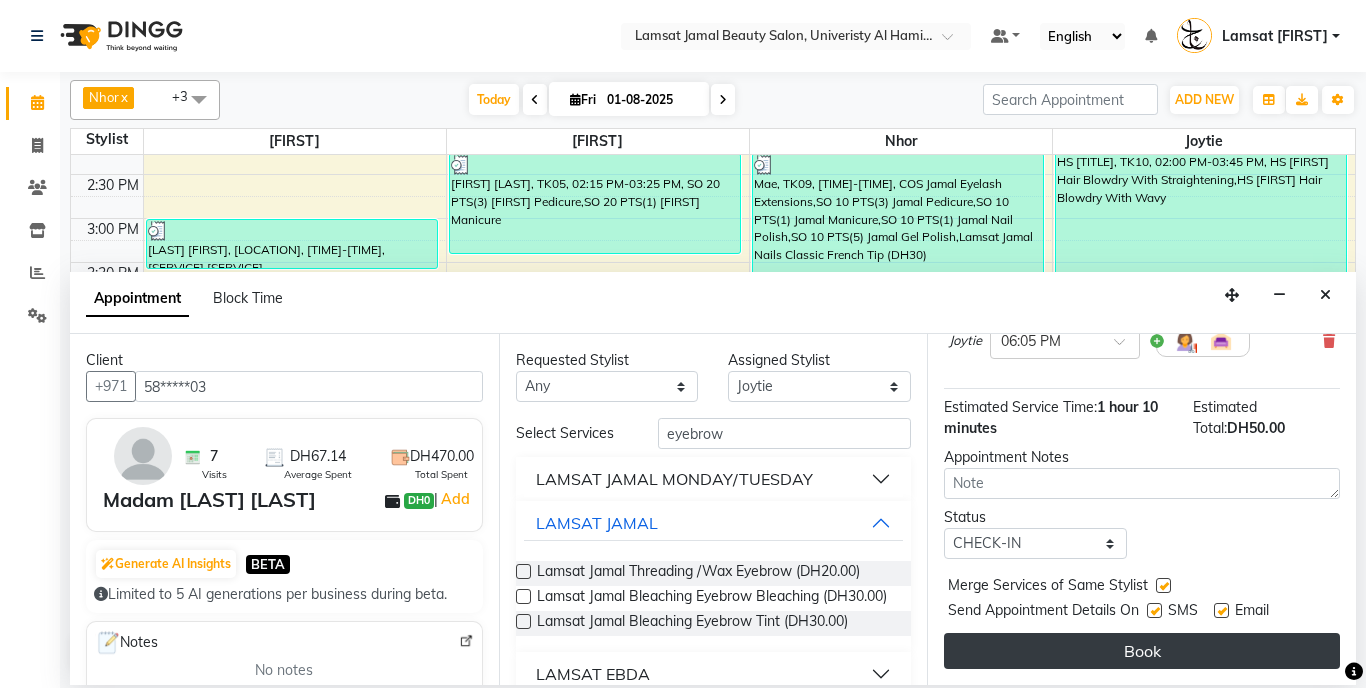 click on "Book" at bounding box center [1142, 651] 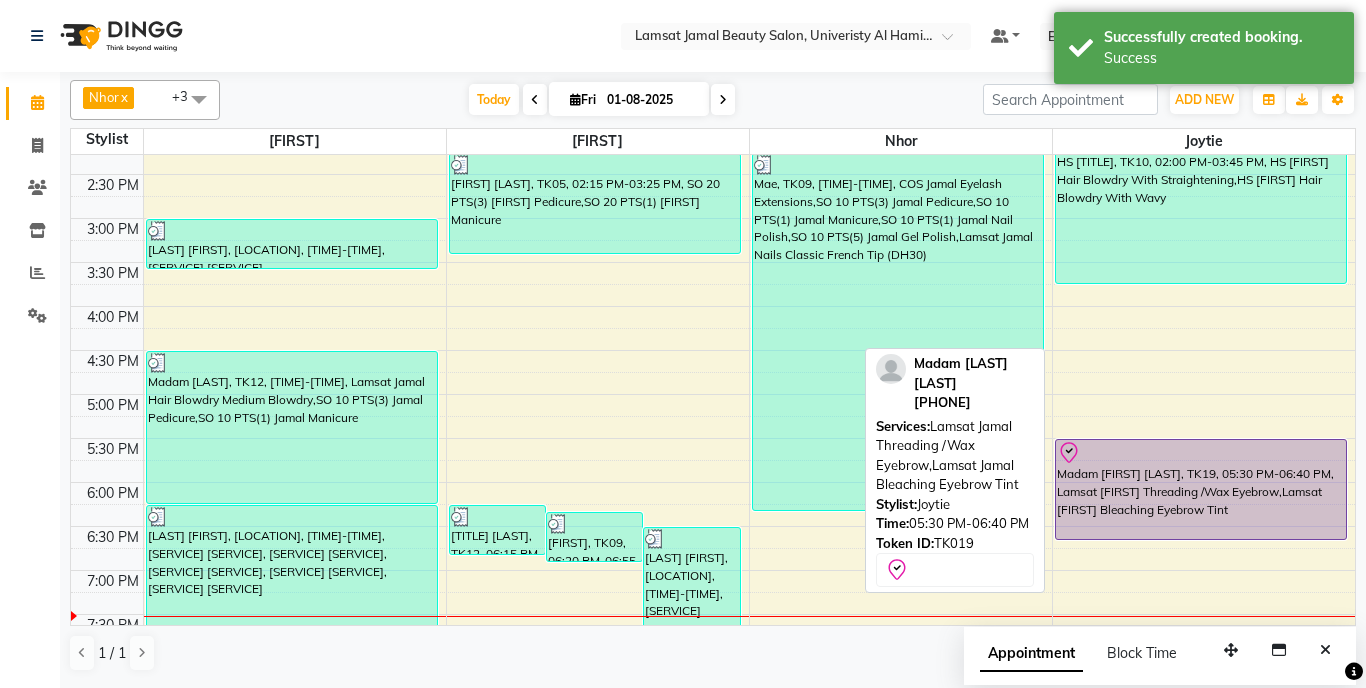 click at bounding box center [1201, 453] 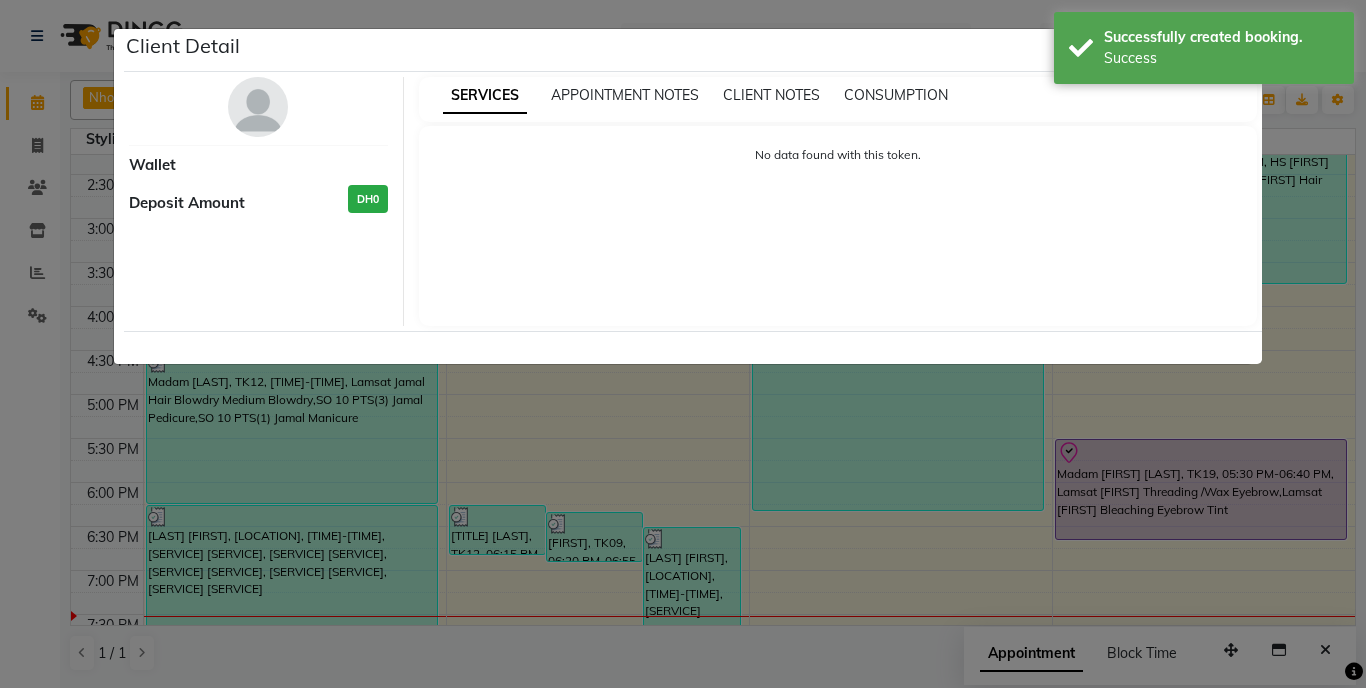 select on "8" 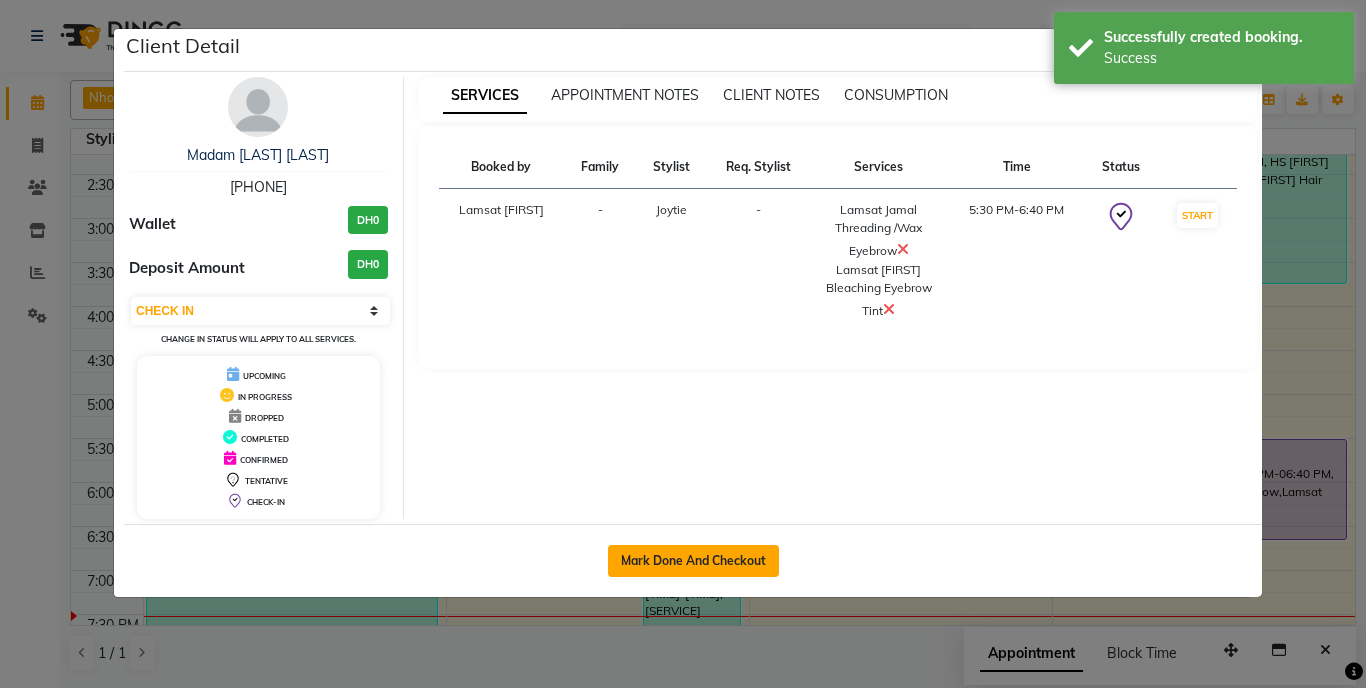 click on "Mark Done And Checkout" 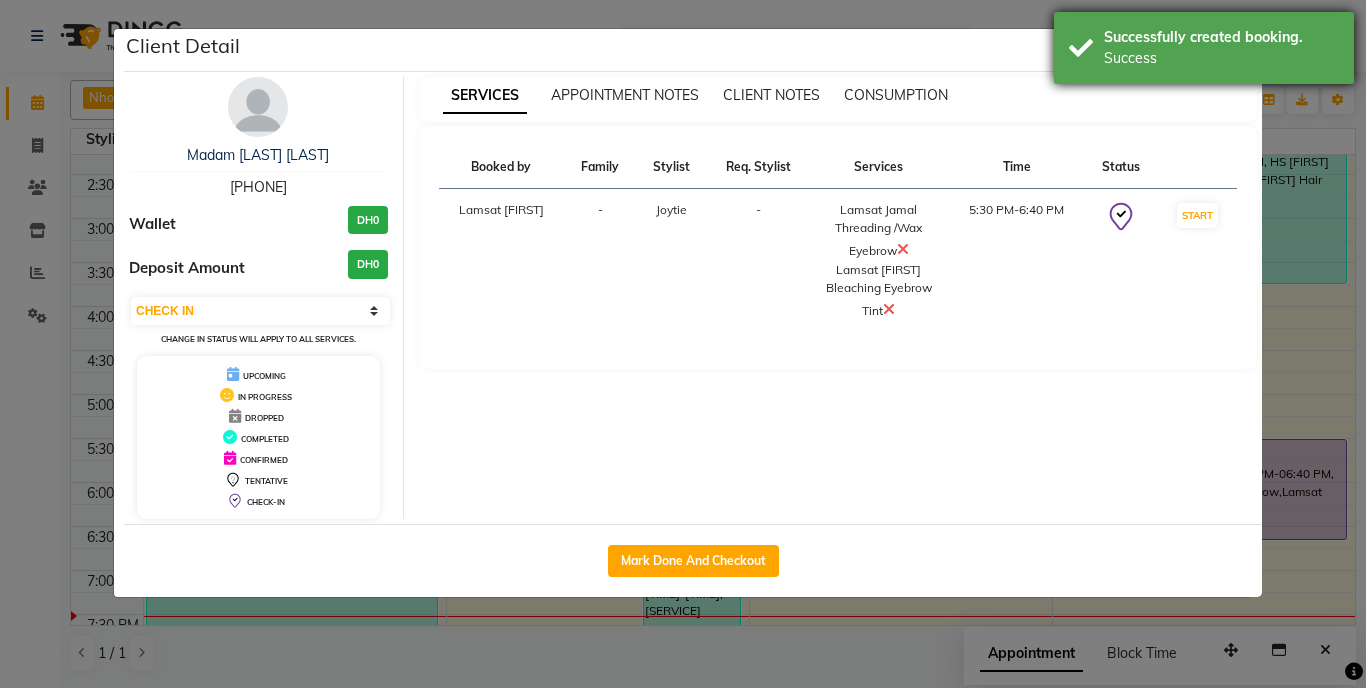 select on "service" 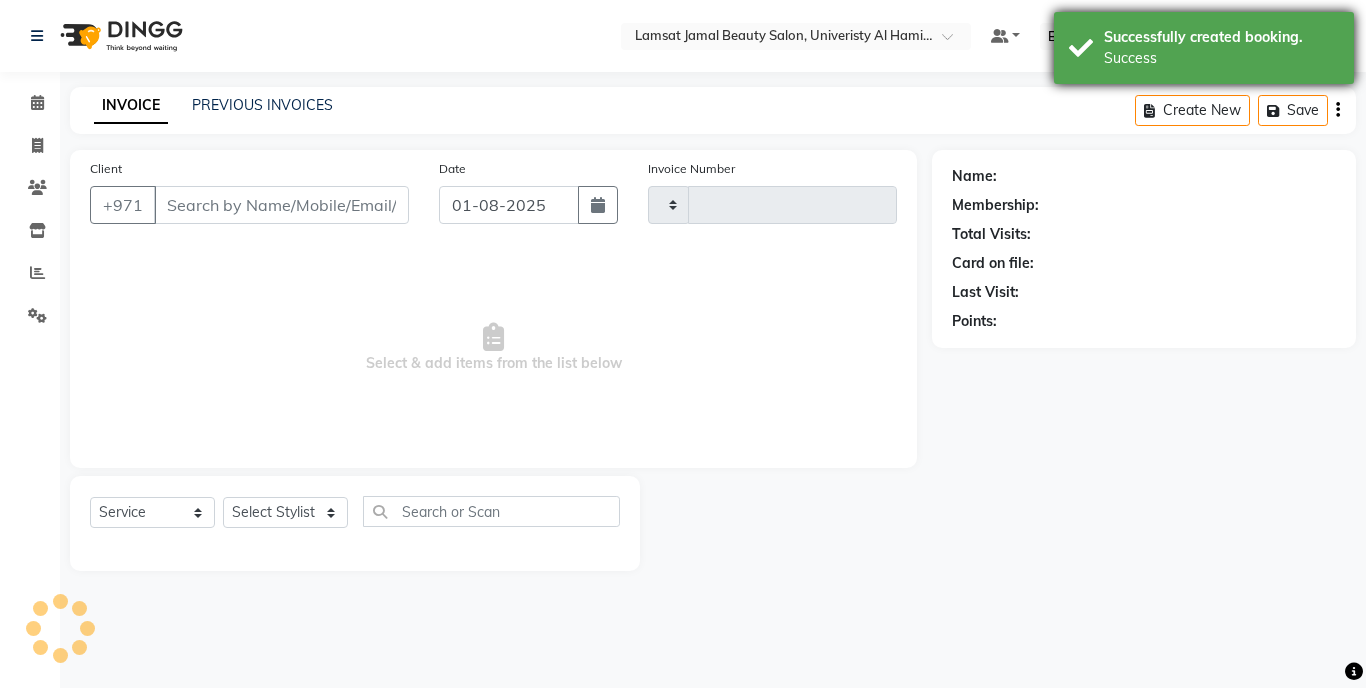 click on "Successfully created booking.   Success" at bounding box center (1204, 48) 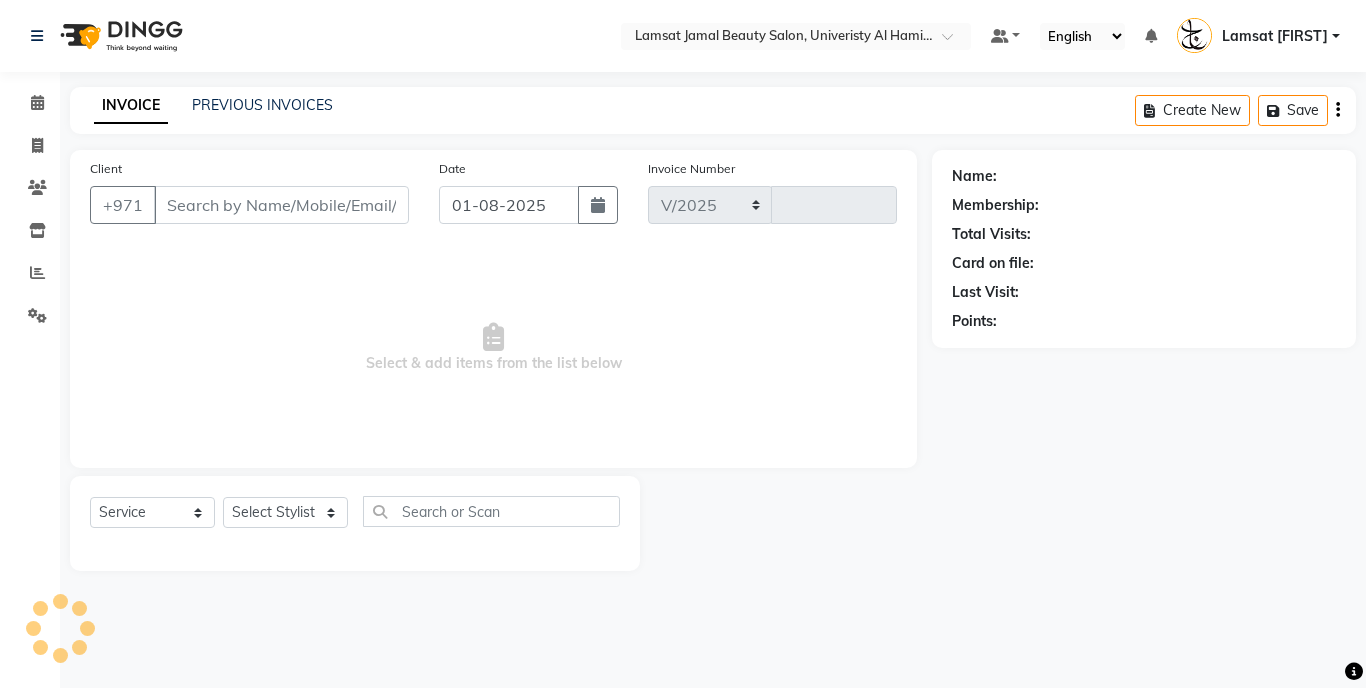 select on "8294" 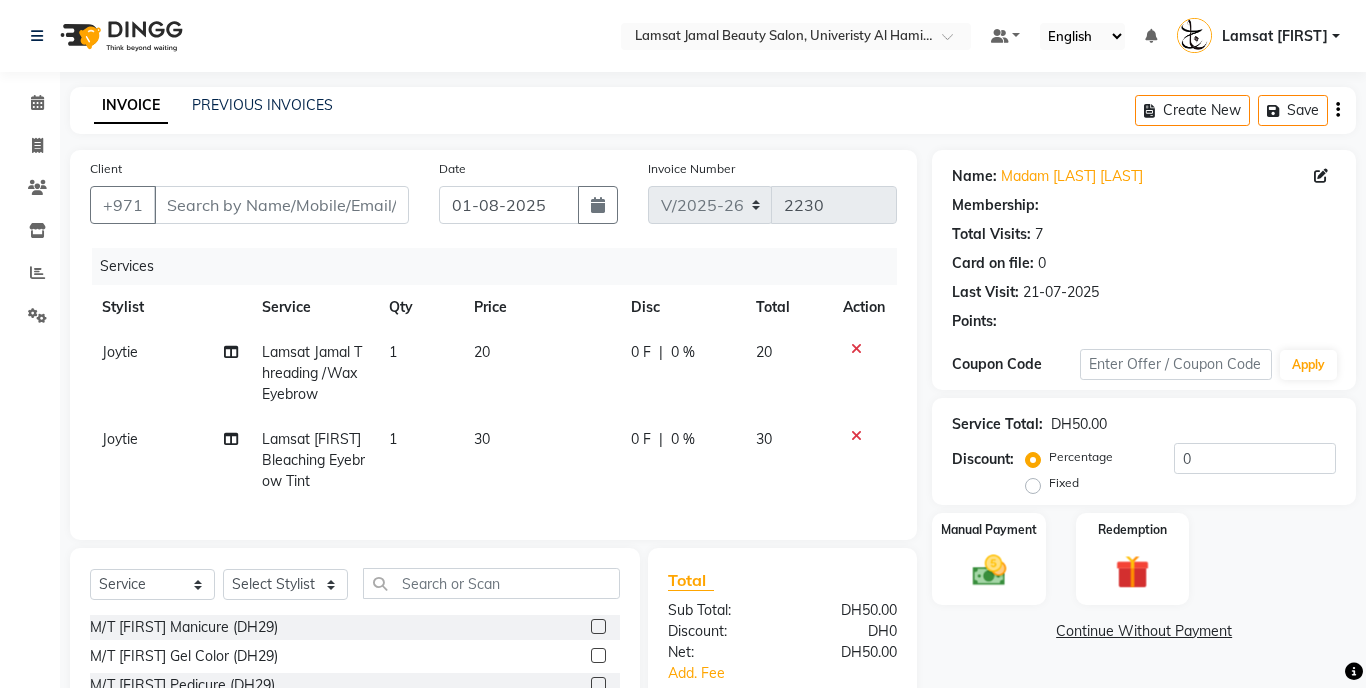 type on "58*****03" 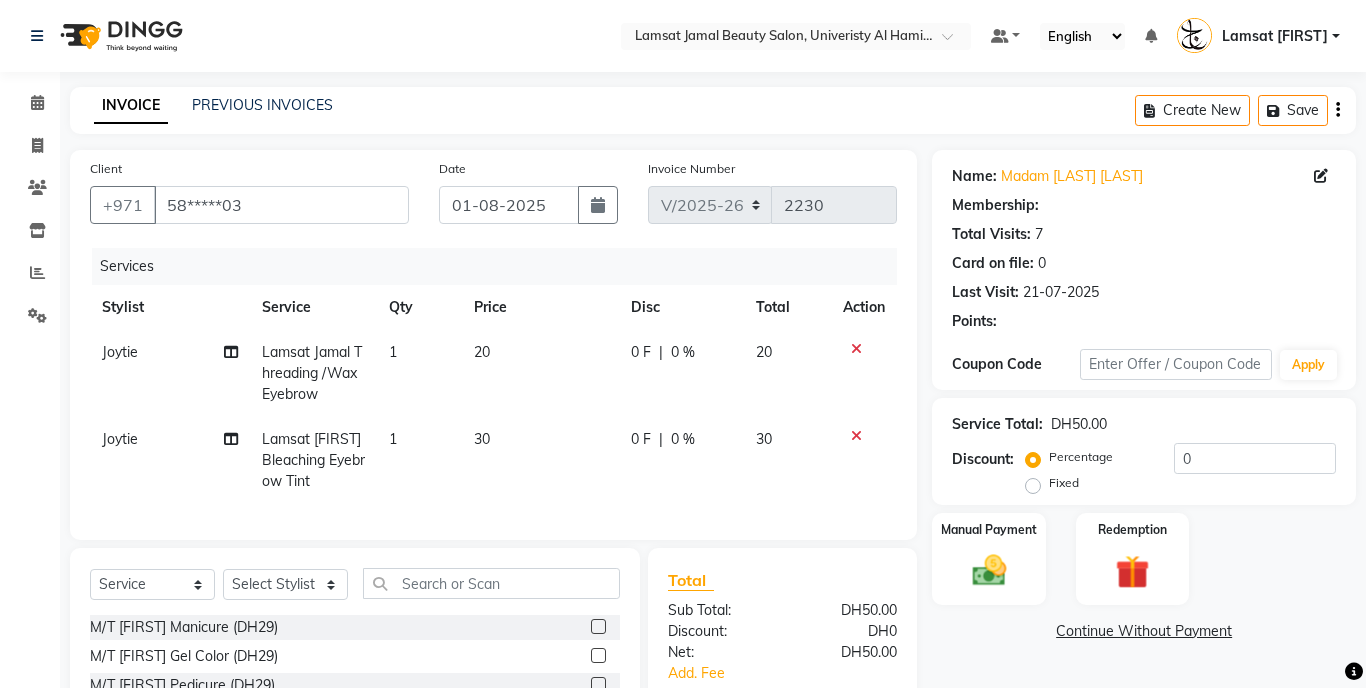 select on "79908" 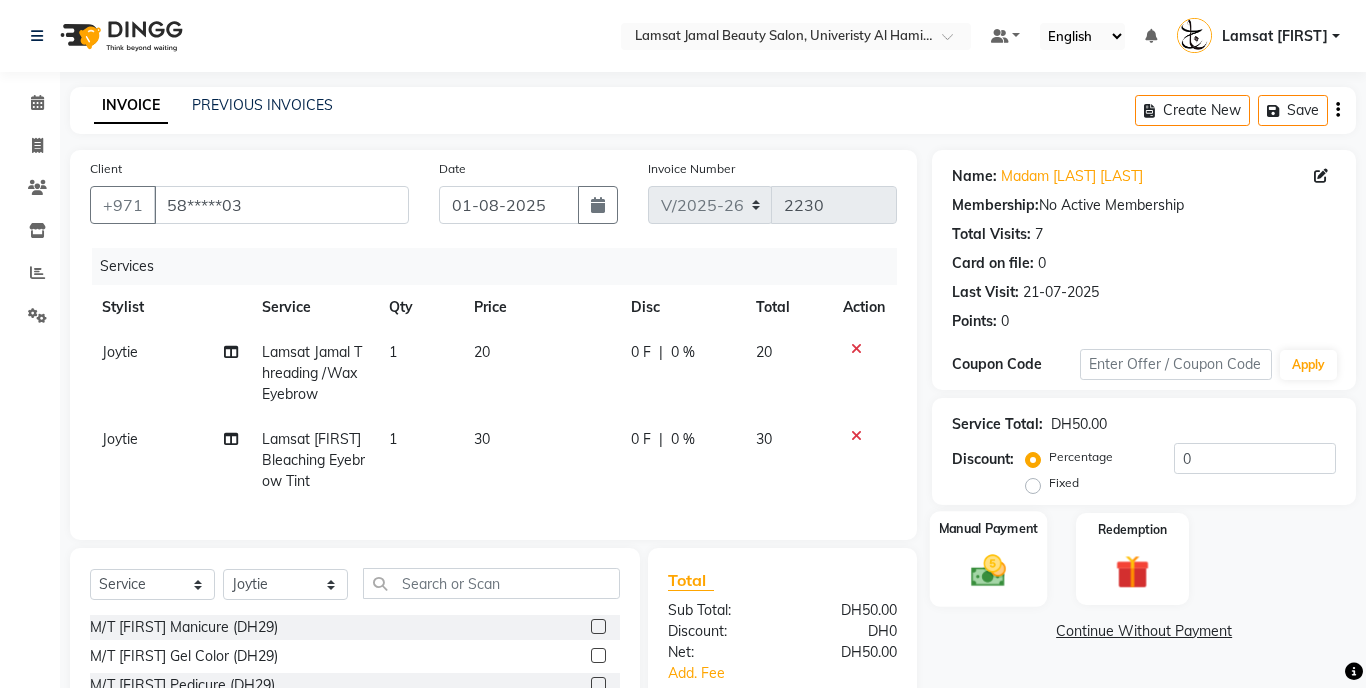 click 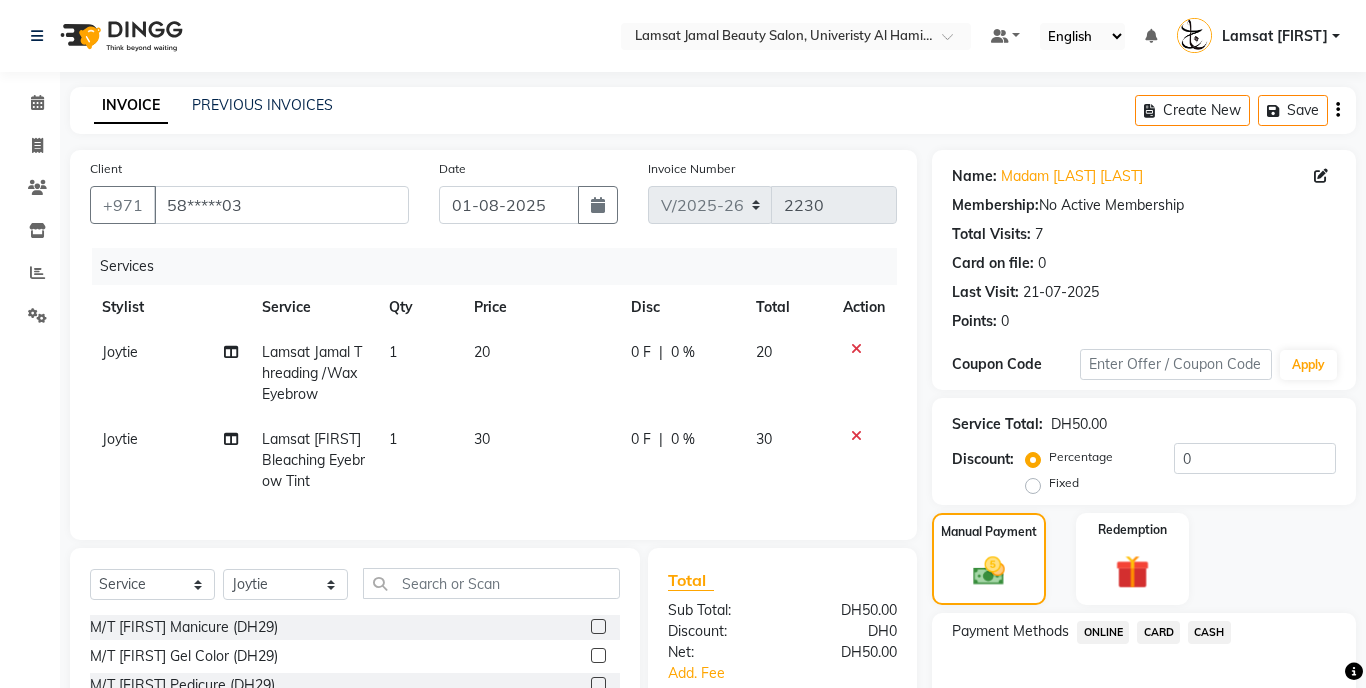 scroll, scrollTop: 185, scrollLeft: 0, axis: vertical 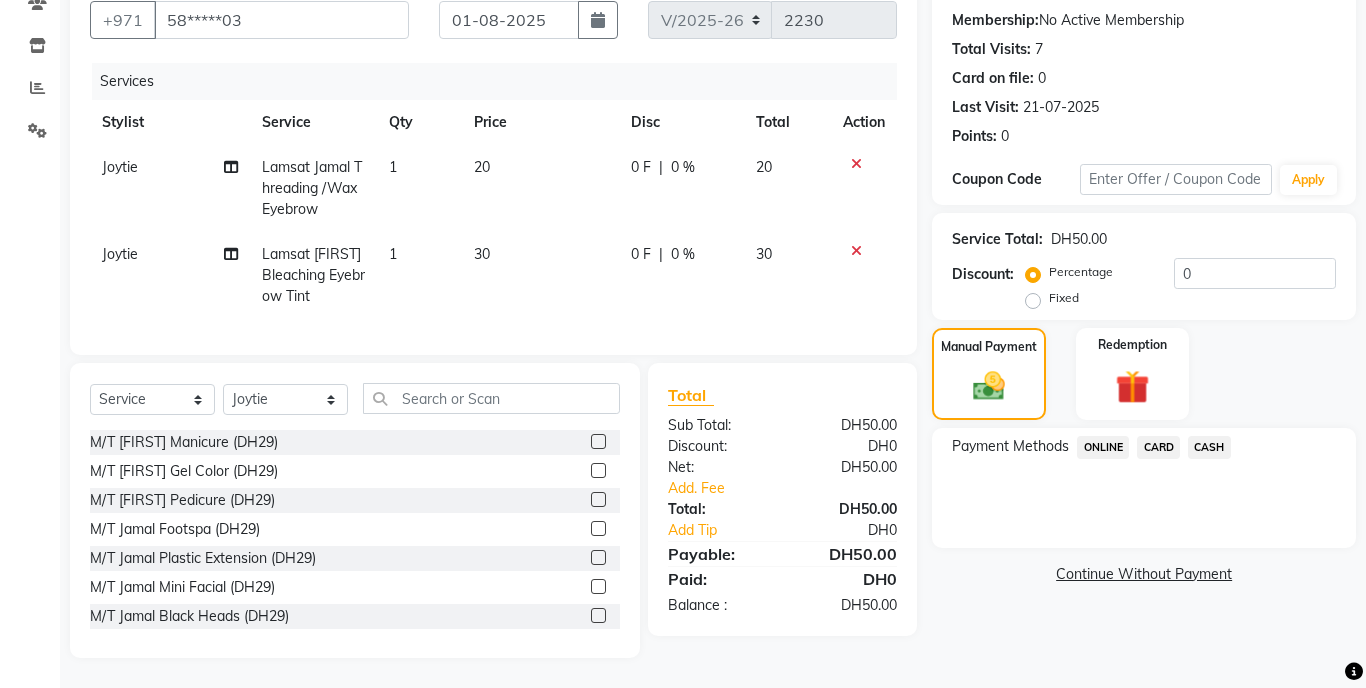 click on "CASH" 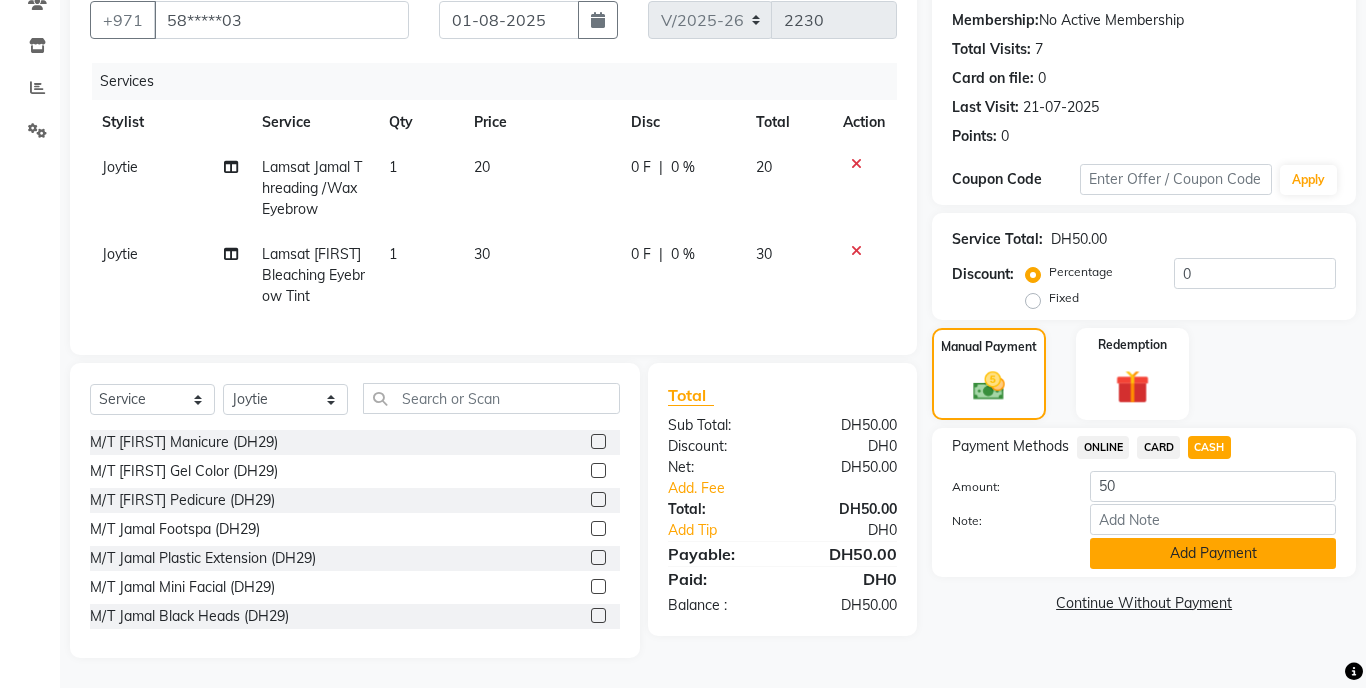 click on "Add Payment" 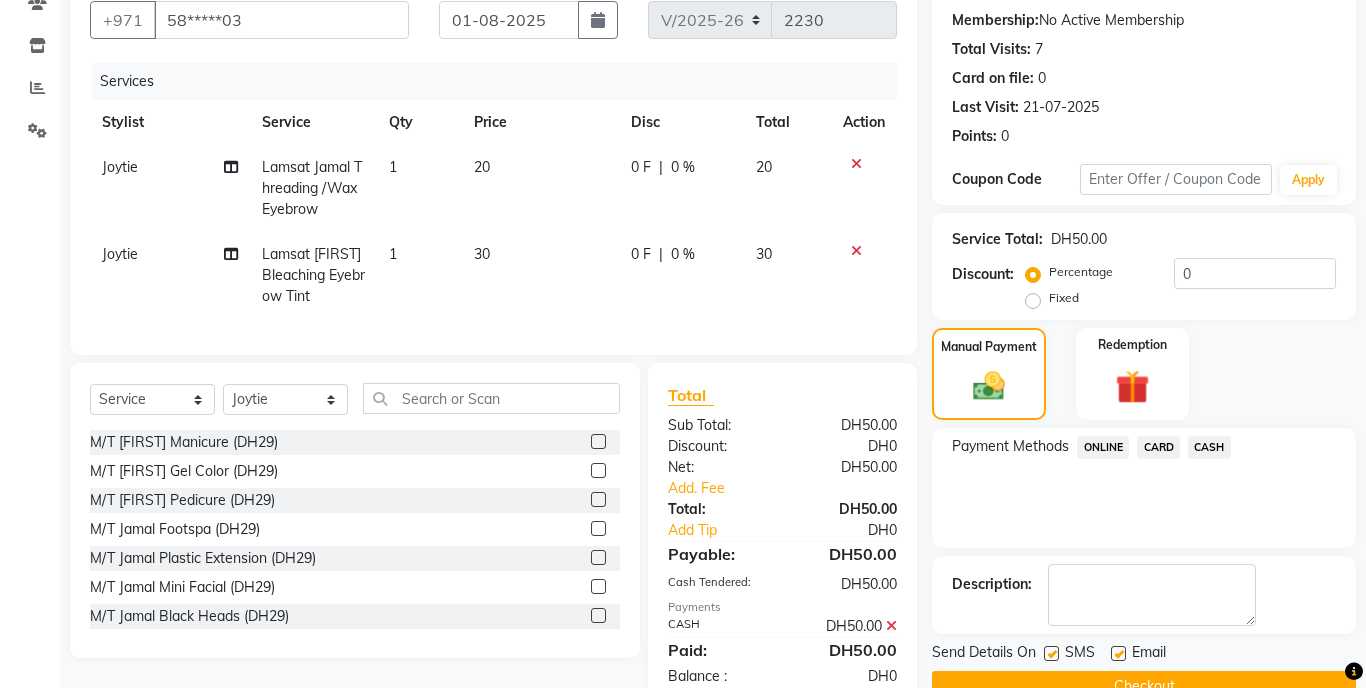 scroll, scrollTop: 234, scrollLeft: 0, axis: vertical 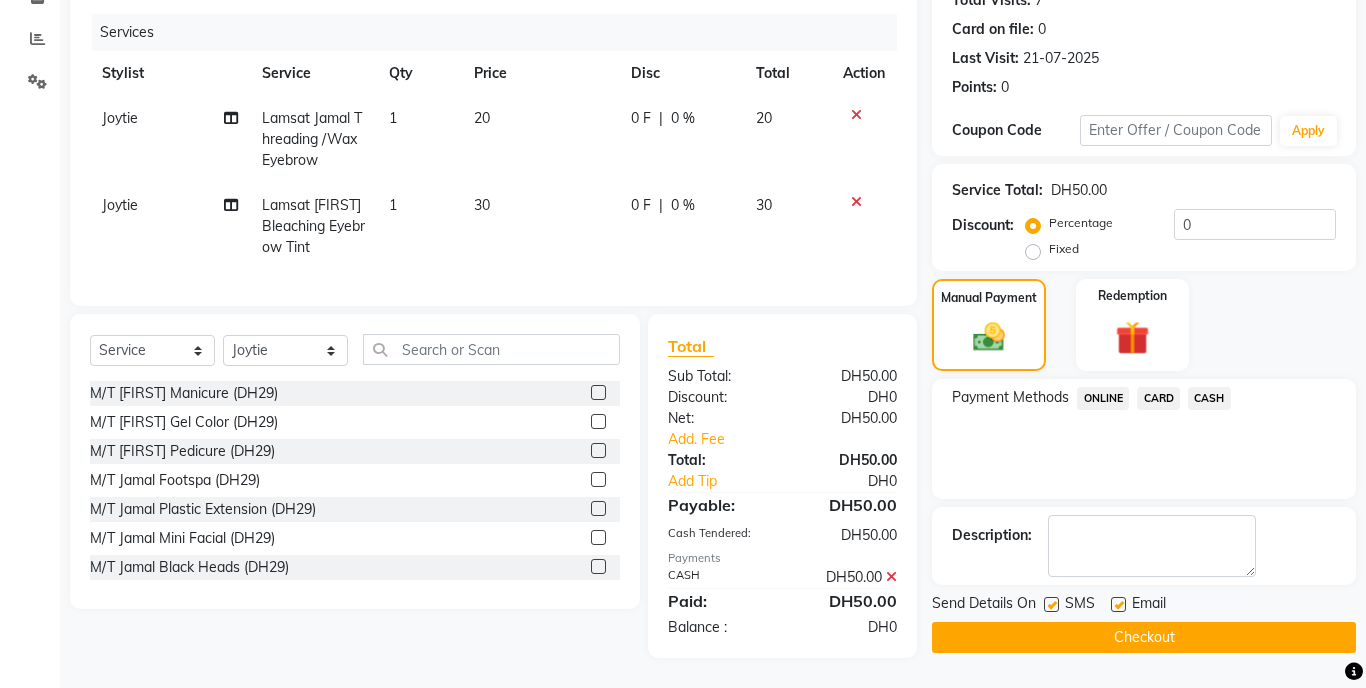 click on "Checkout" 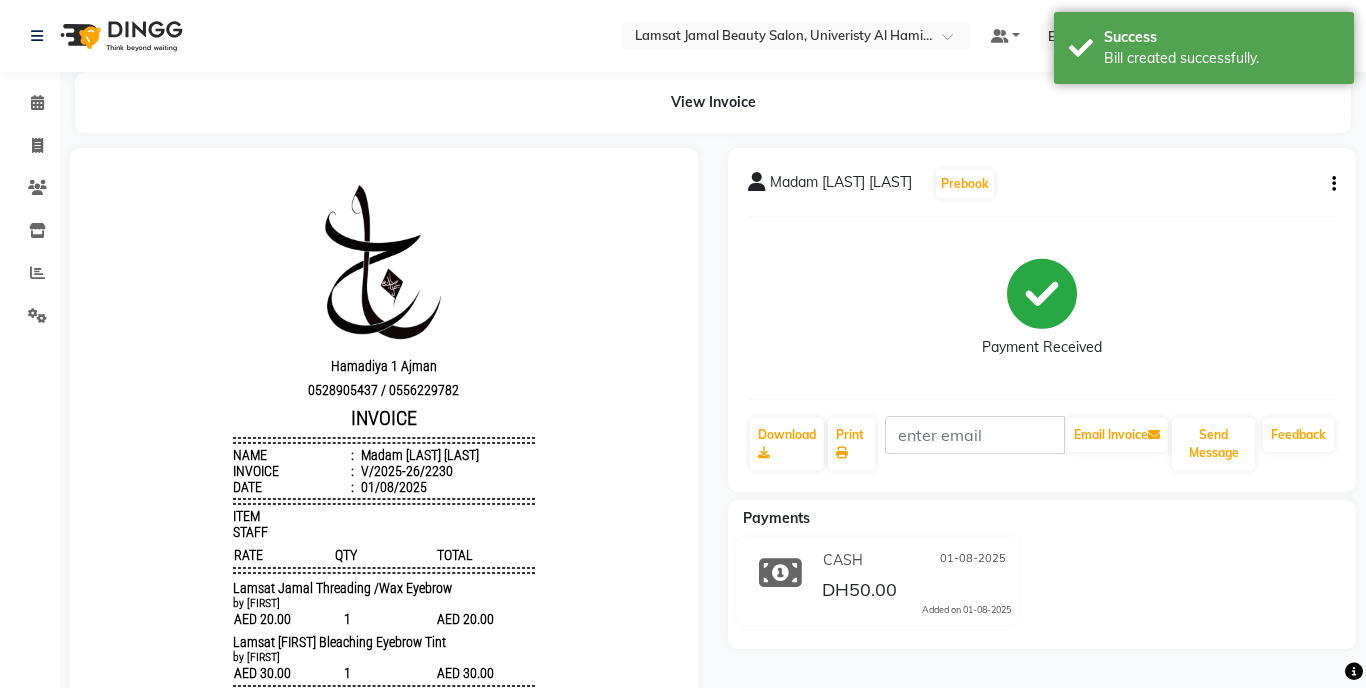 scroll, scrollTop: 0, scrollLeft: 0, axis: both 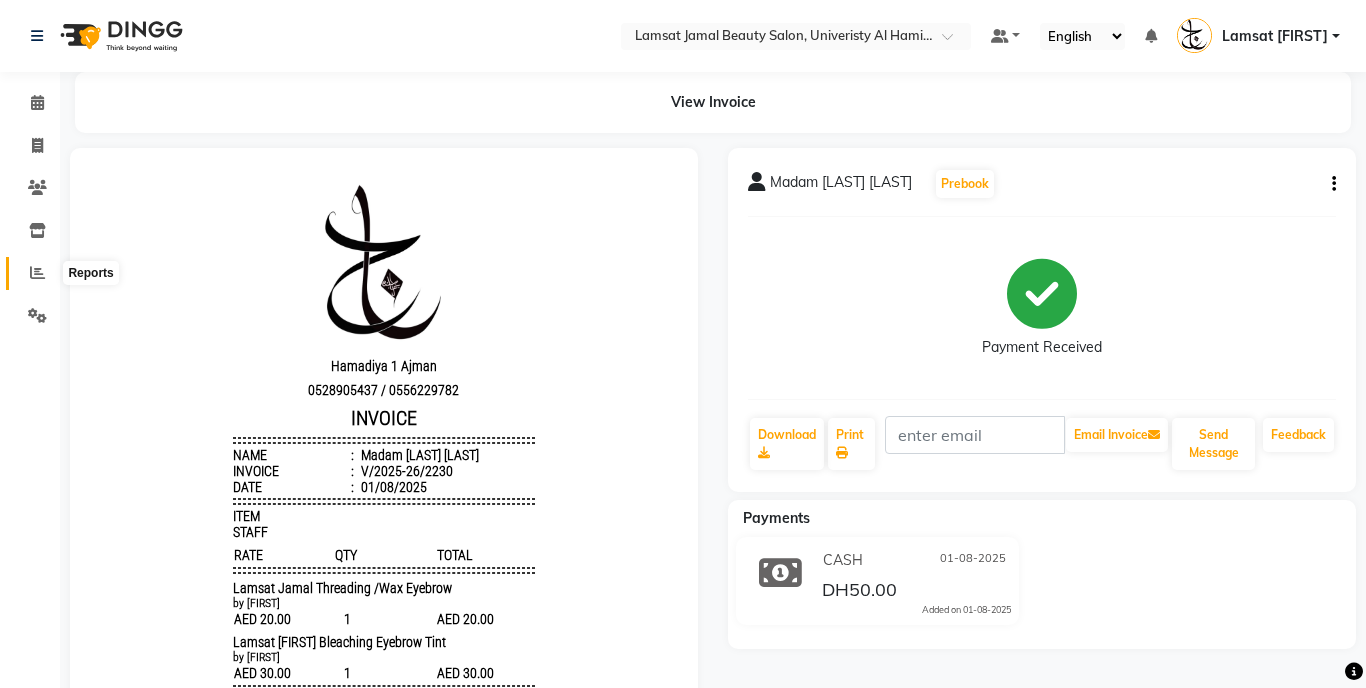 click 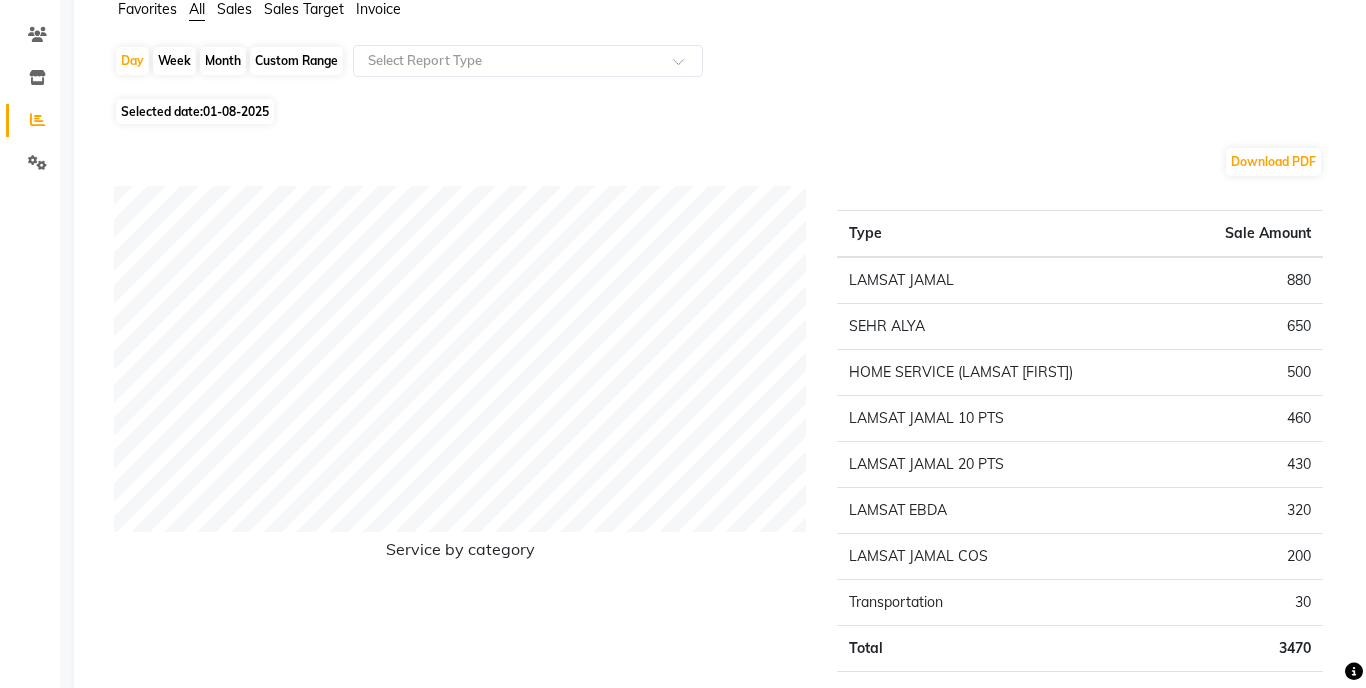scroll, scrollTop: 0, scrollLeft: 0, axis: both 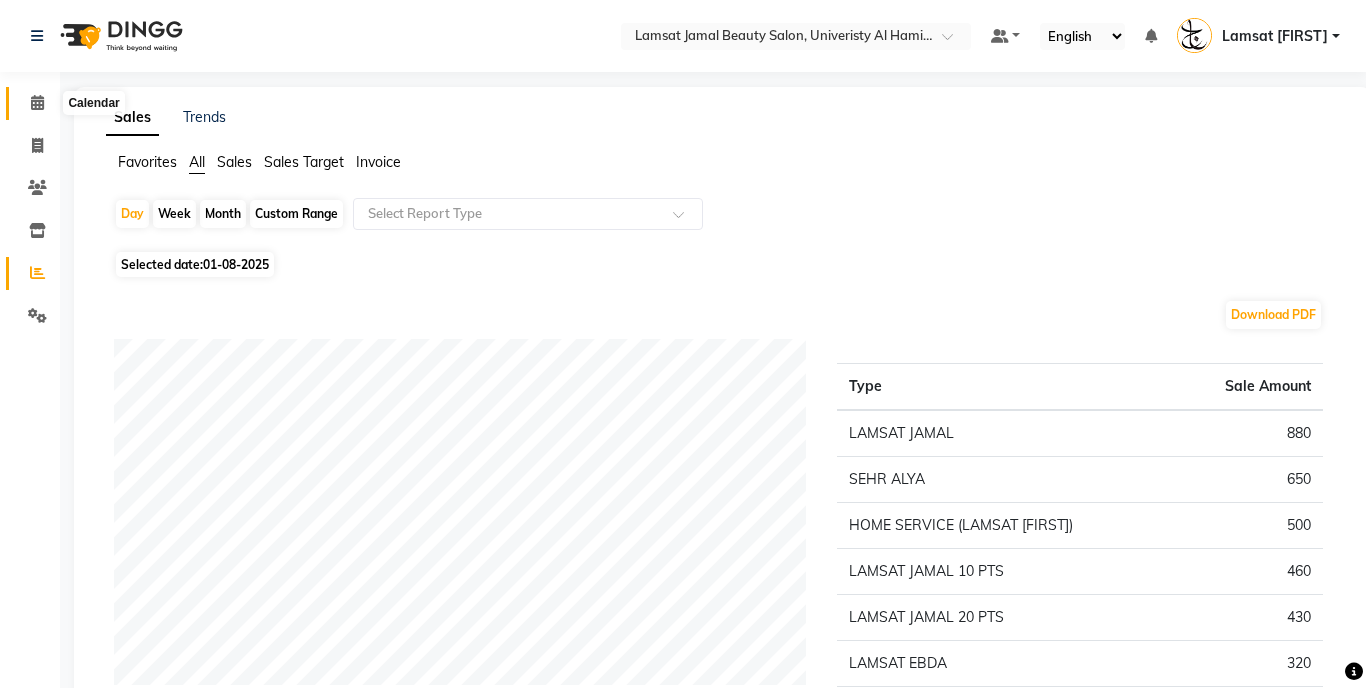 click 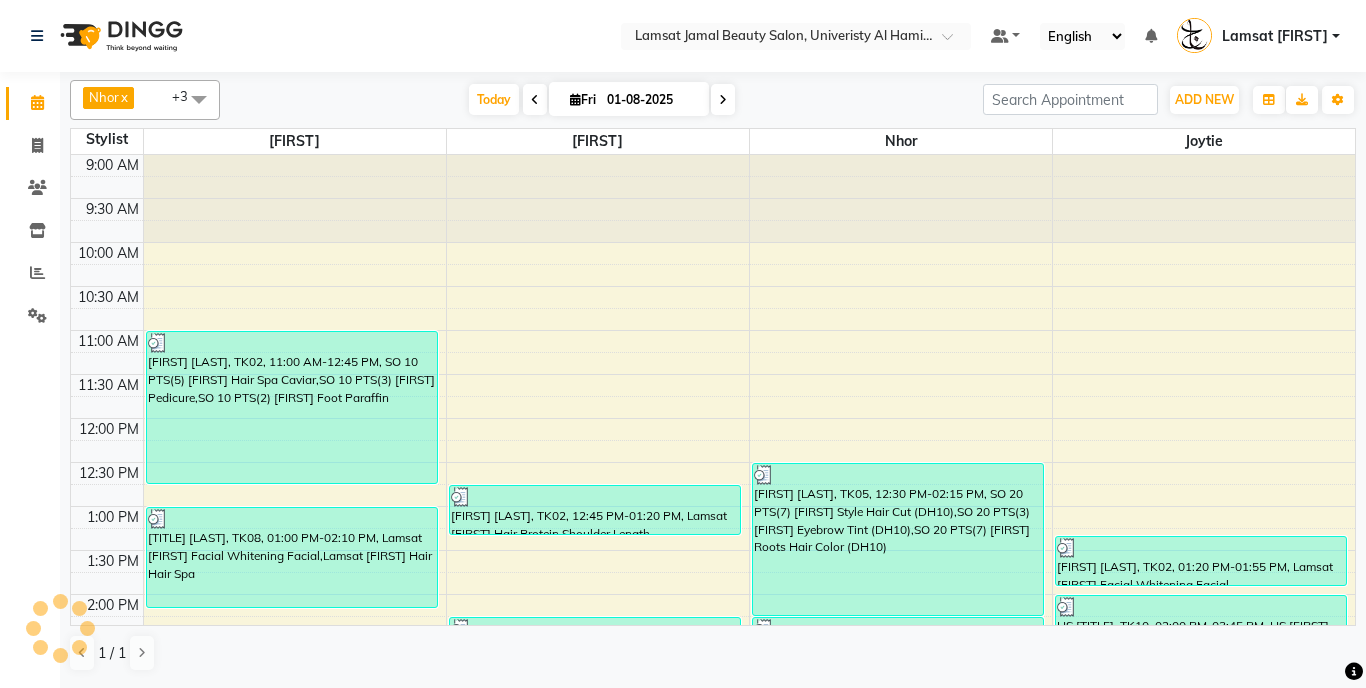 scroll, scrollTop: 0, scrollLeft: 0, axis: both 